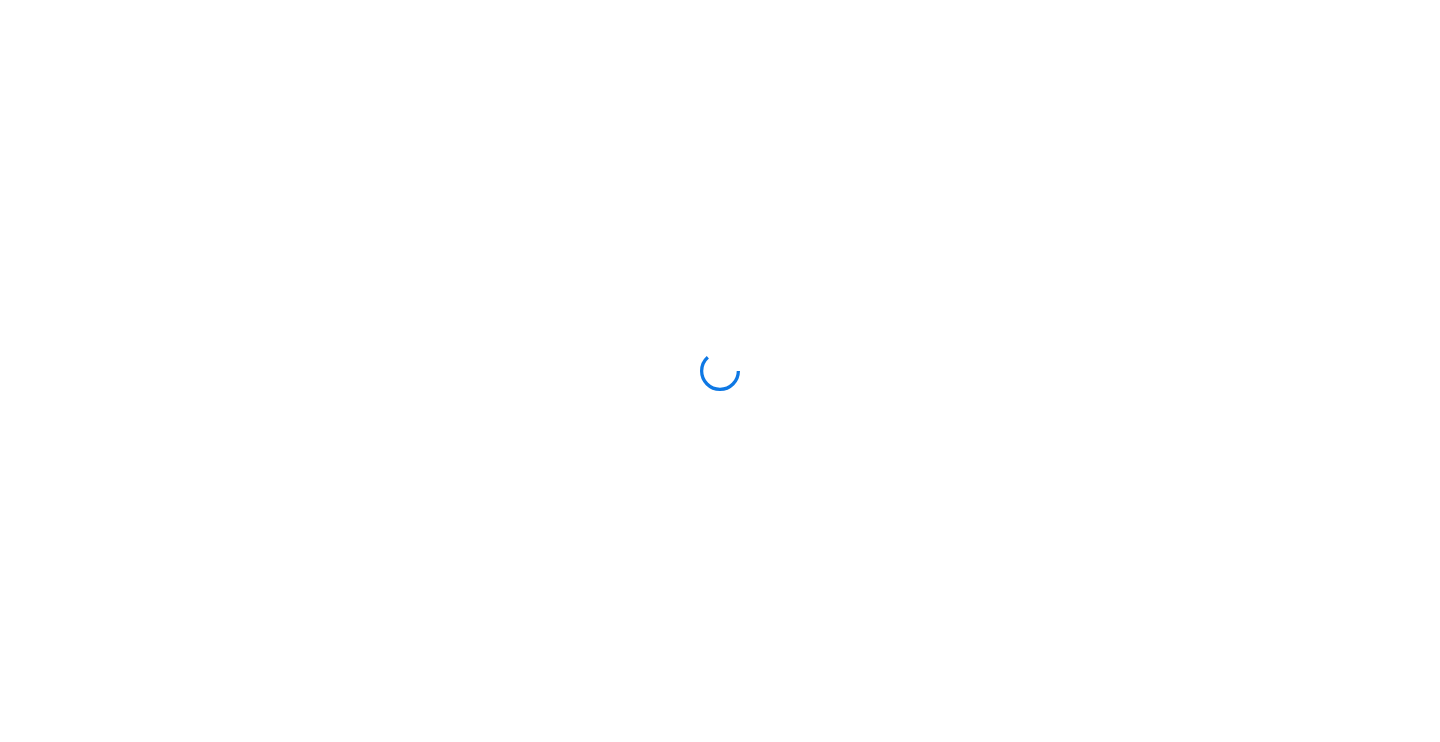 scroll, scrollTop: 0, scrollLeft: 0, axis: both 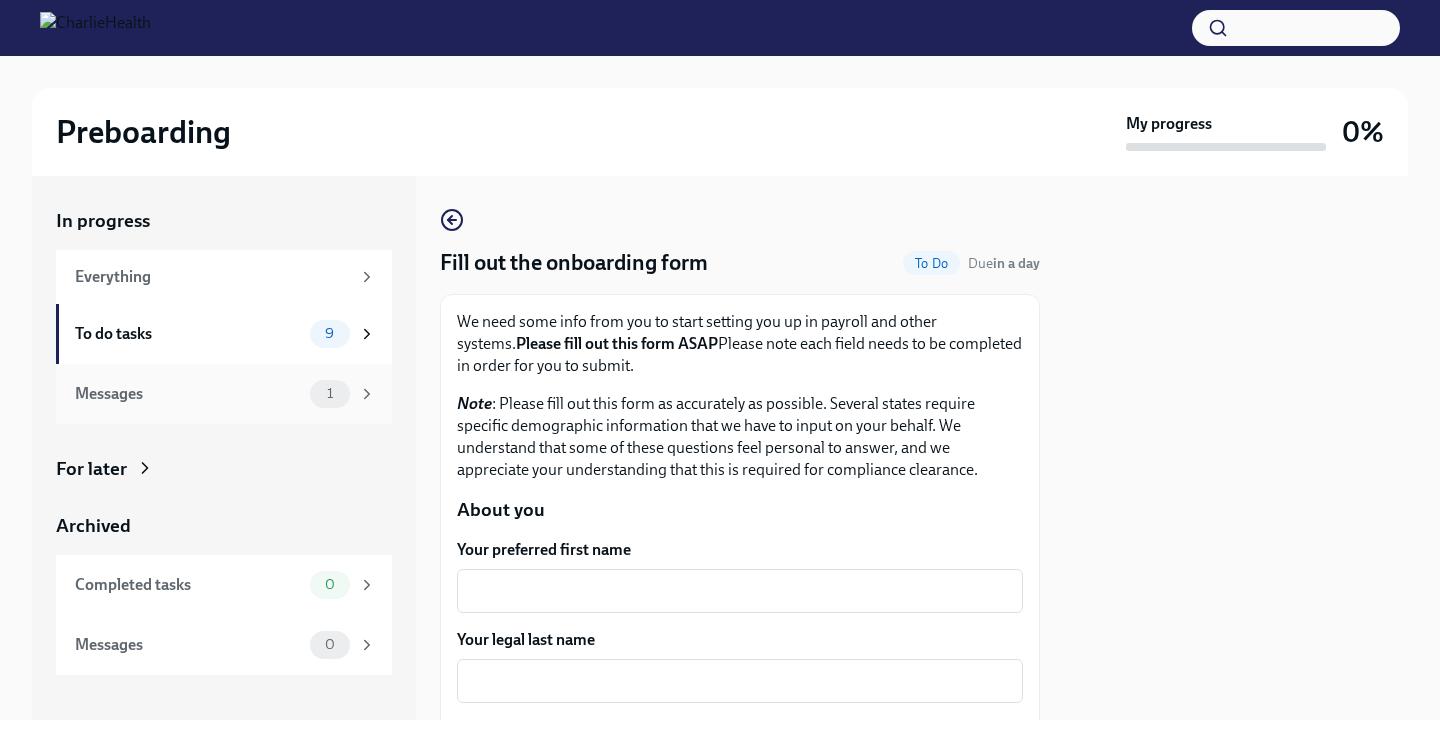 click on "Messages" at bounding box center [188, 394] 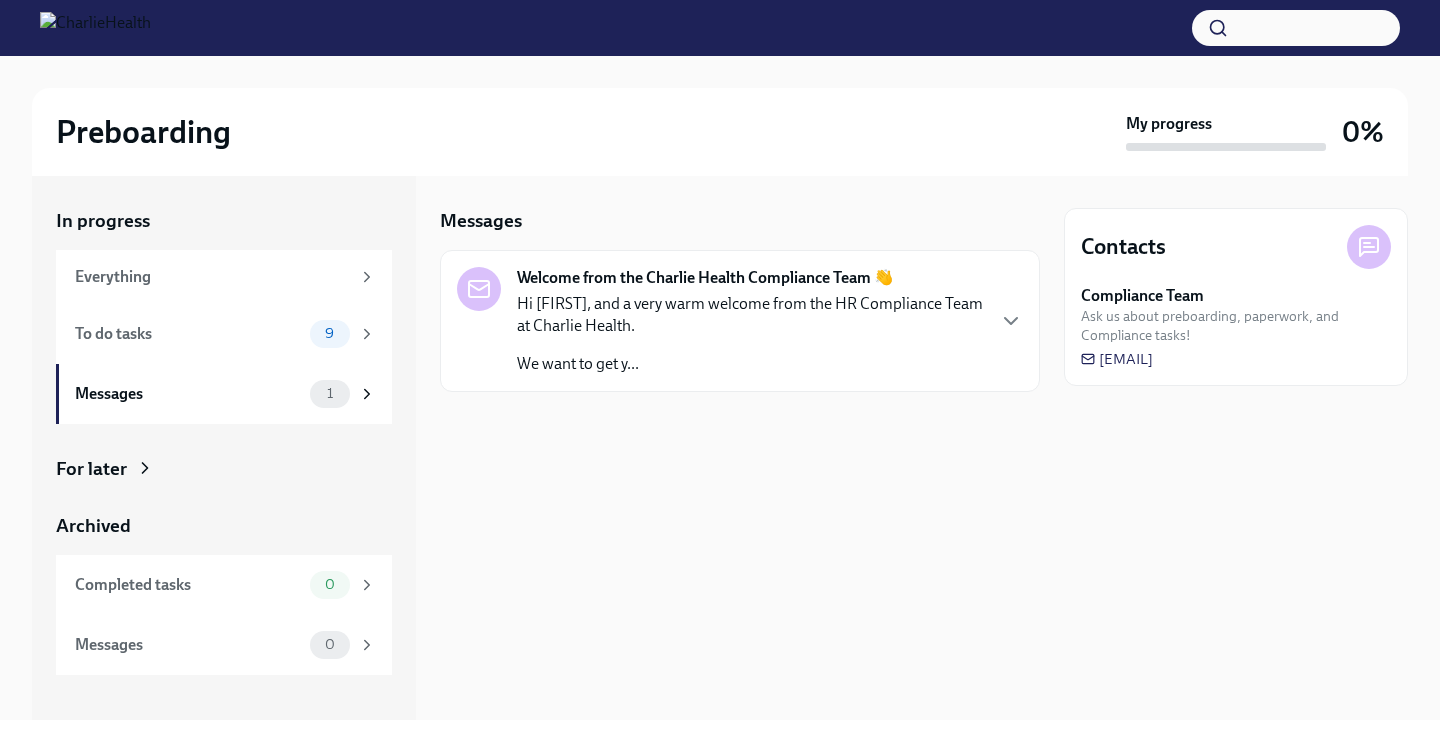 click on "Hi [NICKNAME], and a very warm welcome from the HR Compliance Team at Charlie Health.
We want to get y..." at bounding box center (750, 334) 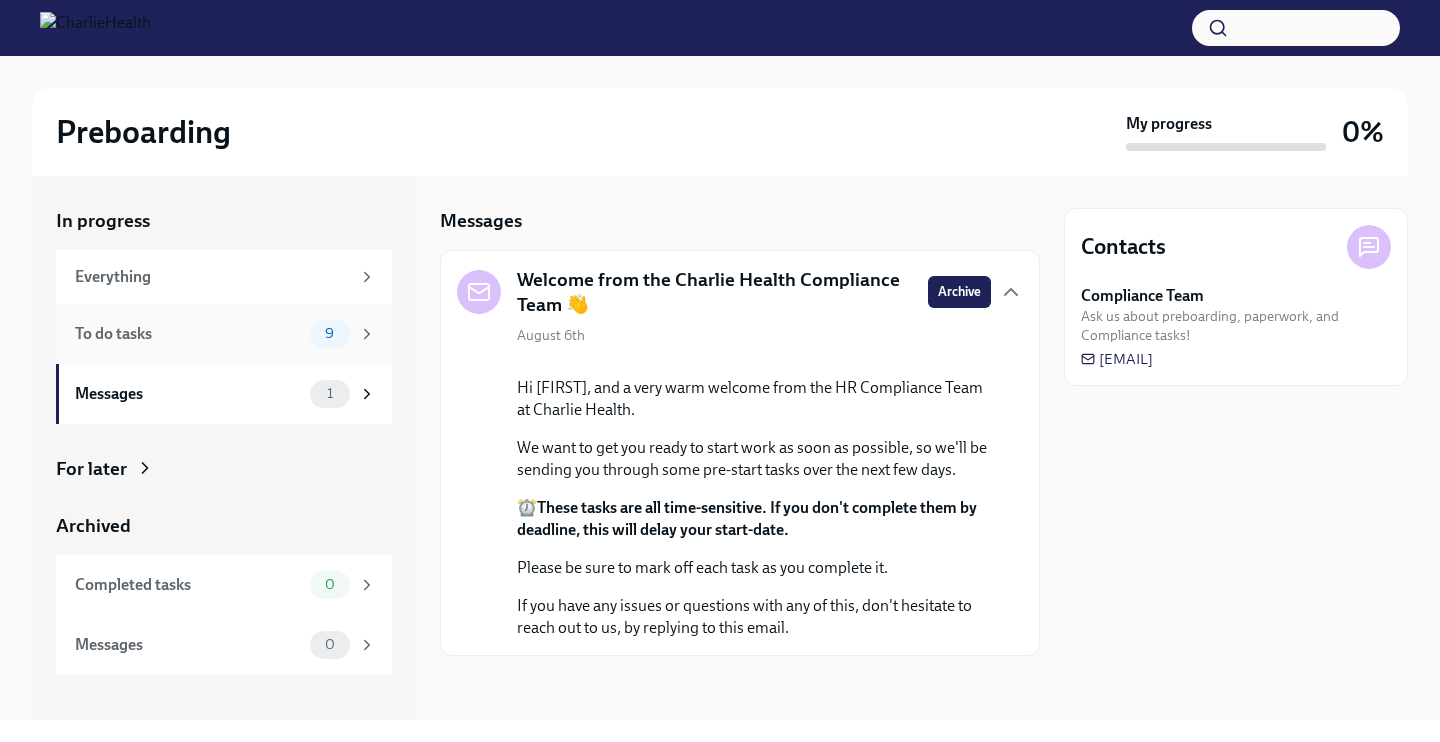 click on "To do tasks" at bounding box center (188, 334) 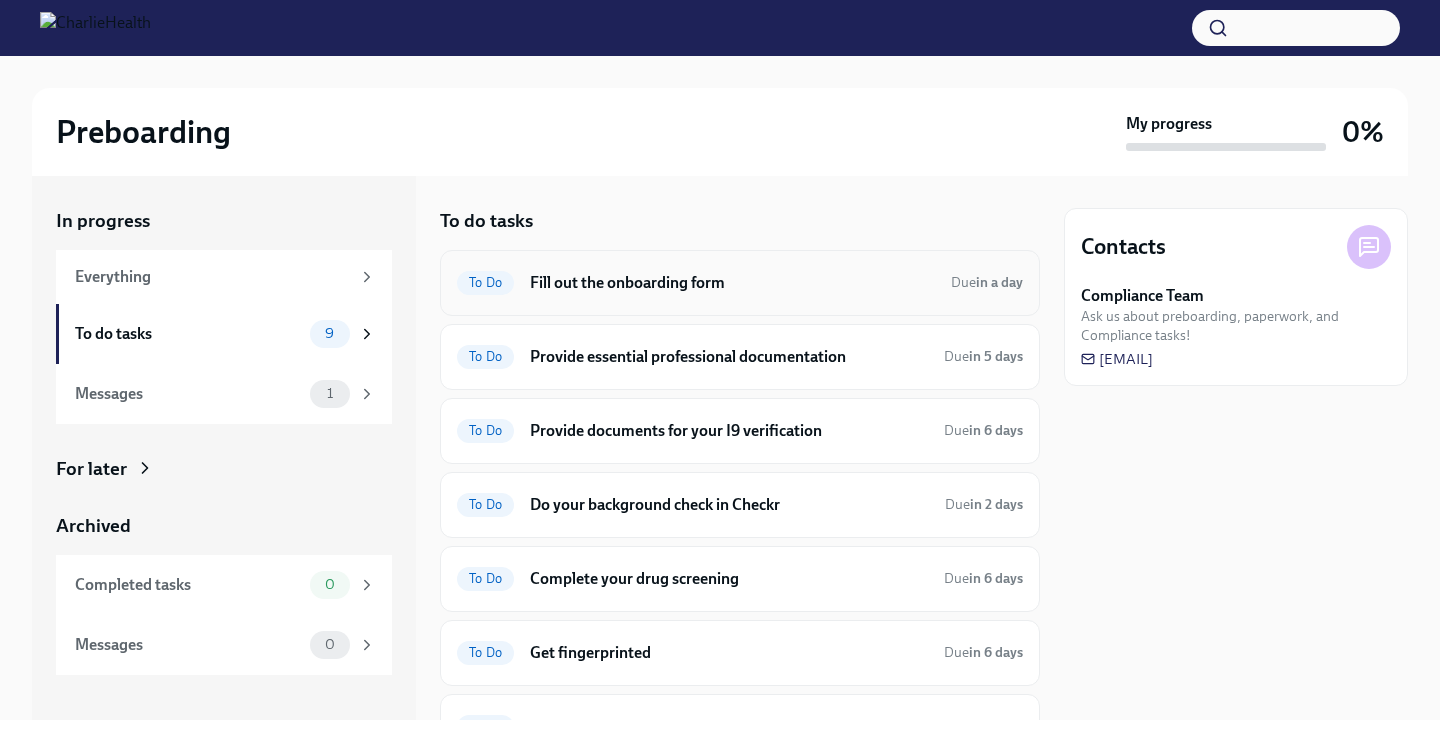click on "Fill out the onboarding form" at bounding box center [732, 283] 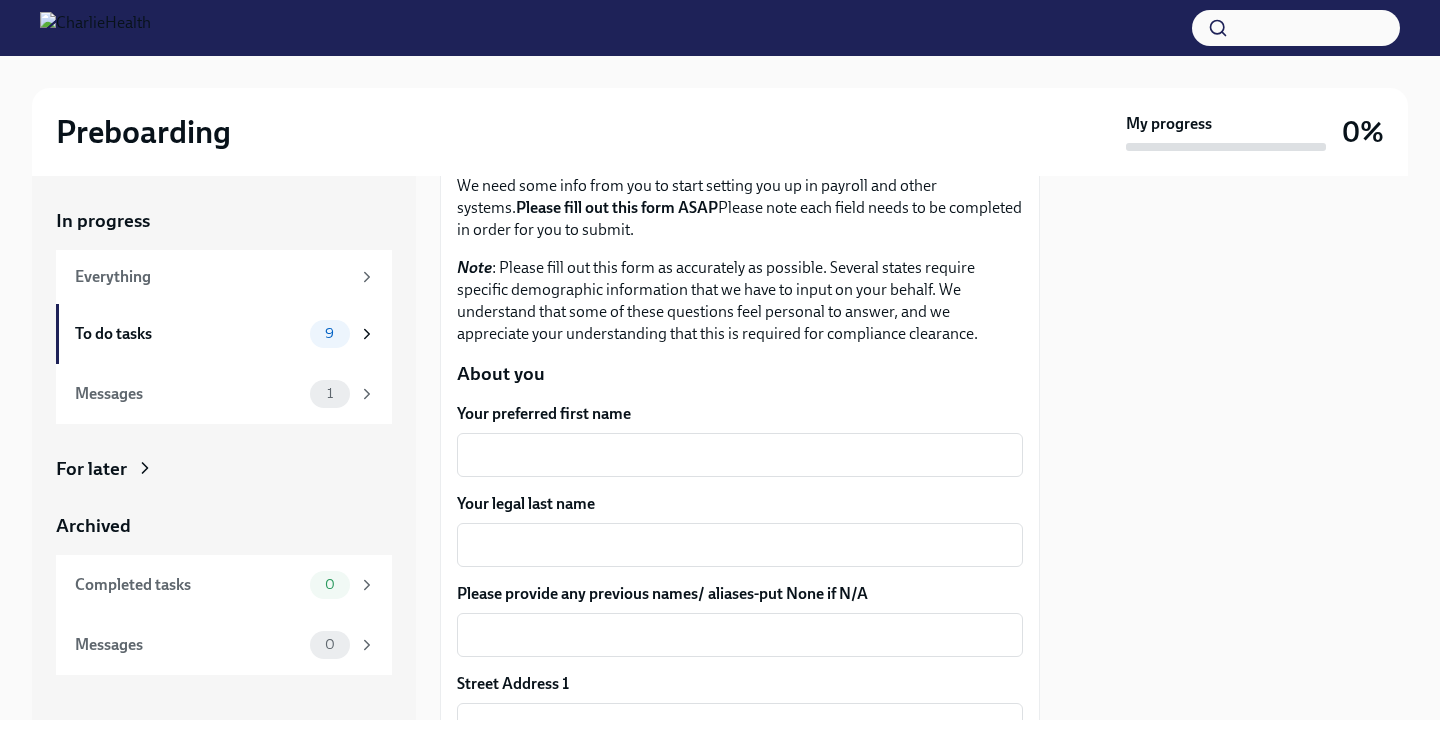 scroll, scrollTop: 137, scrollLeft: 0, axis: vertical 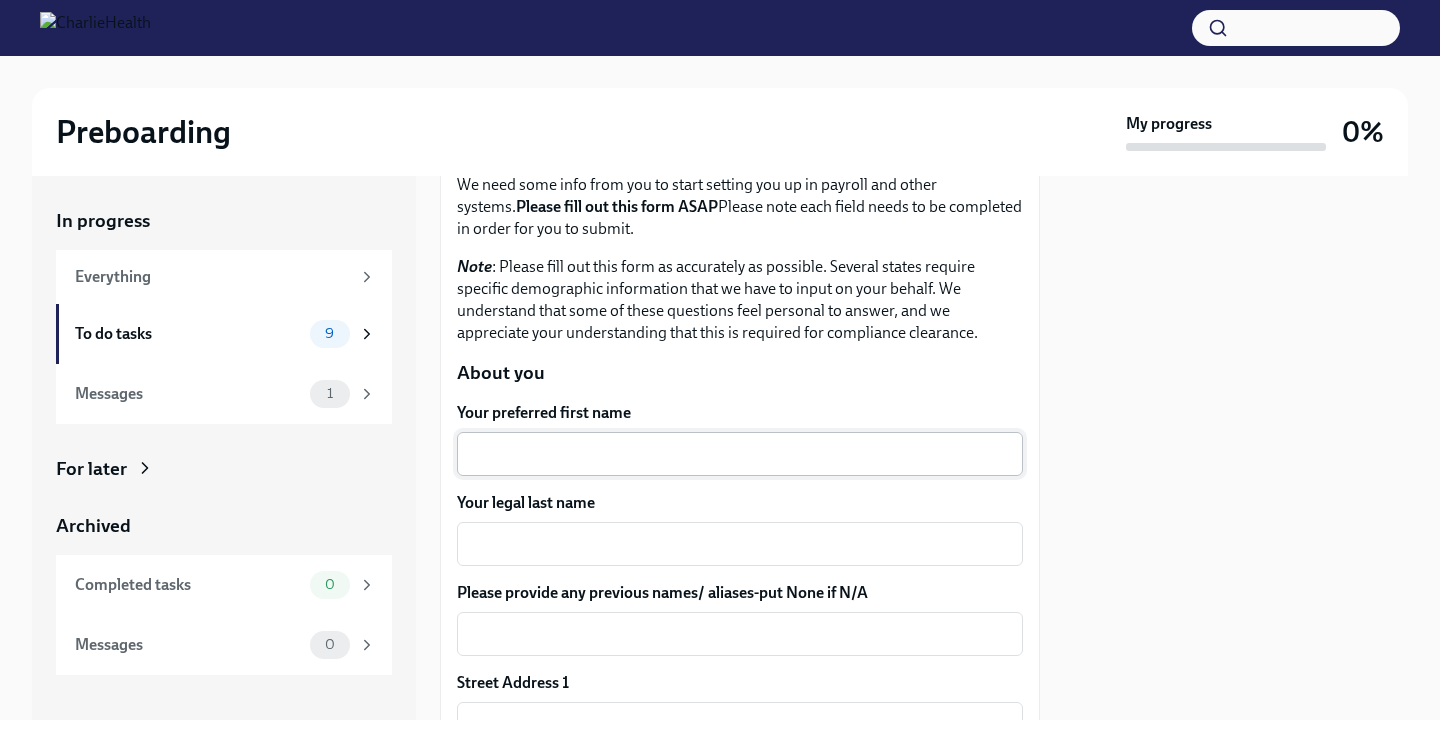 click on "Your preferred first name" at bounding box center (740, 454) 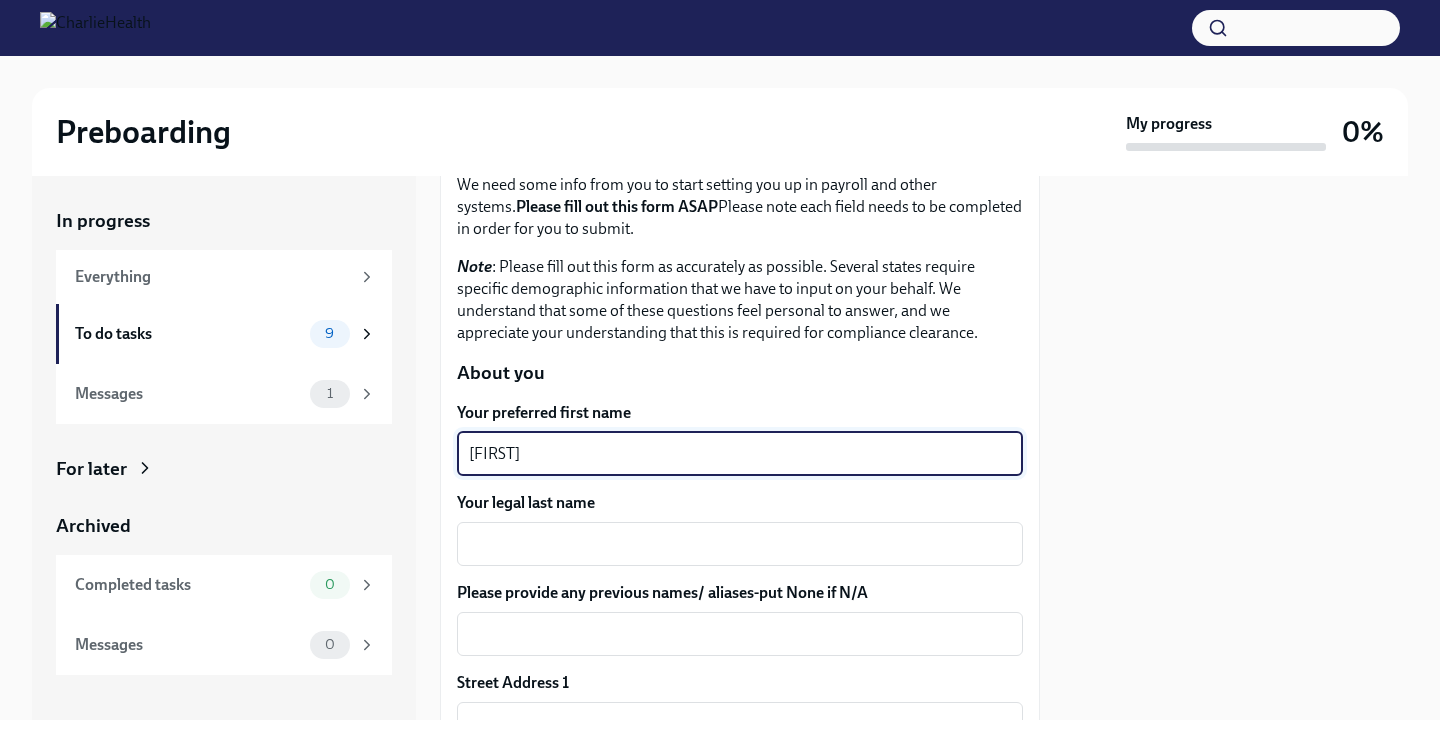 type on "[FIRST]" 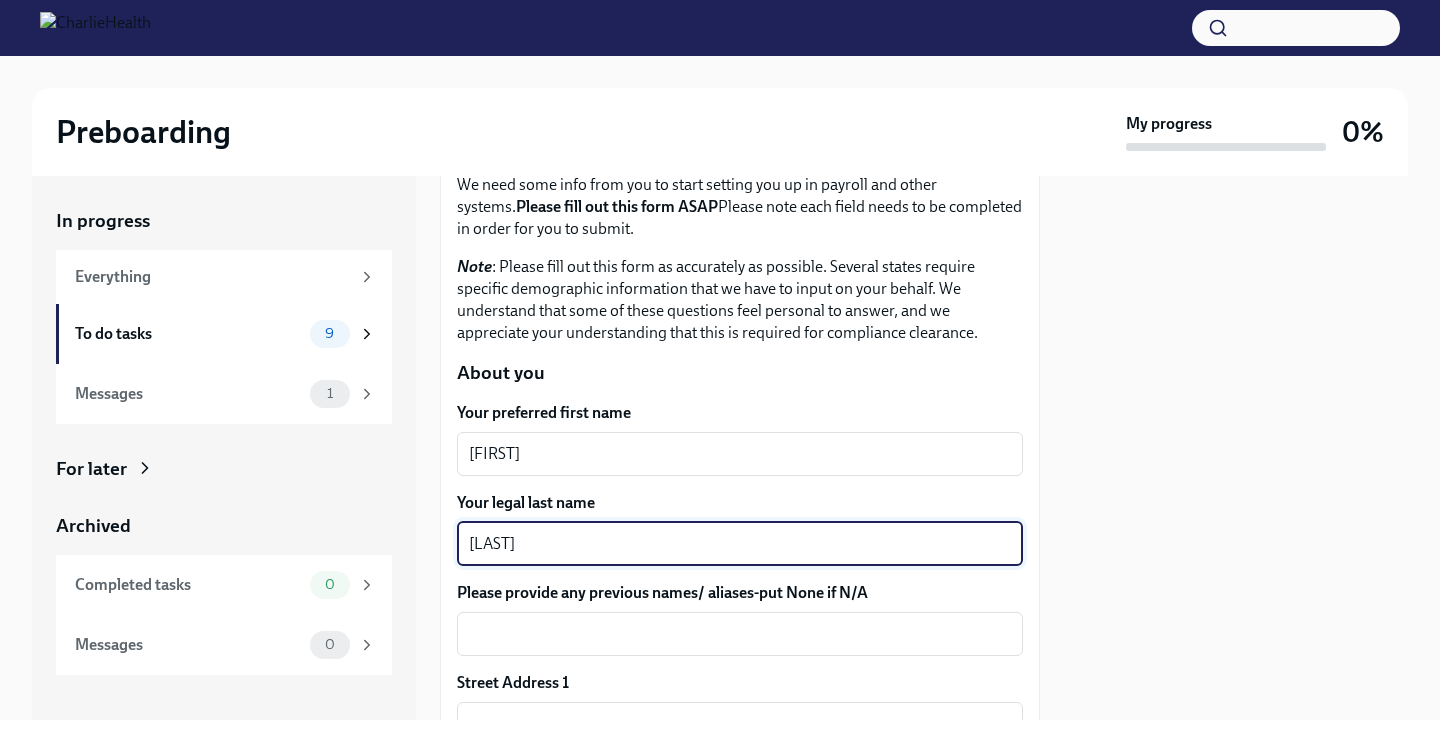 scroll, scrollTop: 302, scrollLeft: 0, axis: vertical 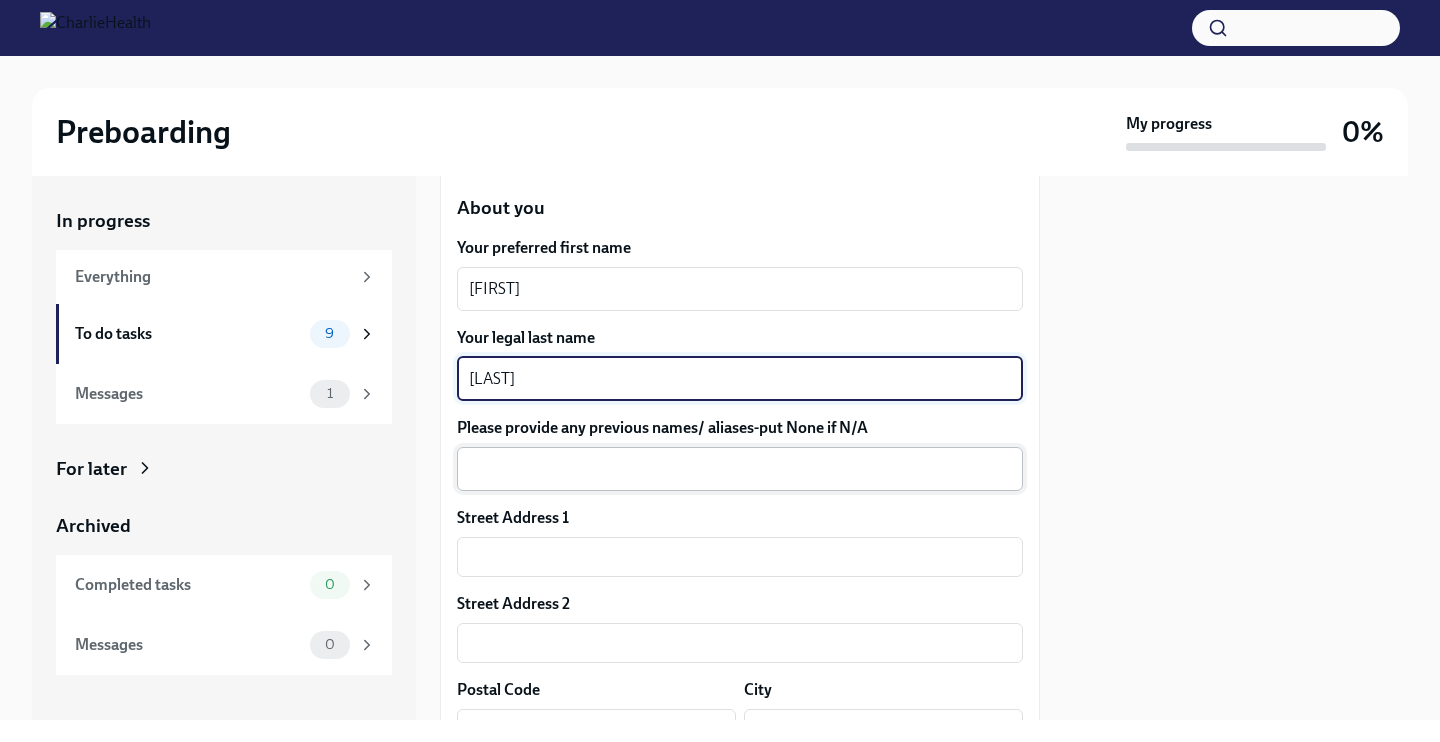 type on "[LAST]" 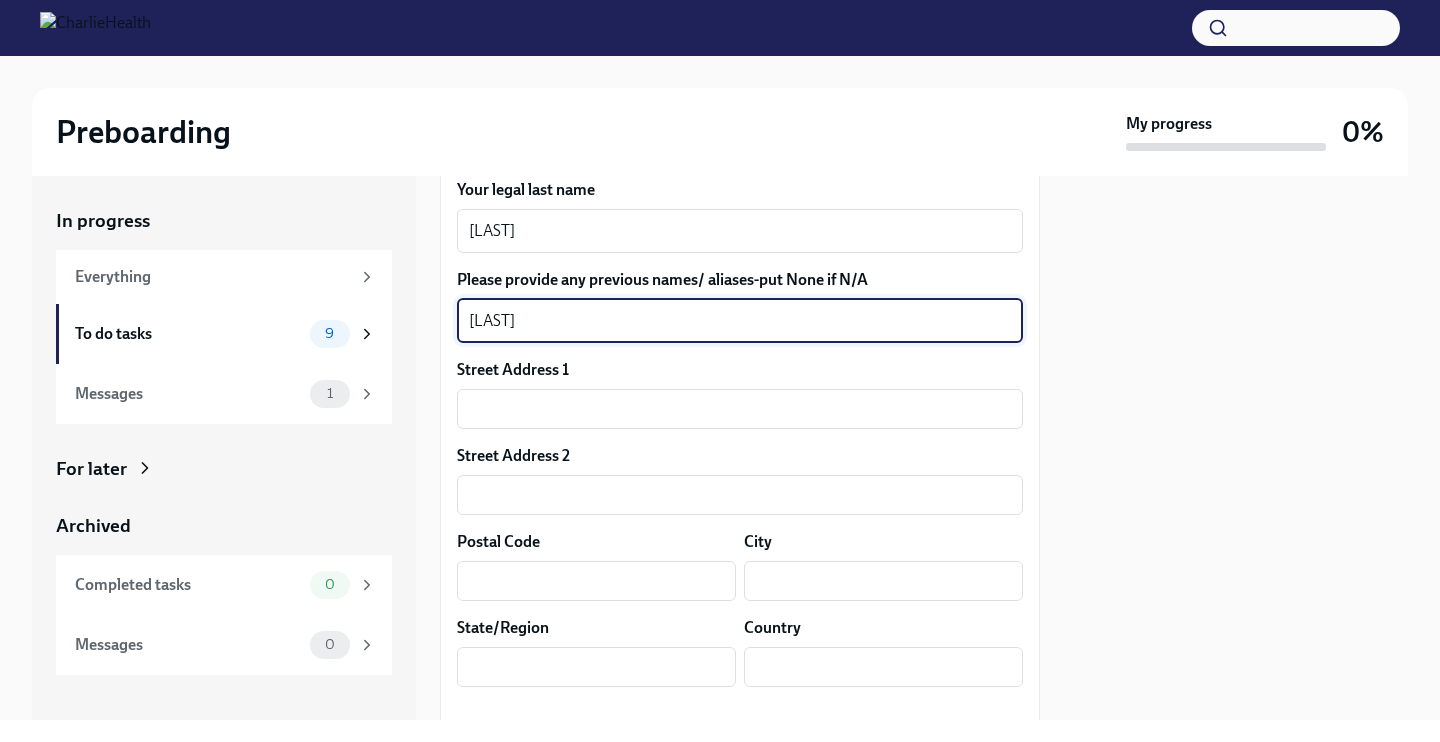 scroll, scrollTop: 451, scrollLeft: 0, axis: vertical 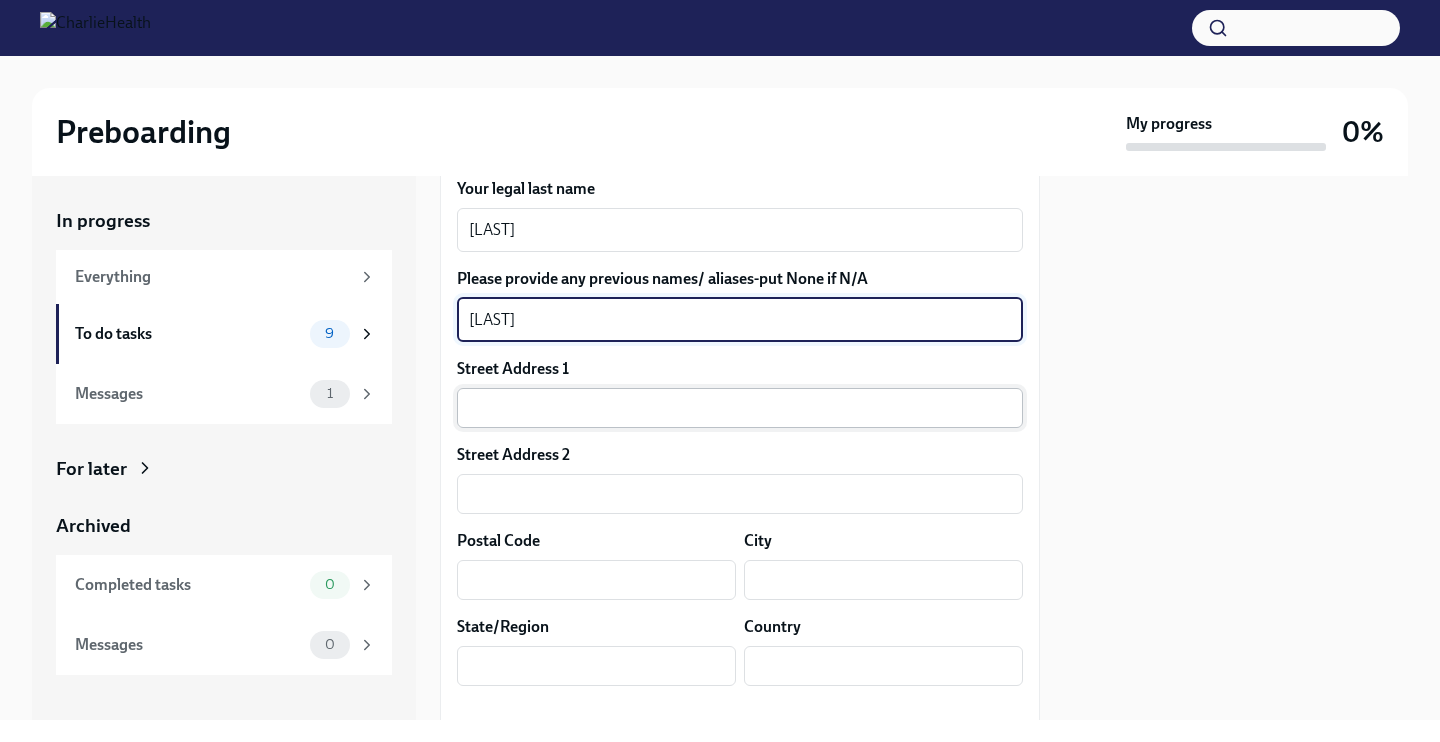 type on "[LAST]" 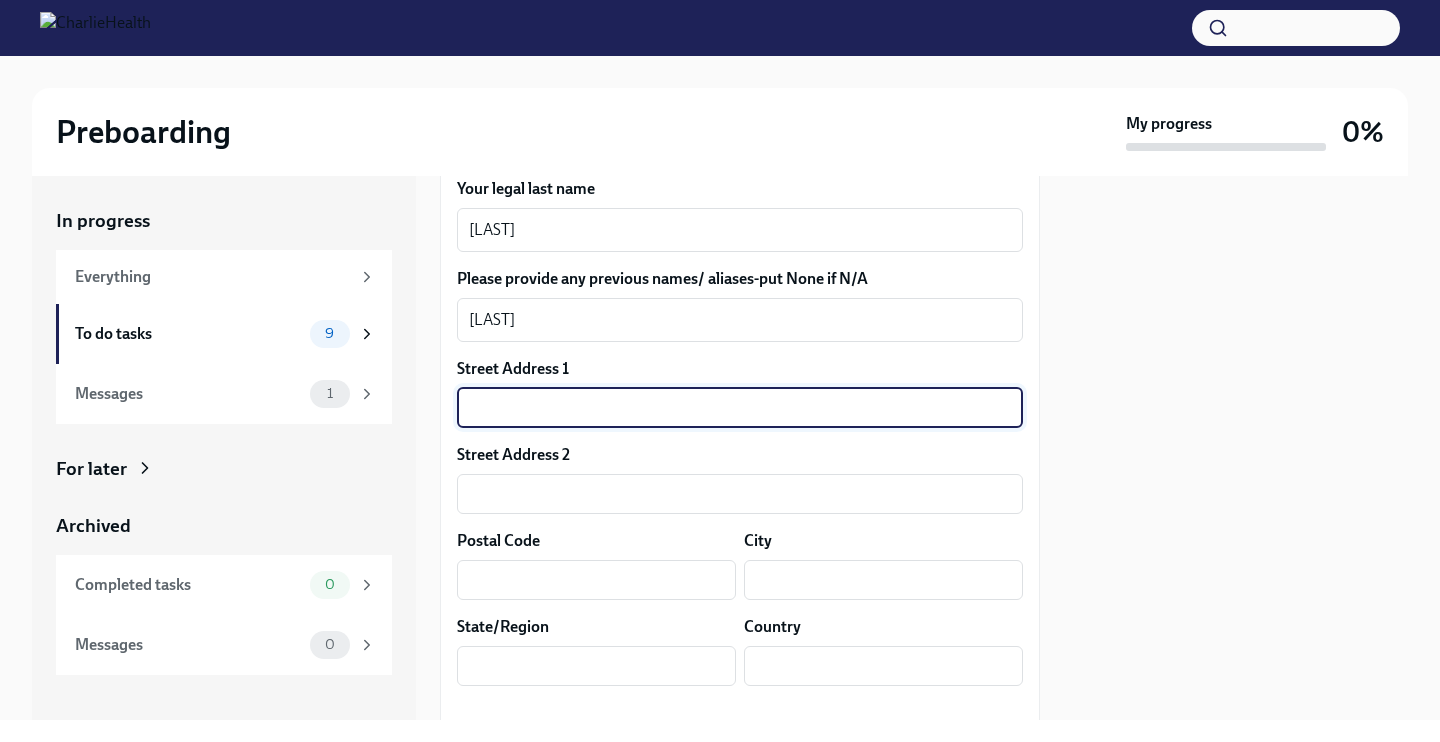 click at bounding box center [740, 408] 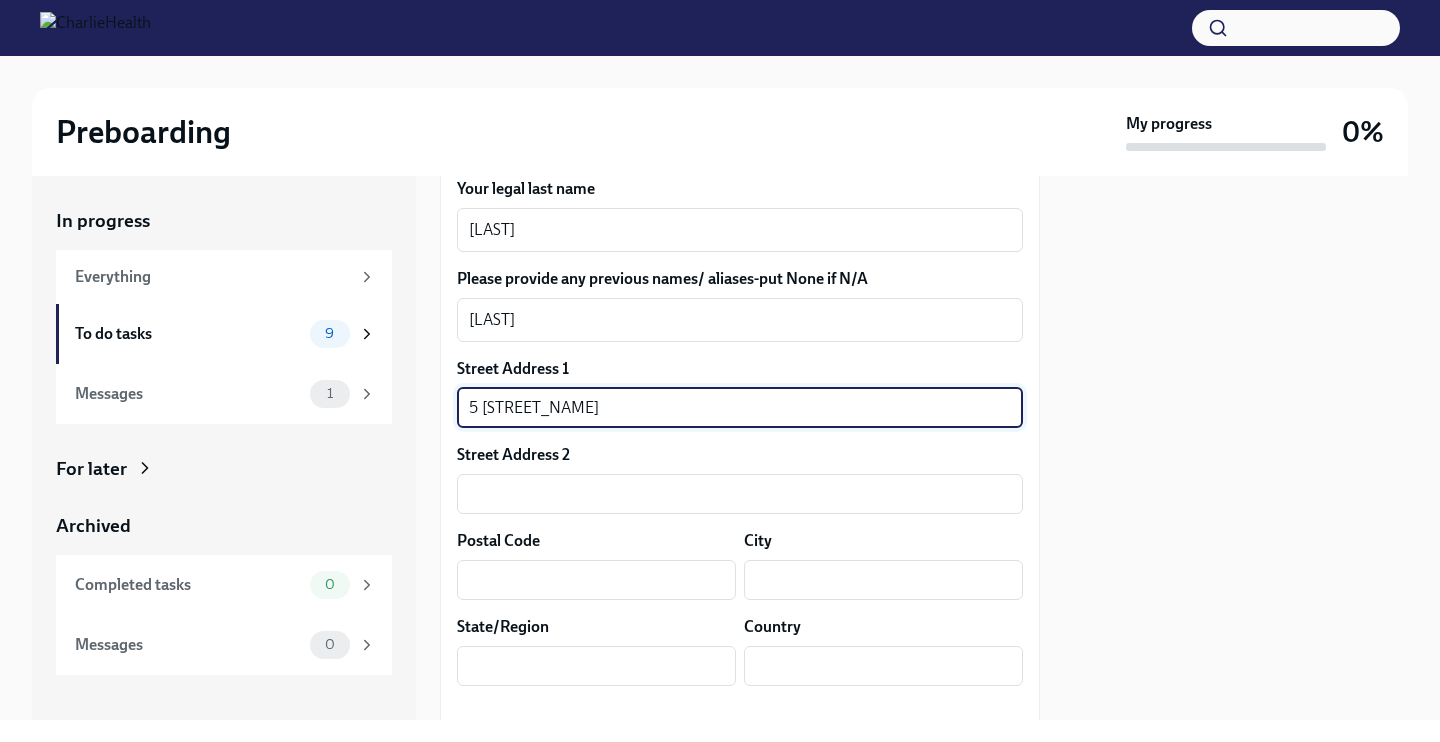type on "[NUMBER] [STREET]" 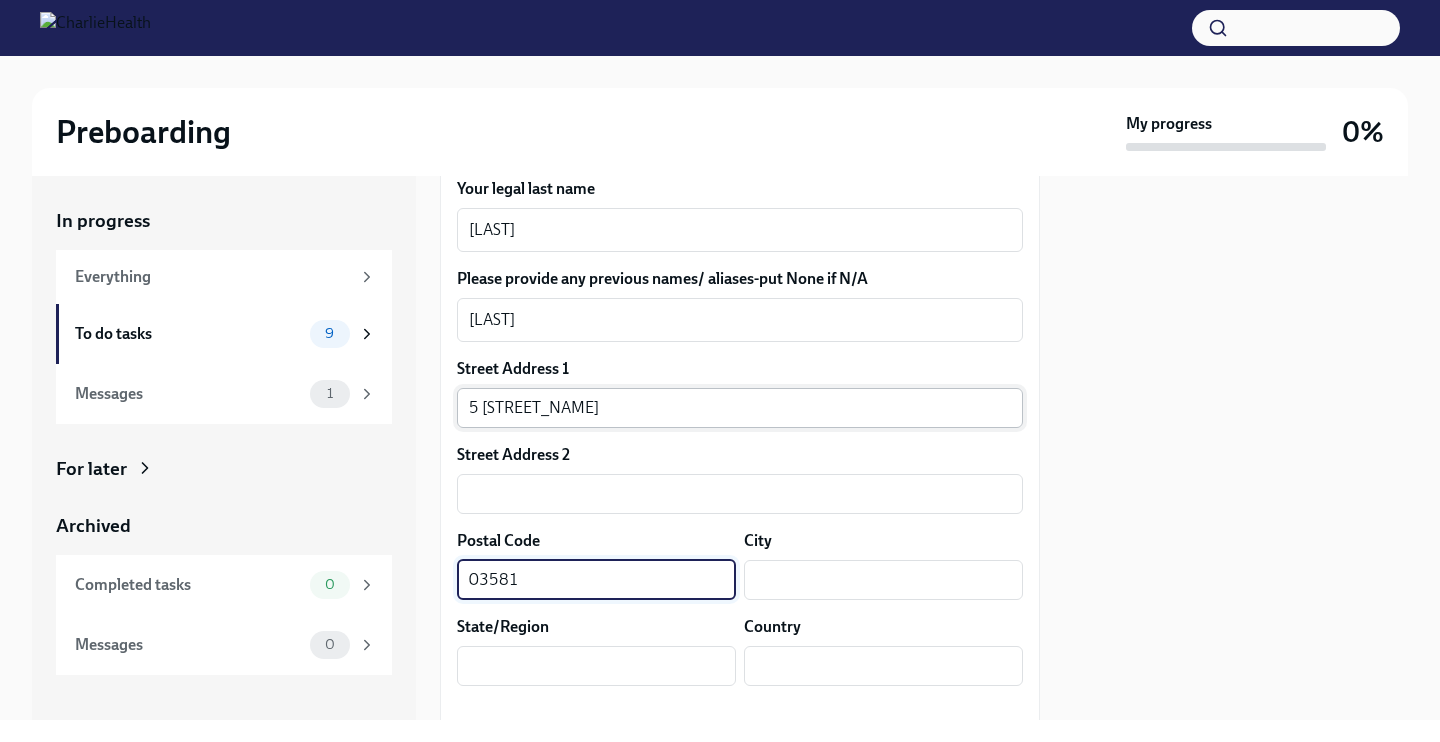 type on "03581" 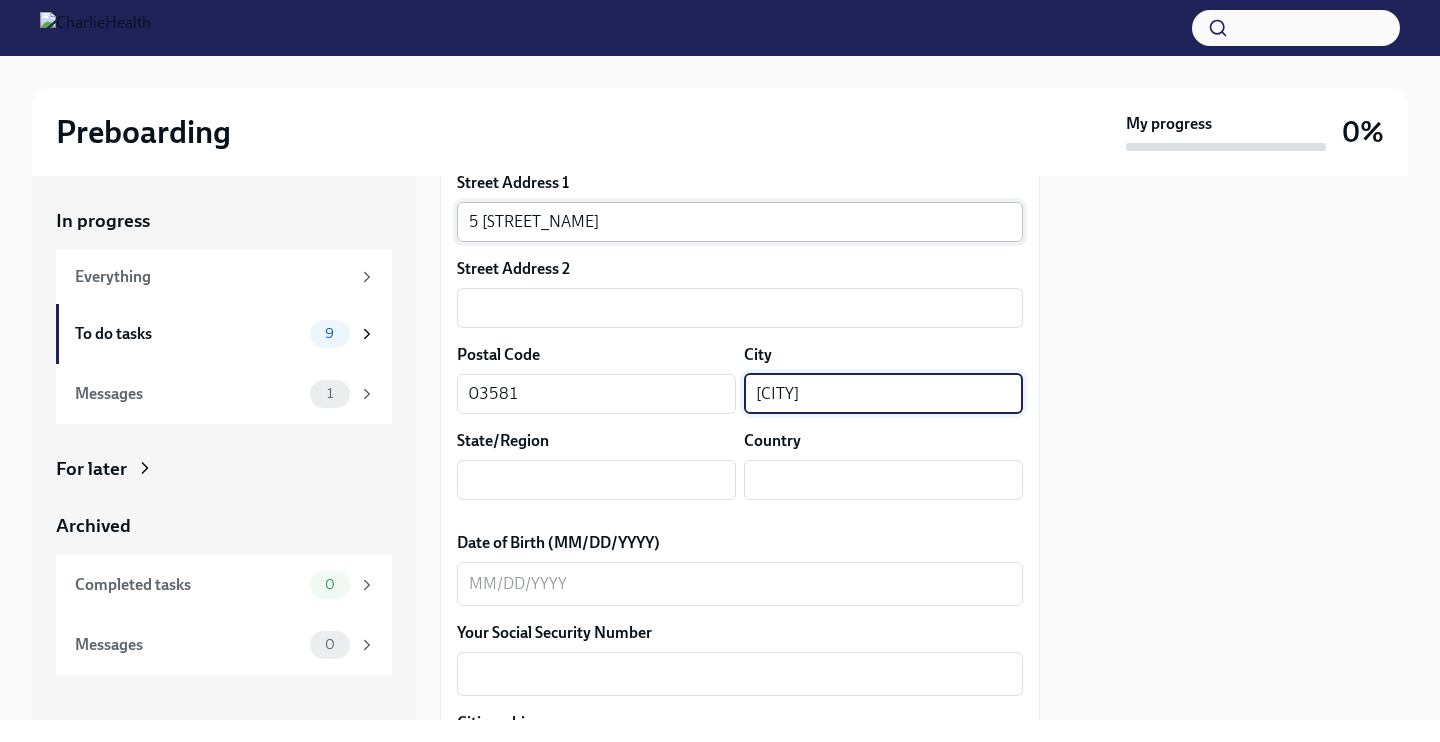 scroll, scrollTop: 645, scrollLeft: 0, axis: vertical 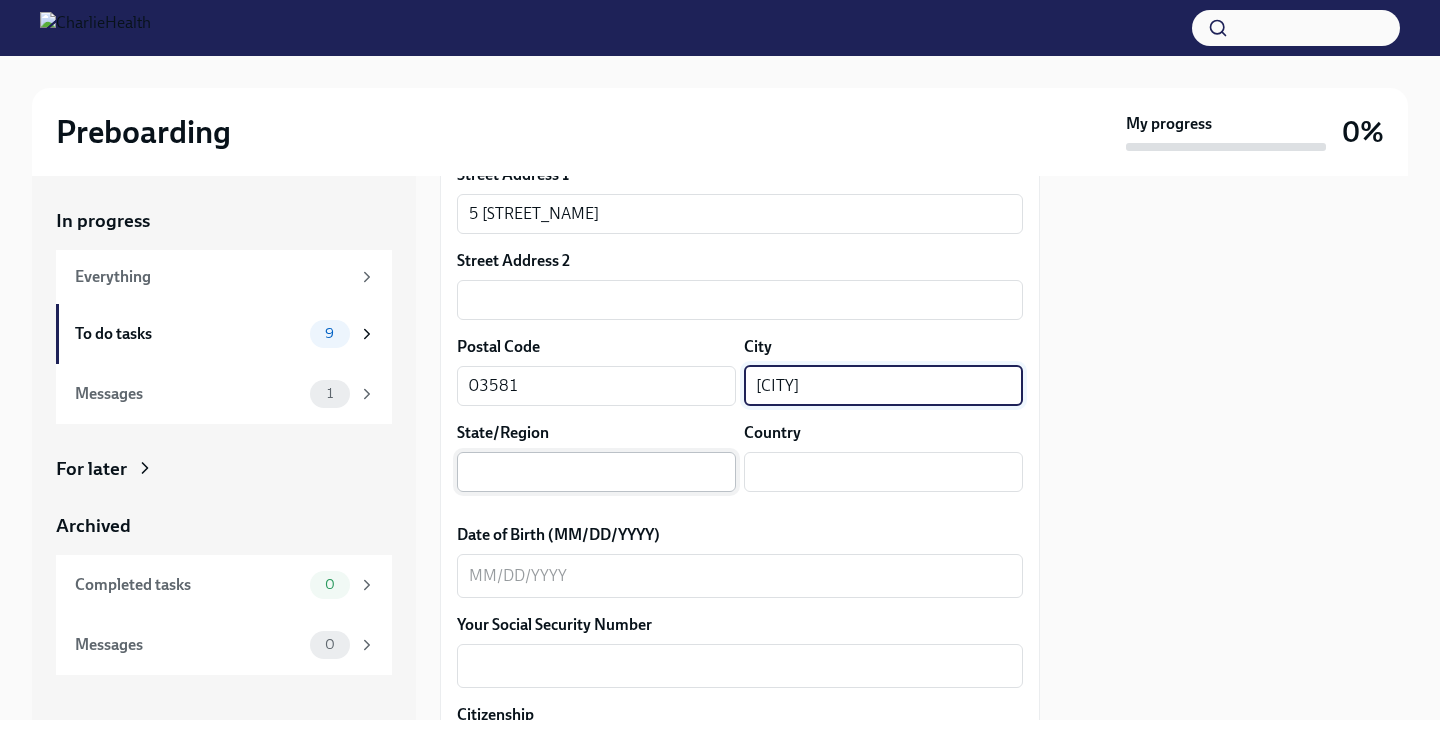 type on "[CITY]" 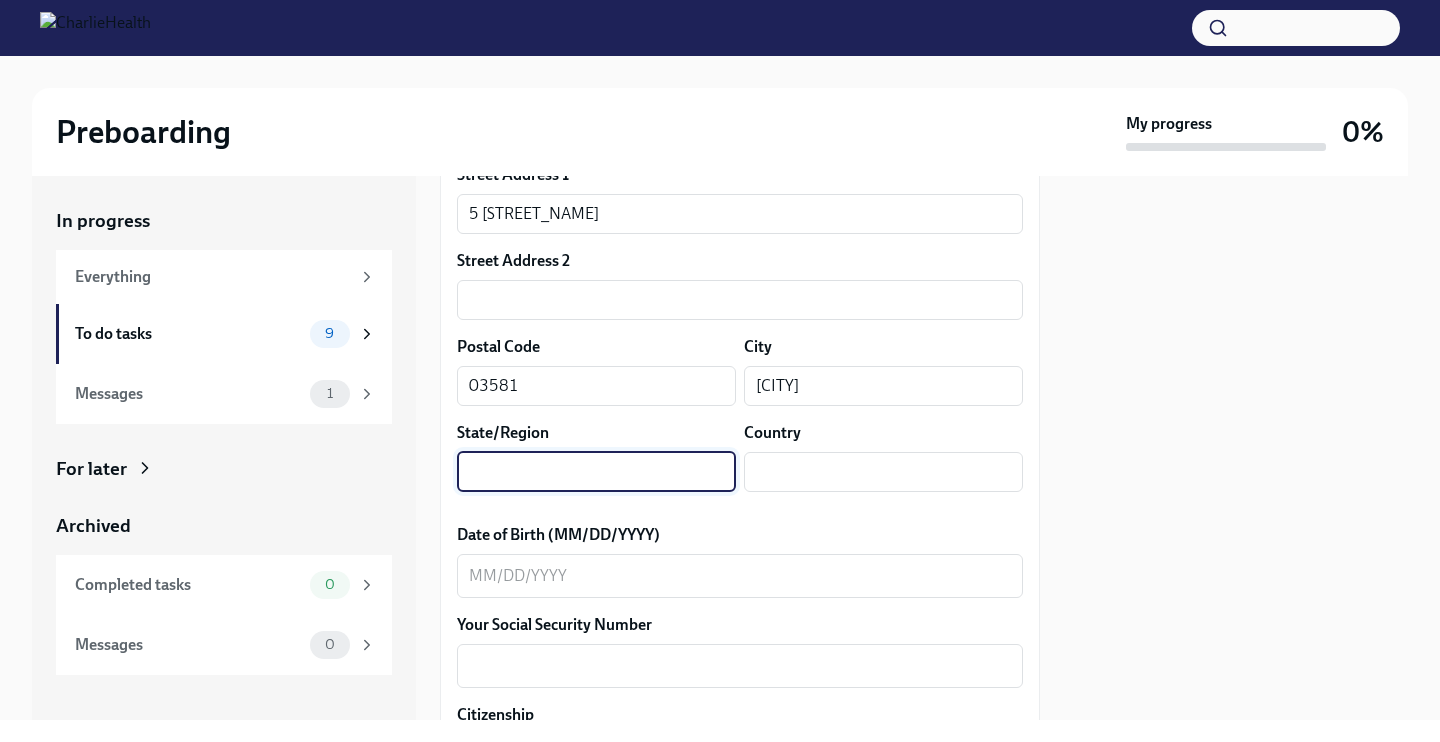 click at bounding box center [596, 472] 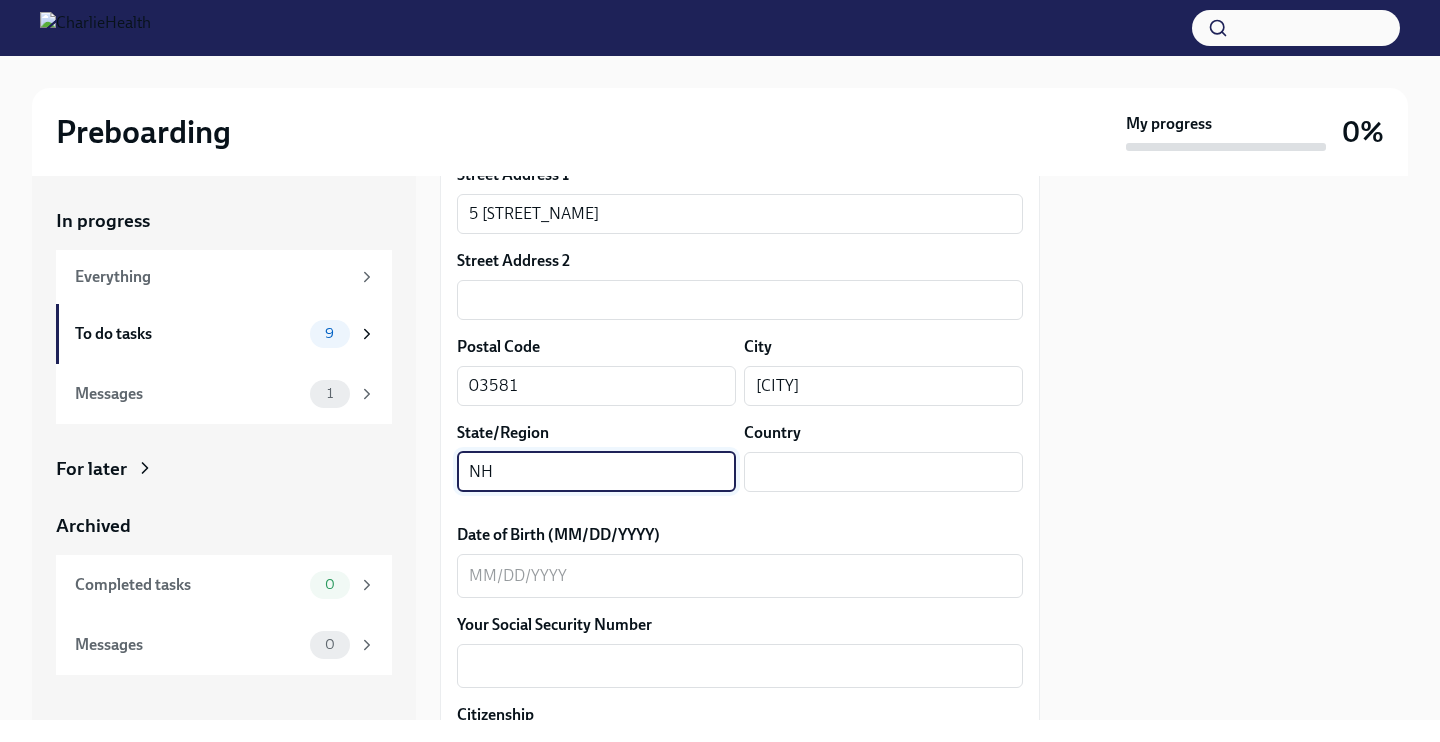 type on "NH" 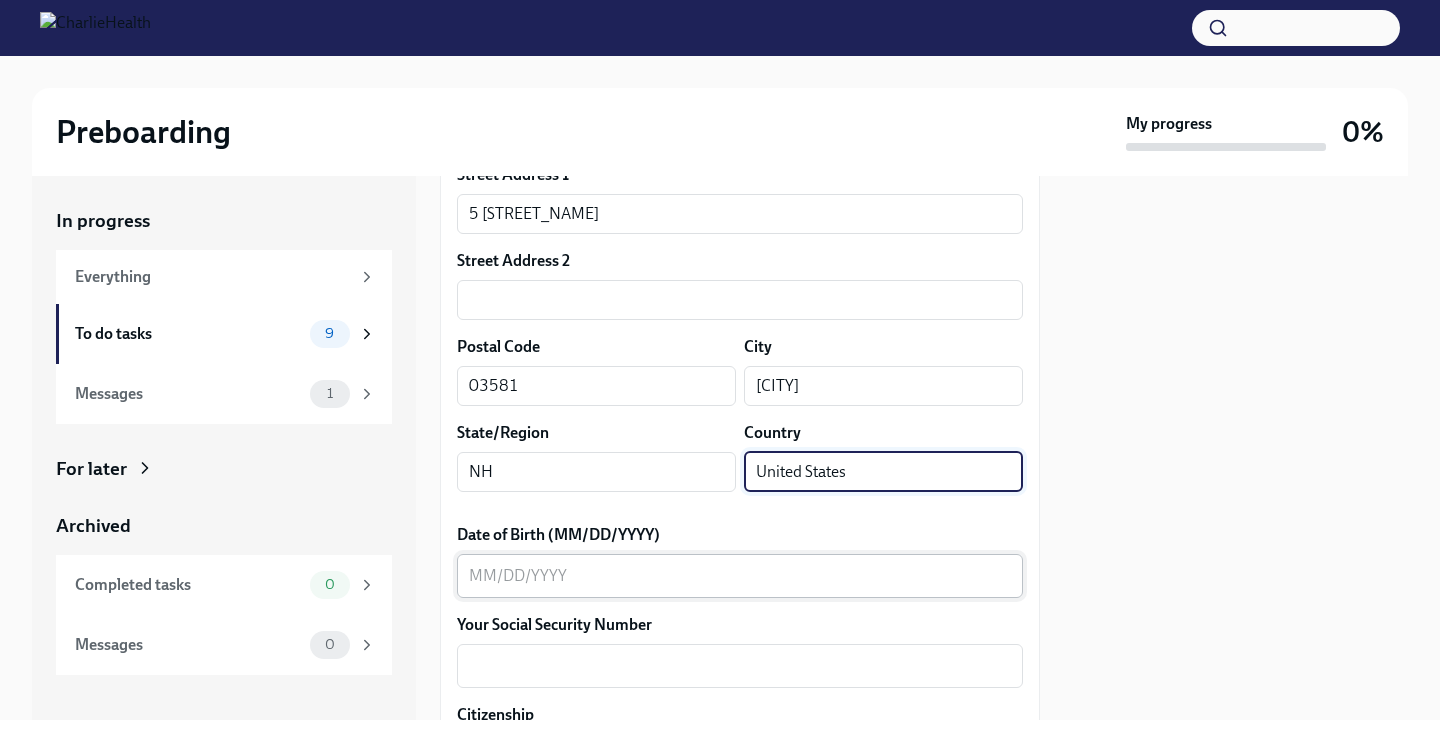 type on "United States" 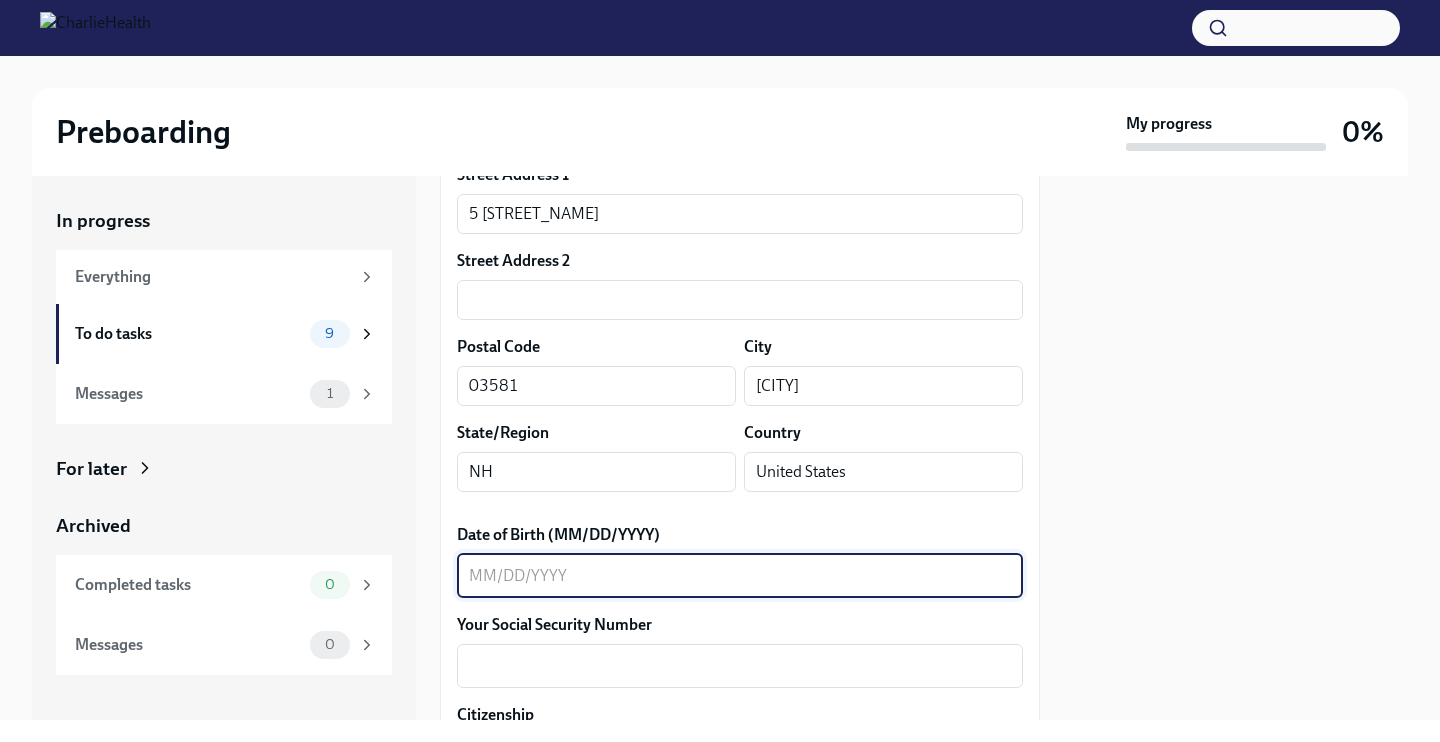 click on "Date of Birth (MM/DD/YYYY)" at bounding box center (740, 576) 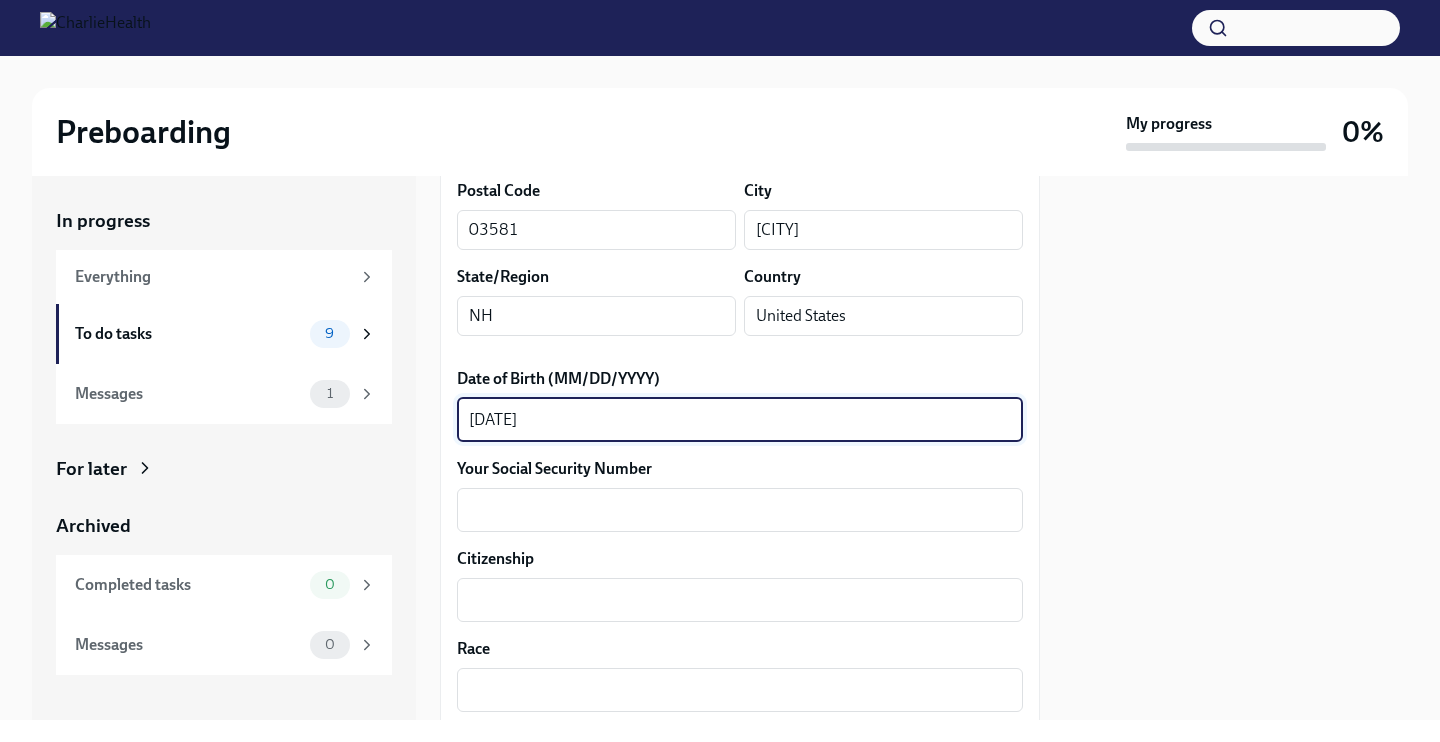 scroll, scrollTop: 812, scrollLeft: 0, axis: vertical 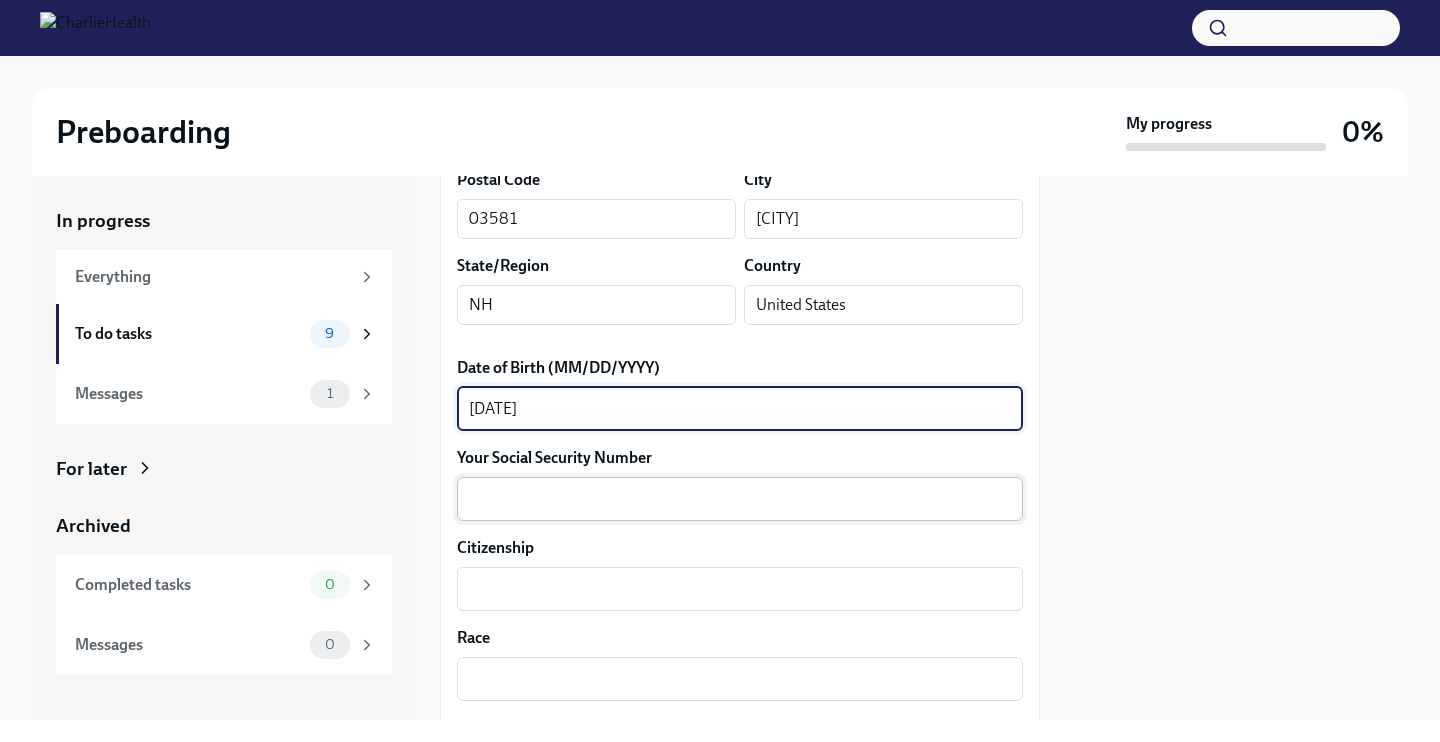 type on "[DATE]" 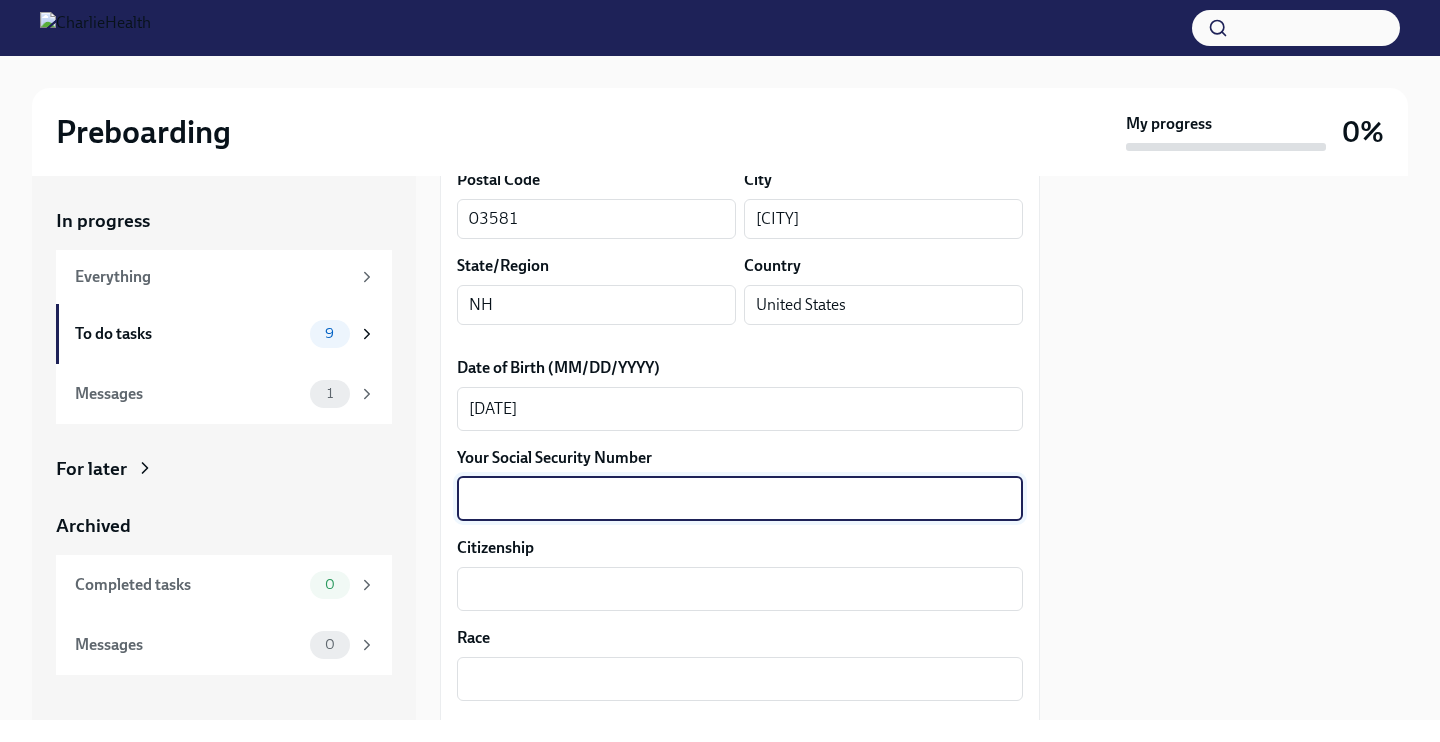click on "Your Social Security Number" at bounding box center [740, 499] 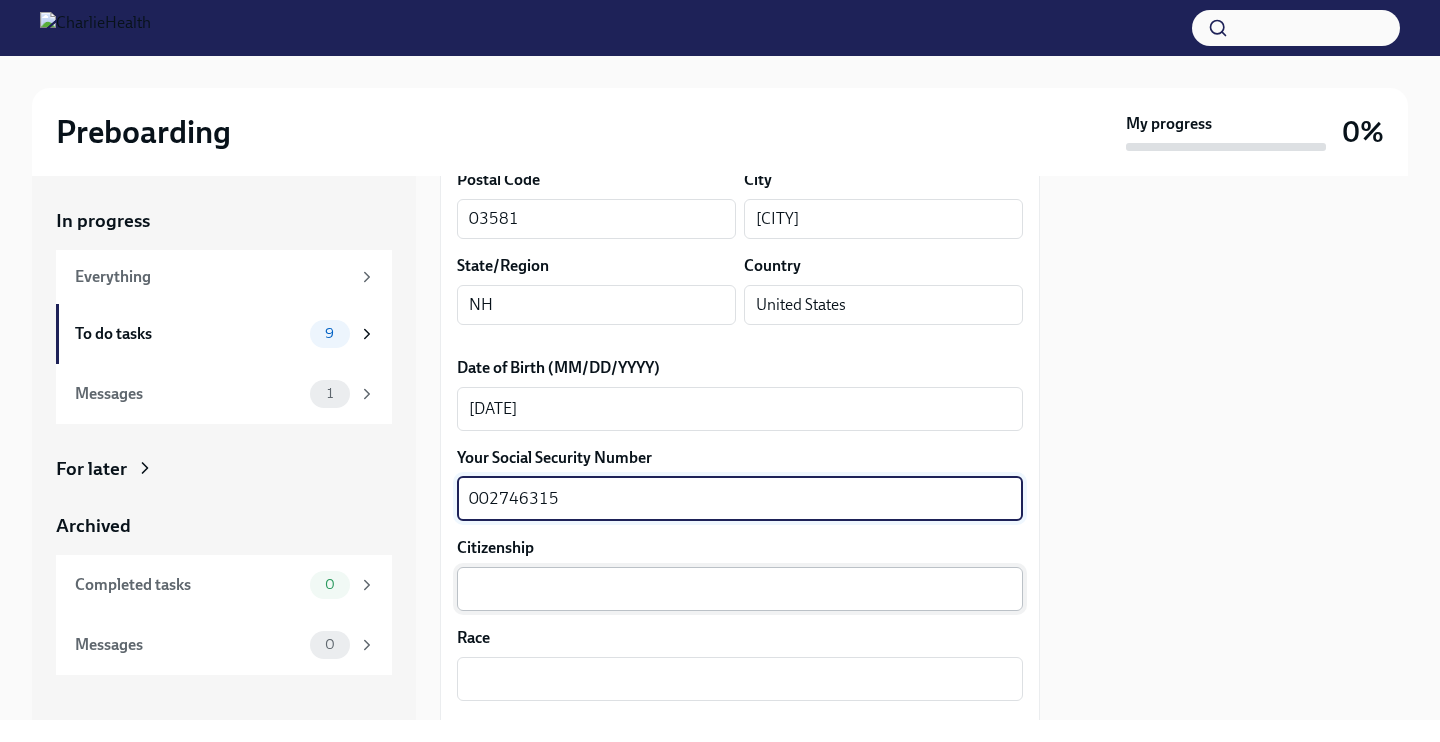 type on "002746315" 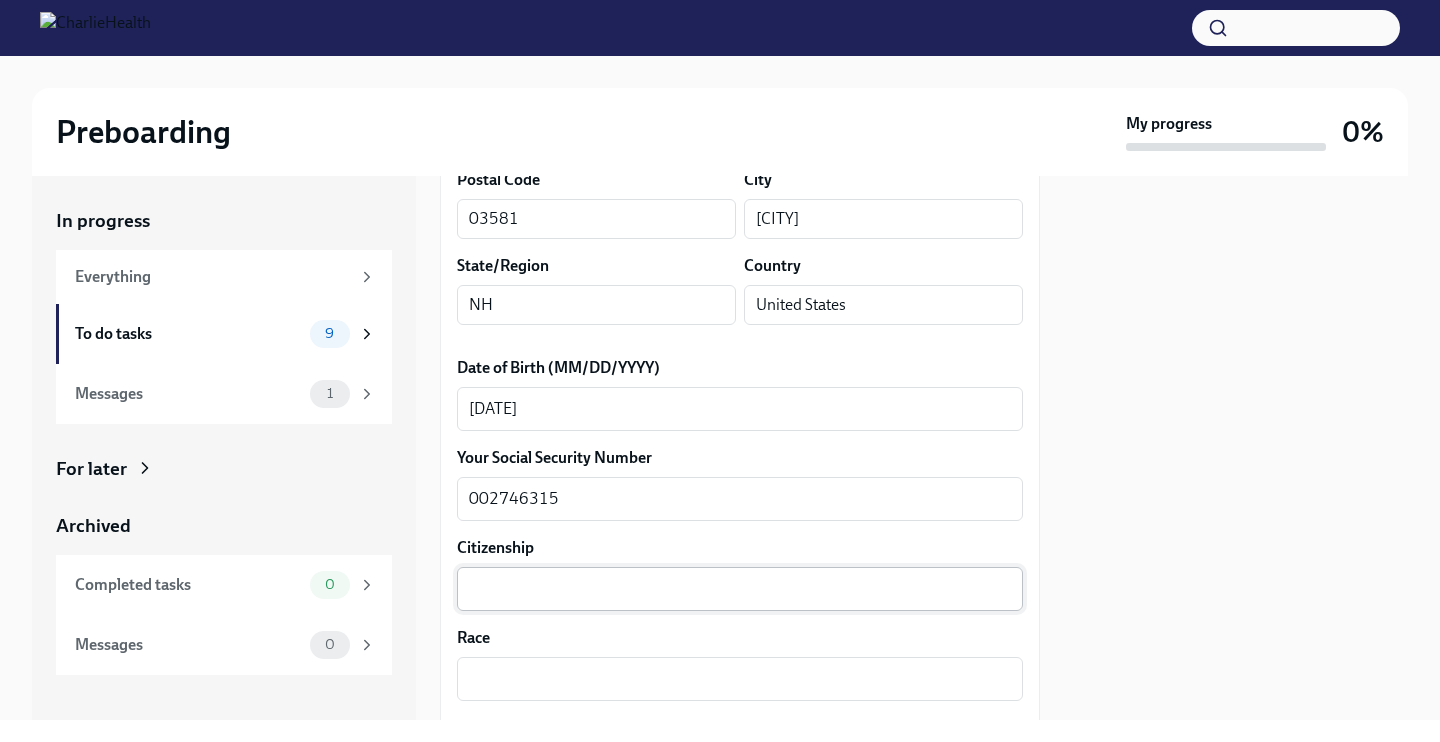click on "x ​" at bounding box center [740, 589] 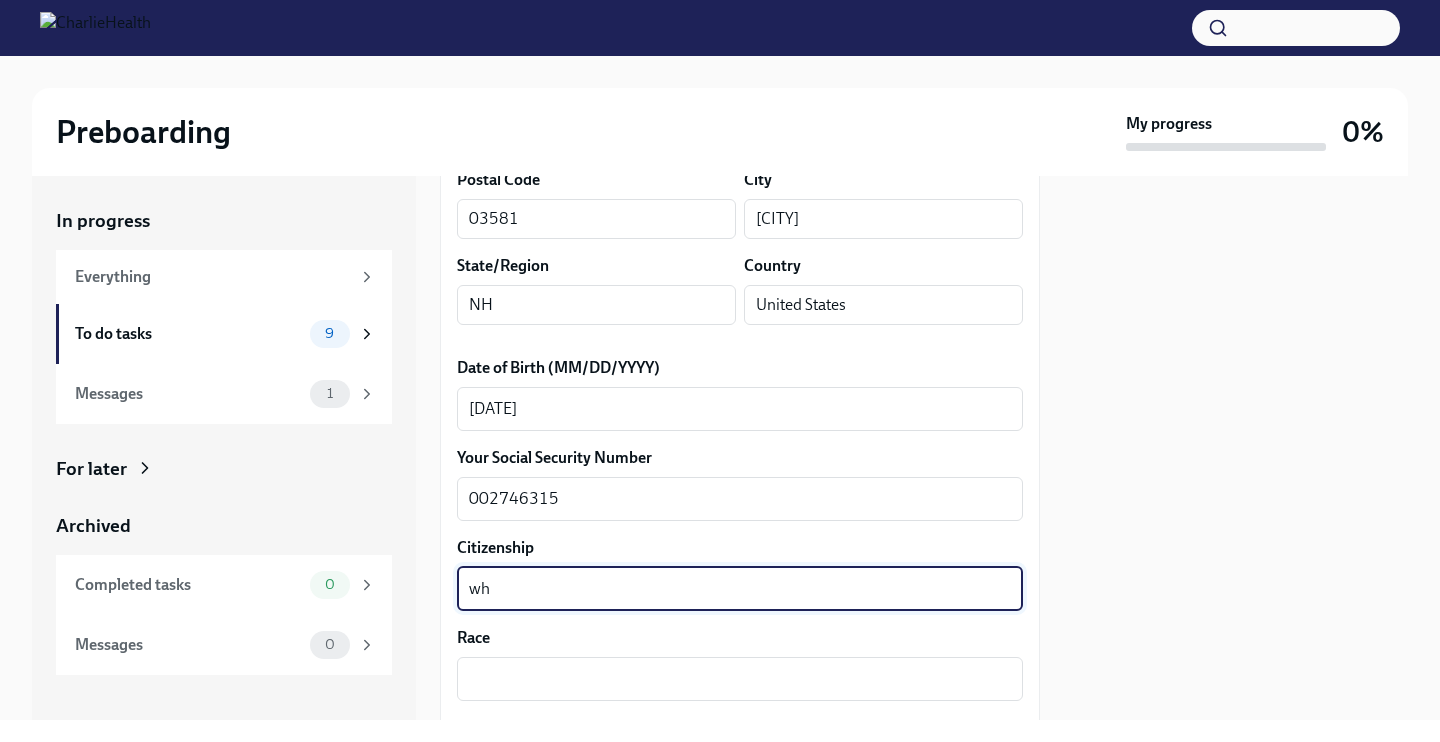 type on "w" 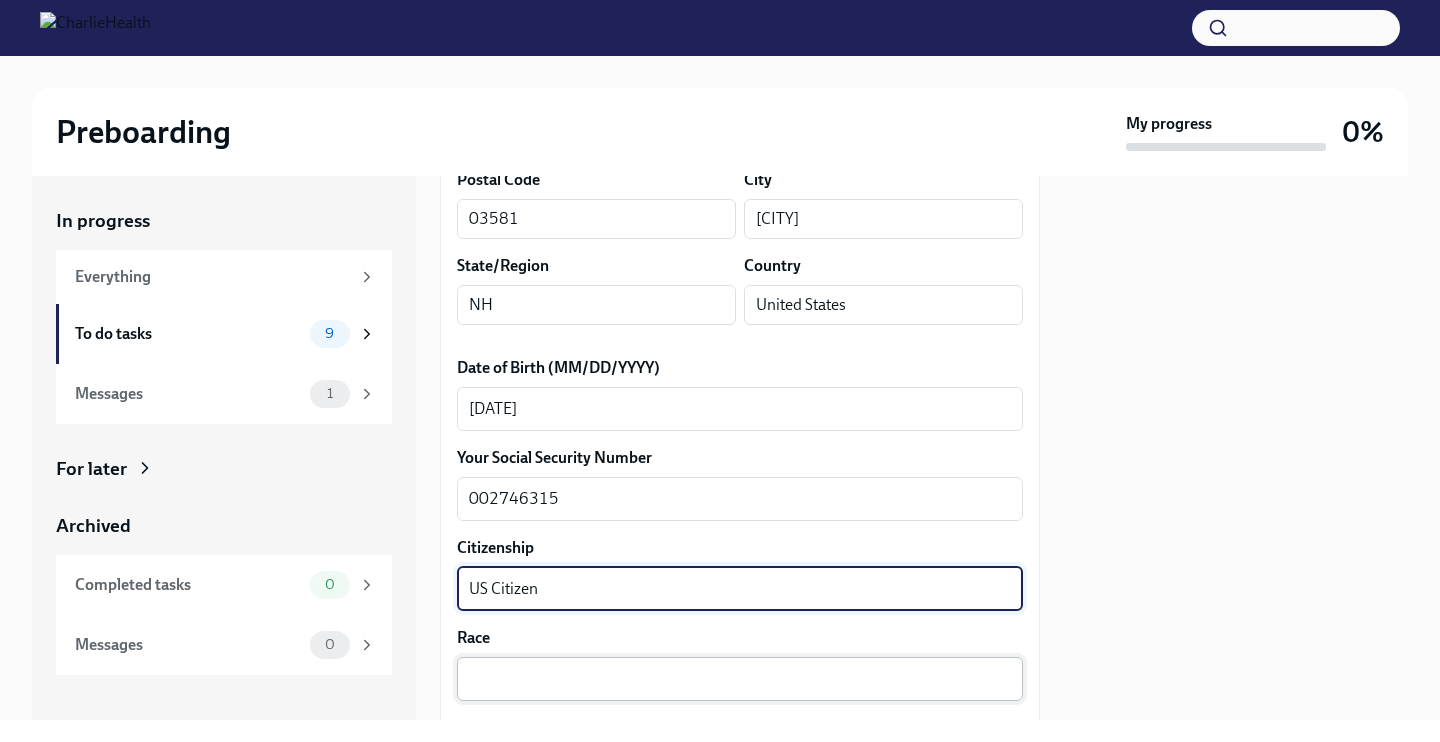 scroll, scrollTop: 0, scrollLeft: 0, axis: both 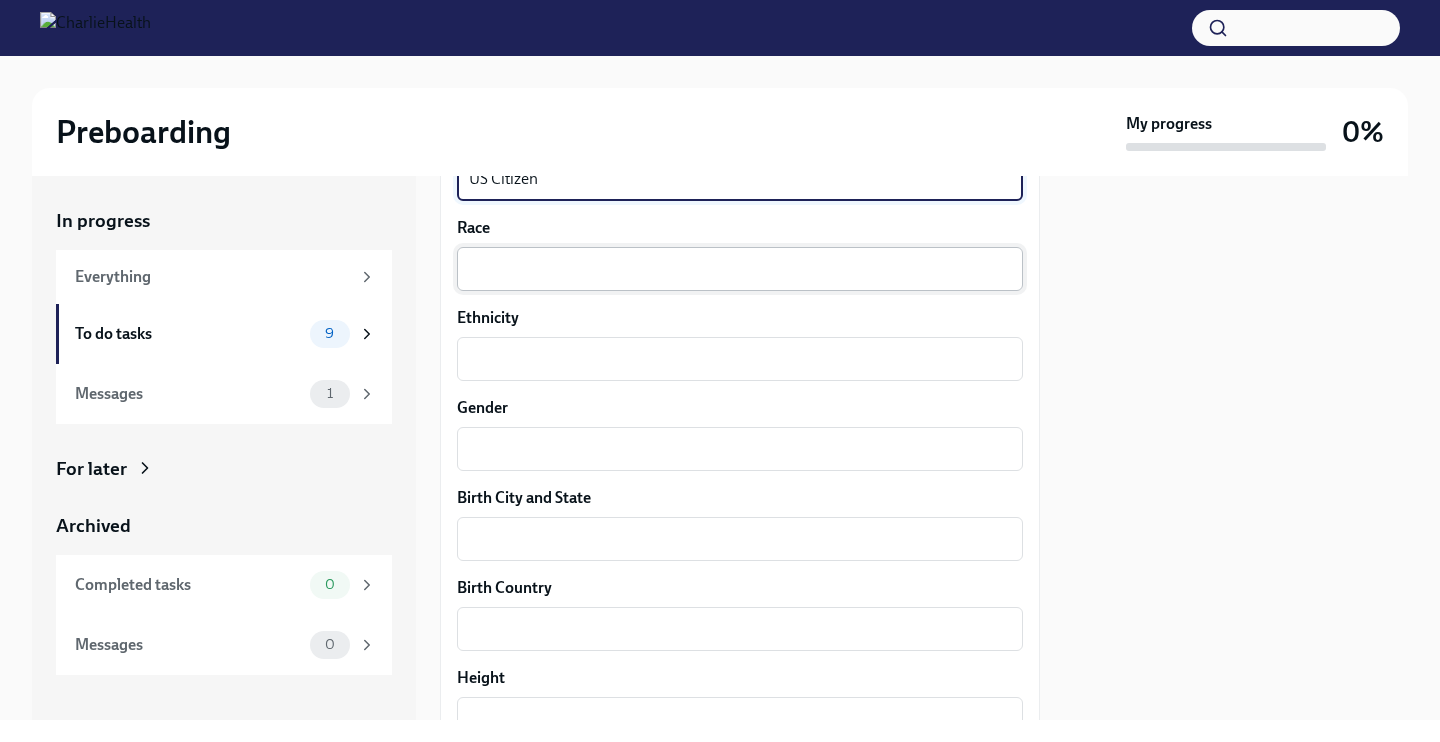 type on "US Citizen" 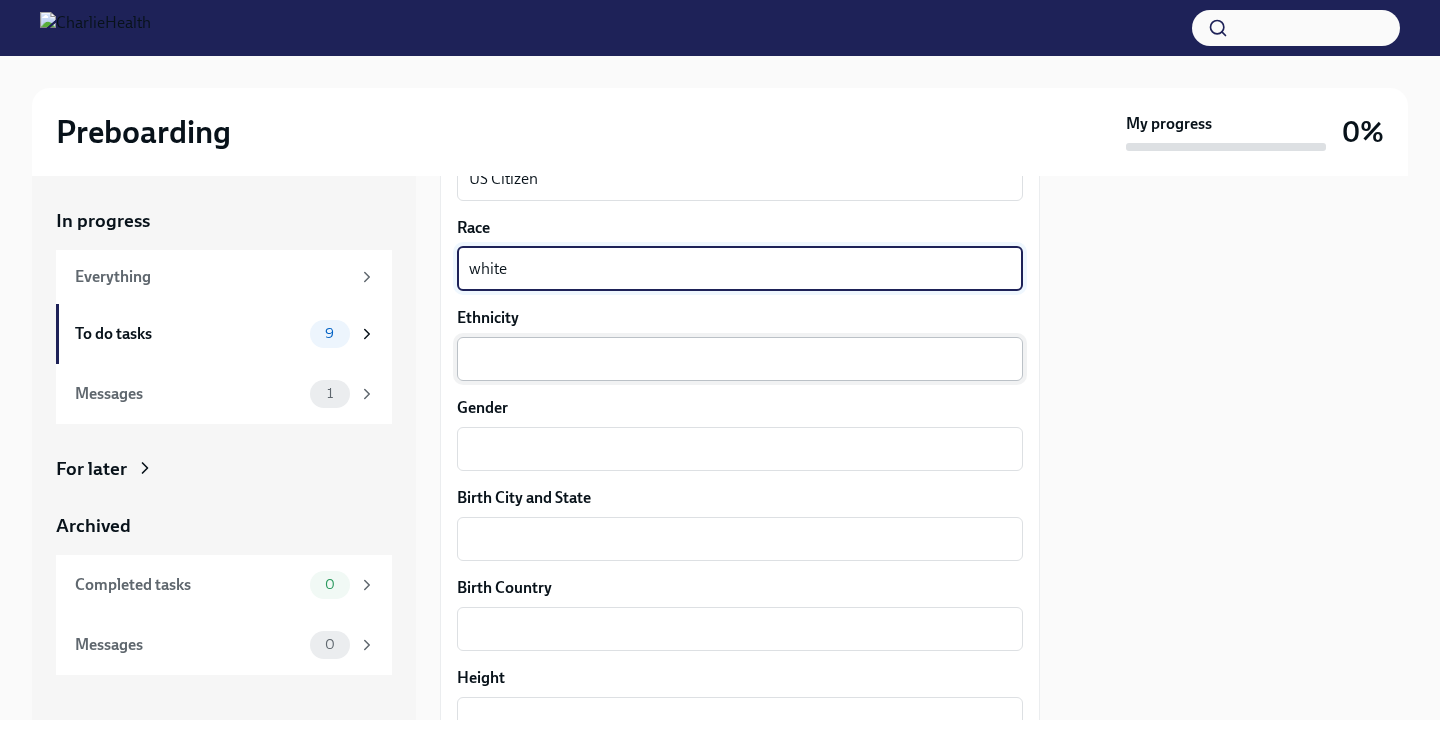 type on "white" 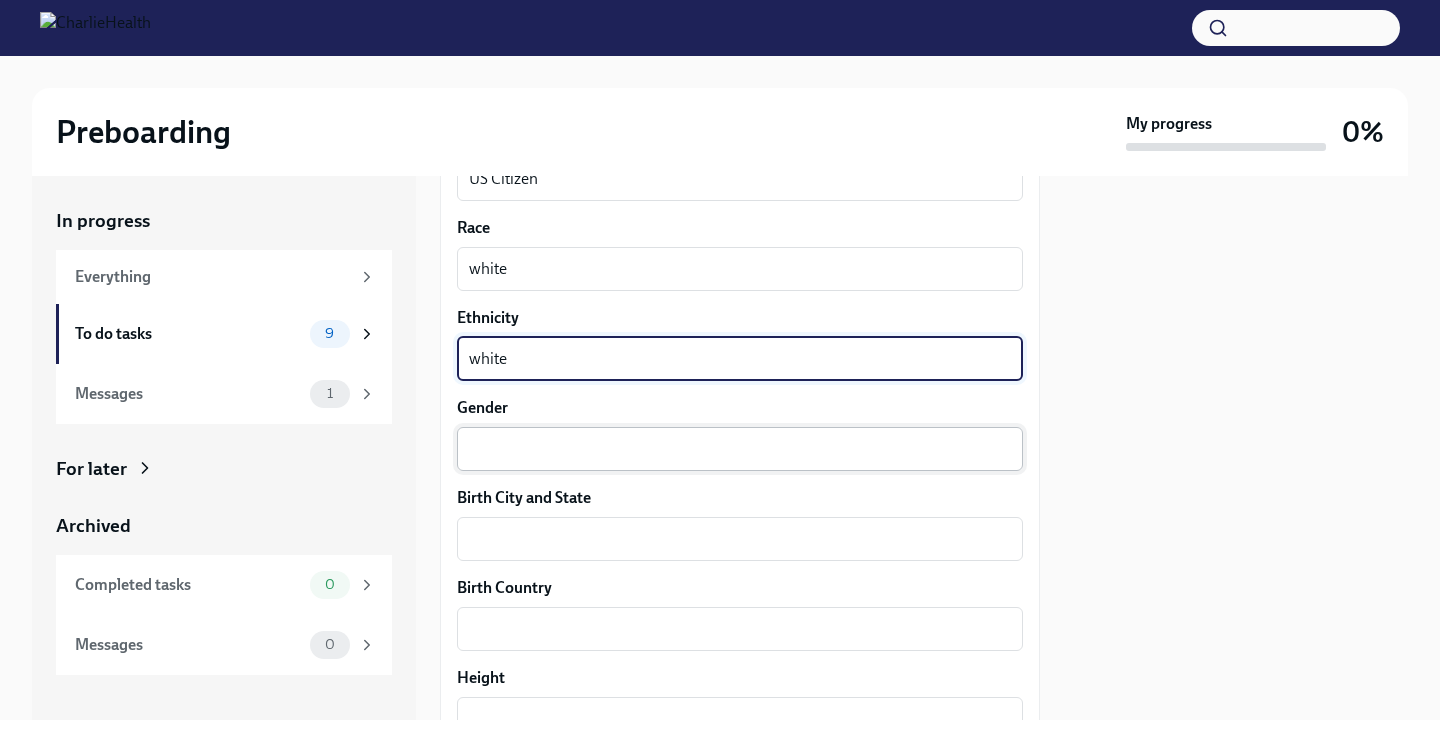 type on "white" 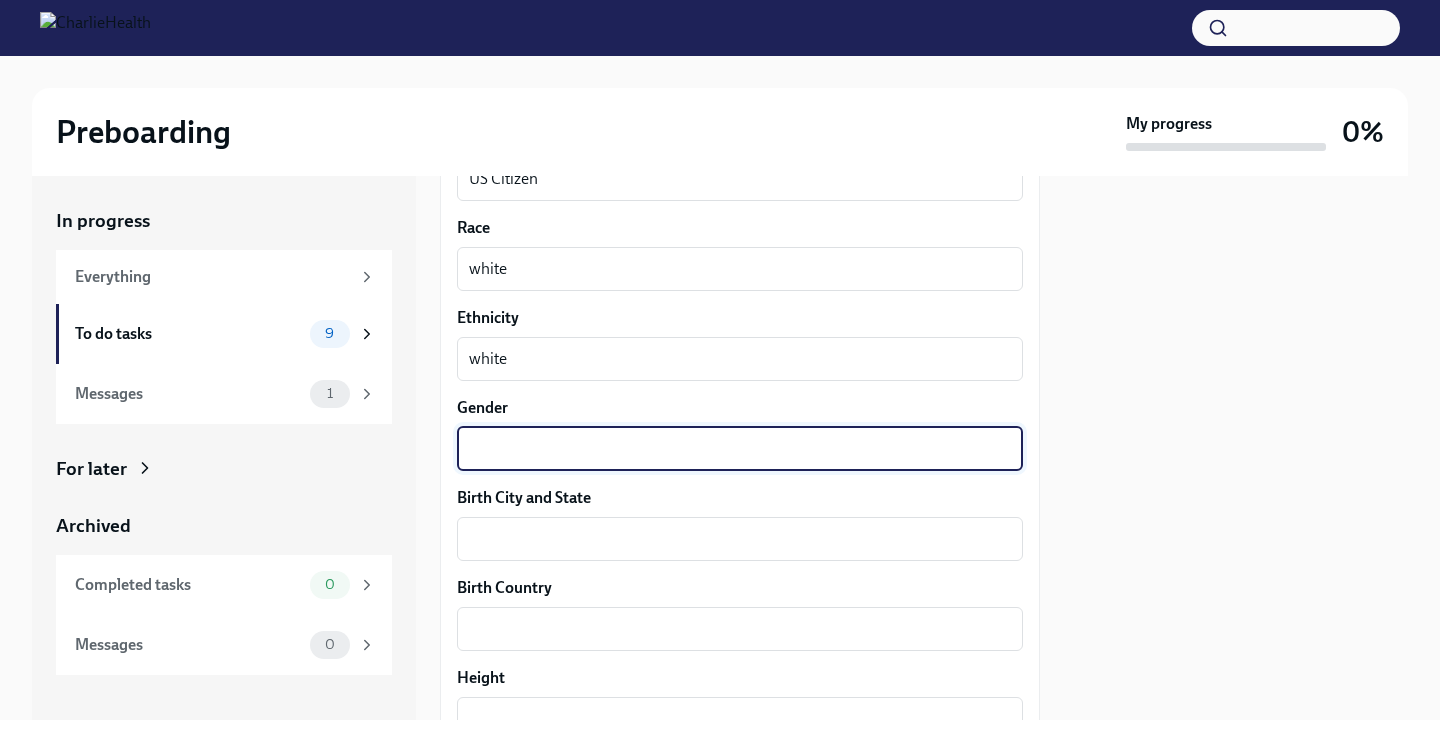 click on "Gender" at bounding box center (740, 449) 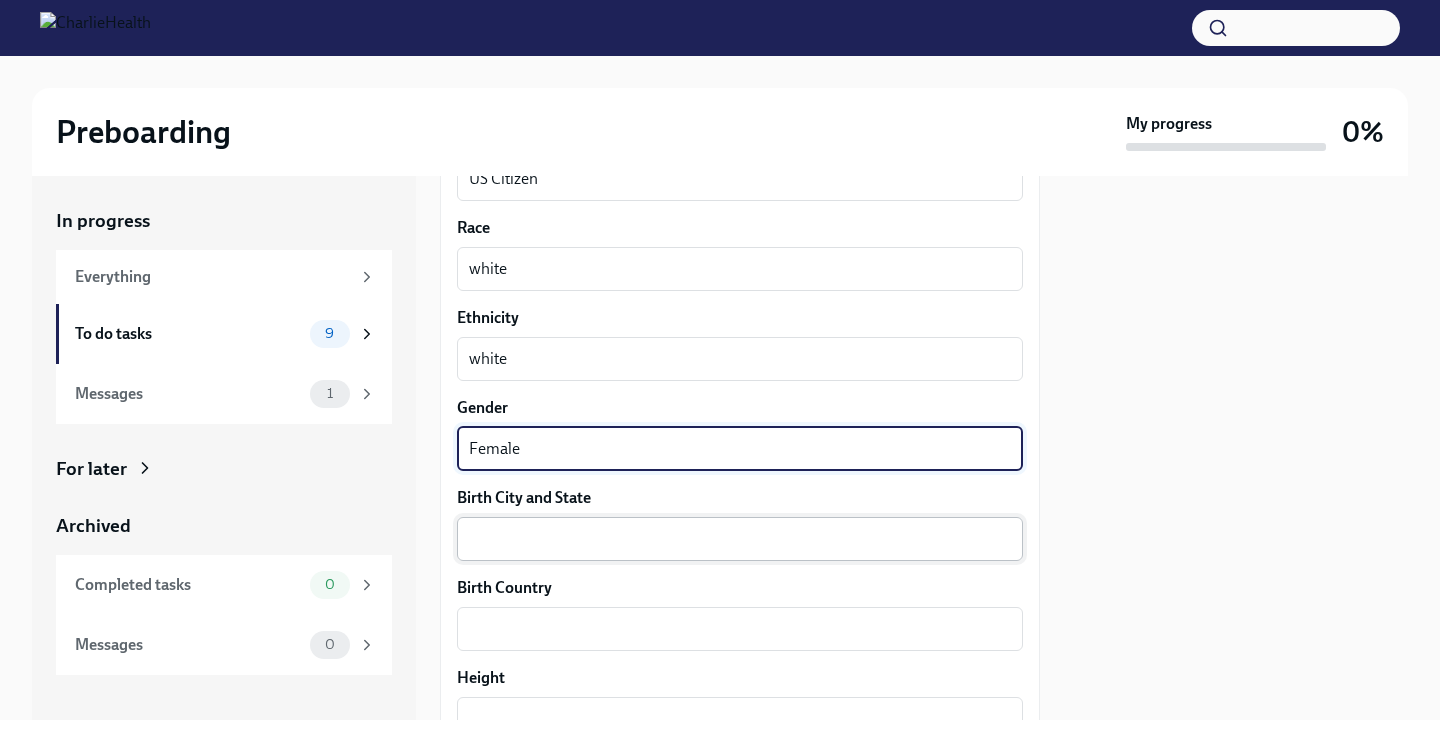type on "Female" 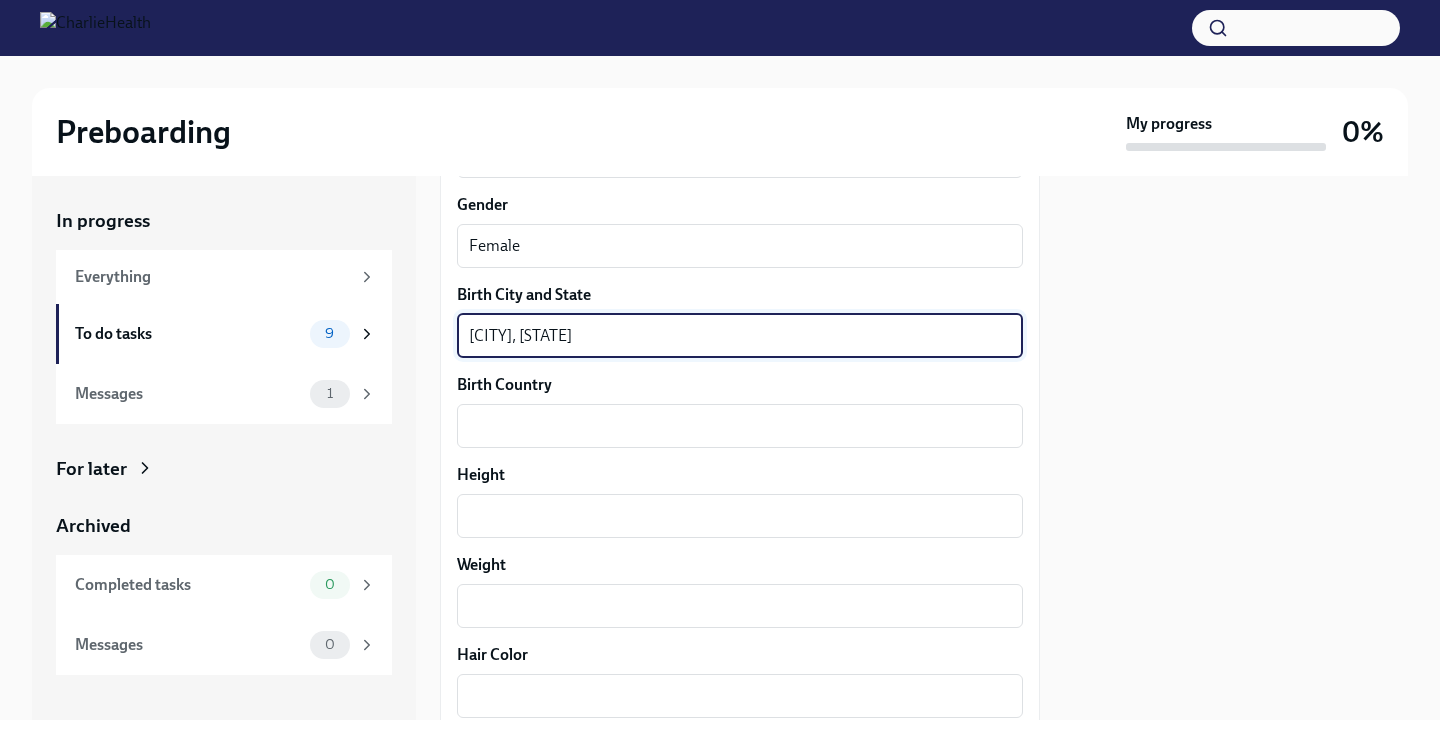 scroll, scrollTop: 1432, scrollLeft: 0, axis: vertical 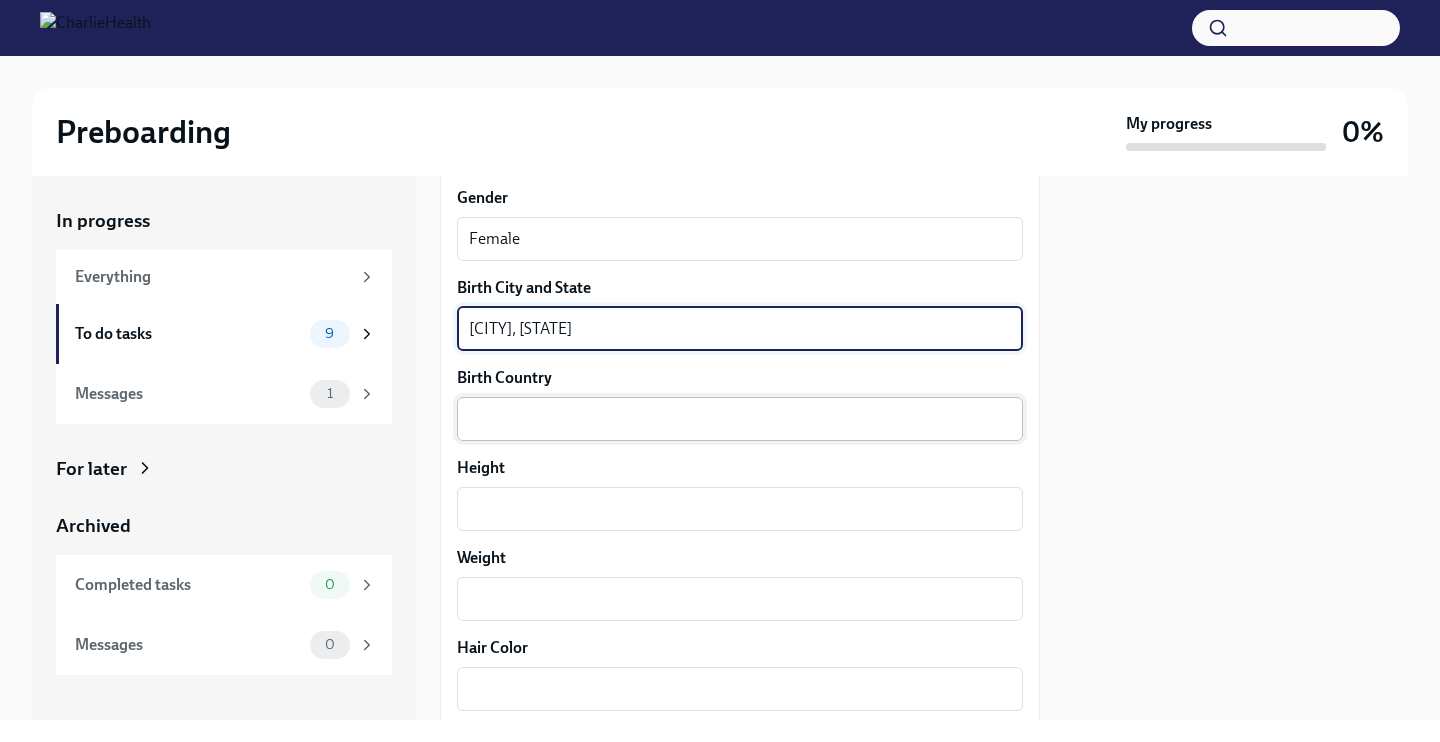 type on "[CITY], [STATE]" 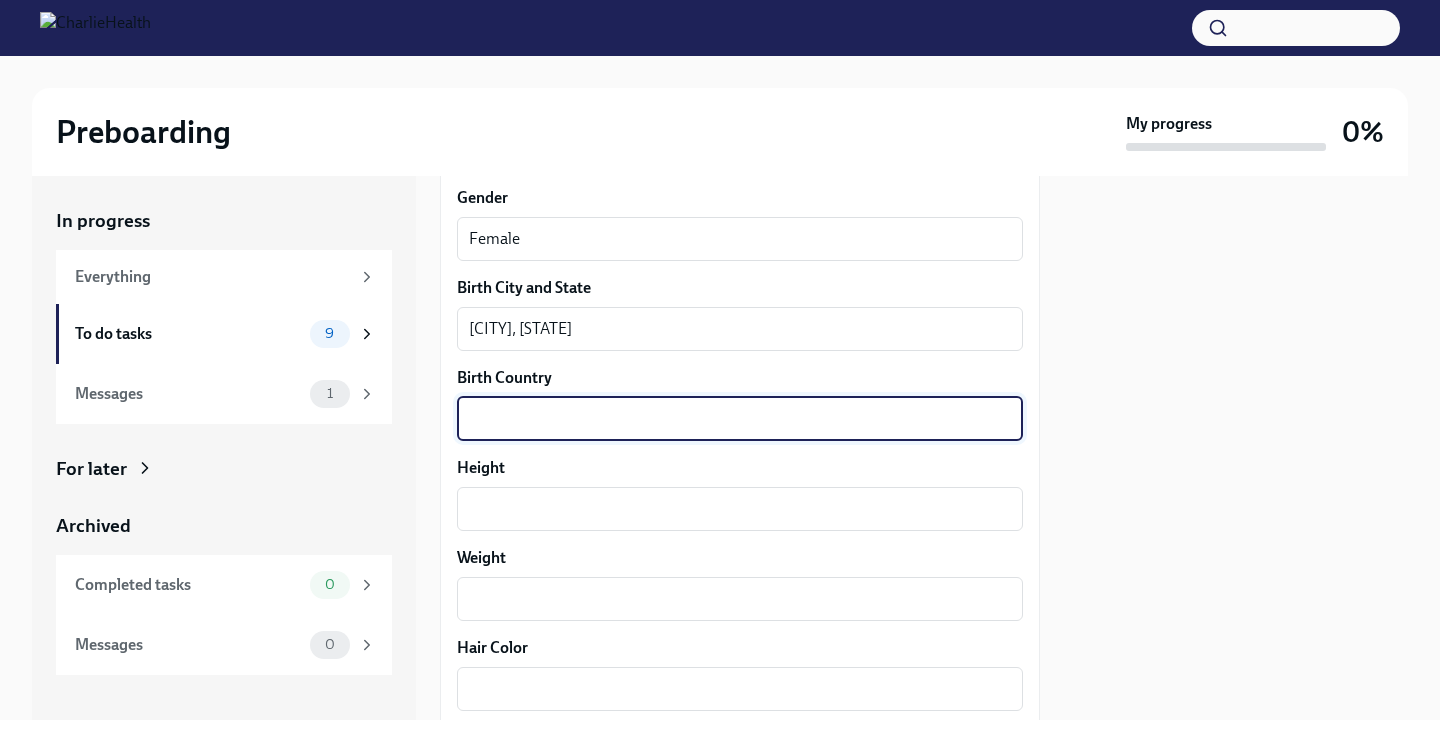 click on "Birth Country" at bounding box center (740, 419) 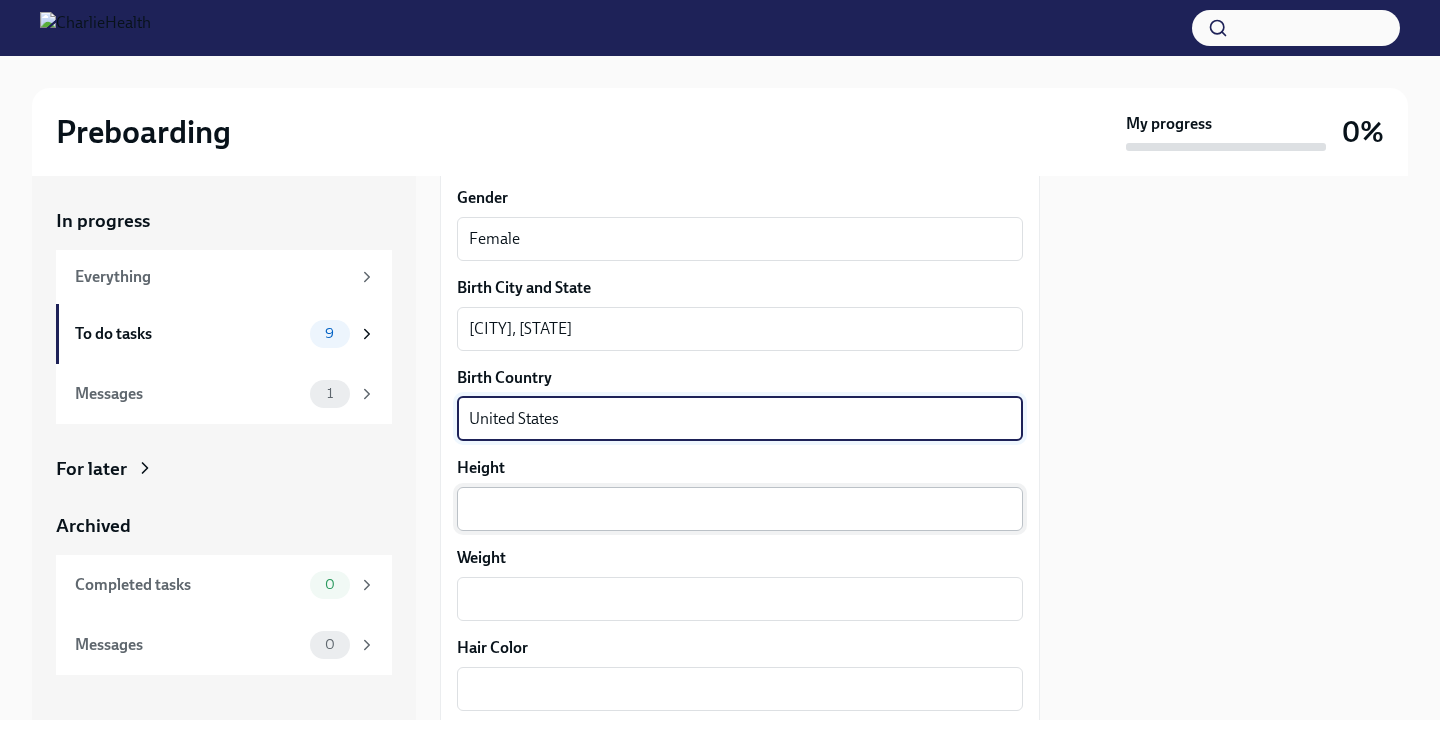 type on "United States" 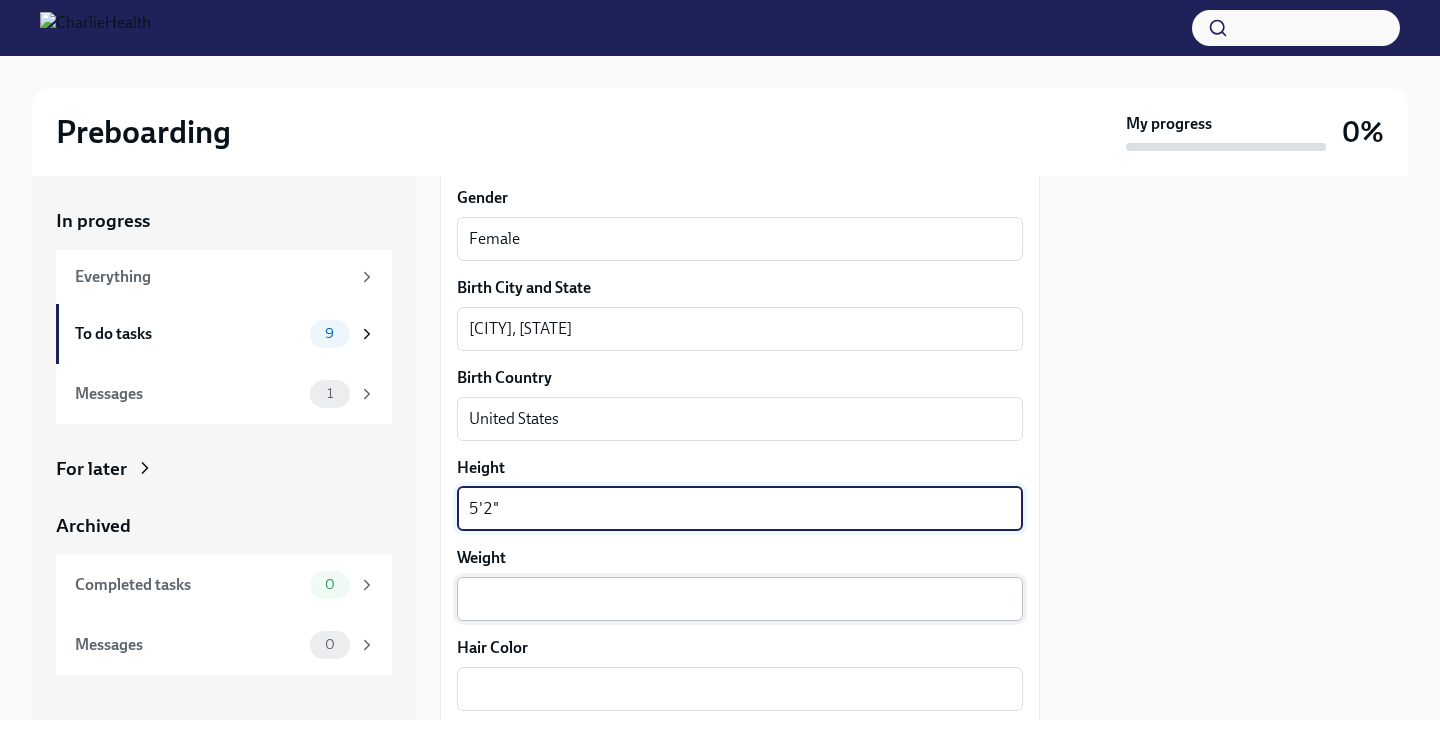 type on "5'2"" 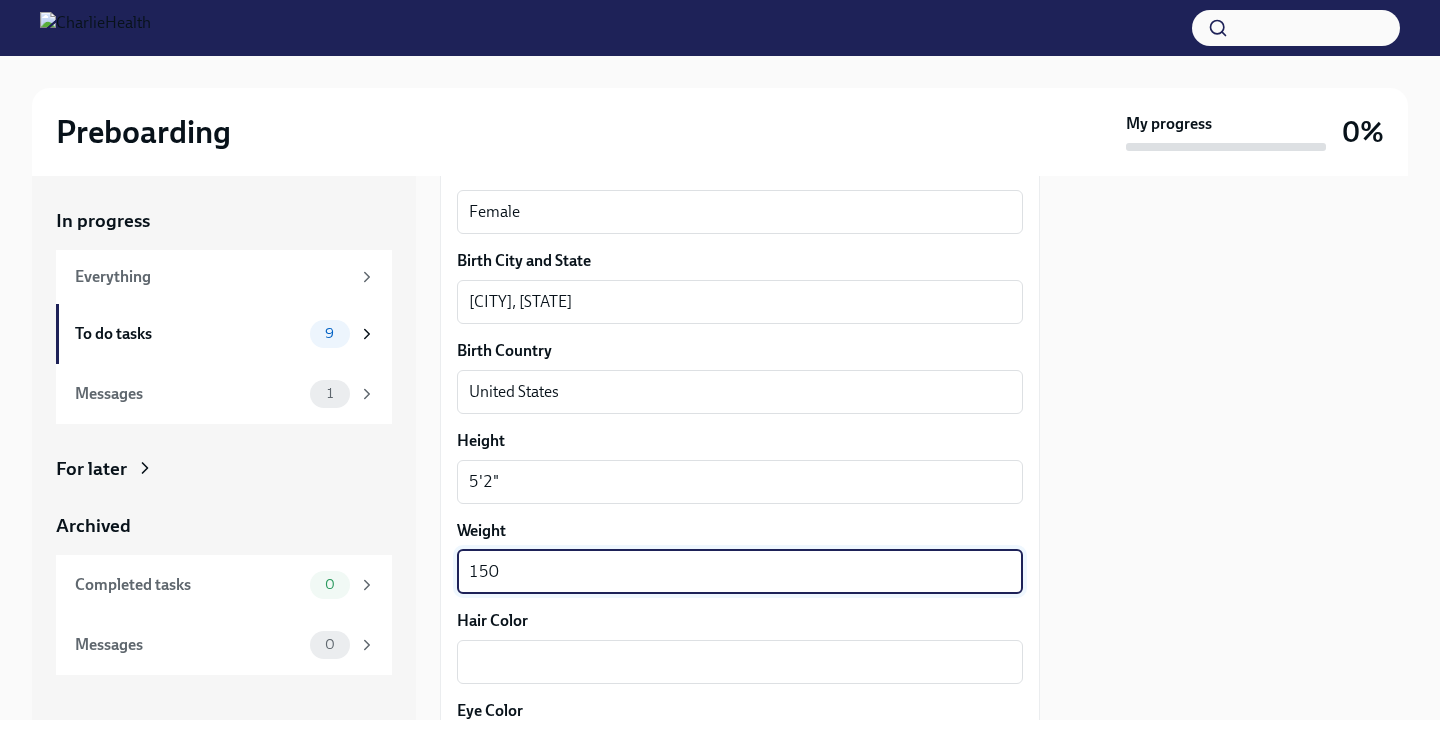 scroll, scrollTop: 1593, scrollLeft: 0, axis: vertical 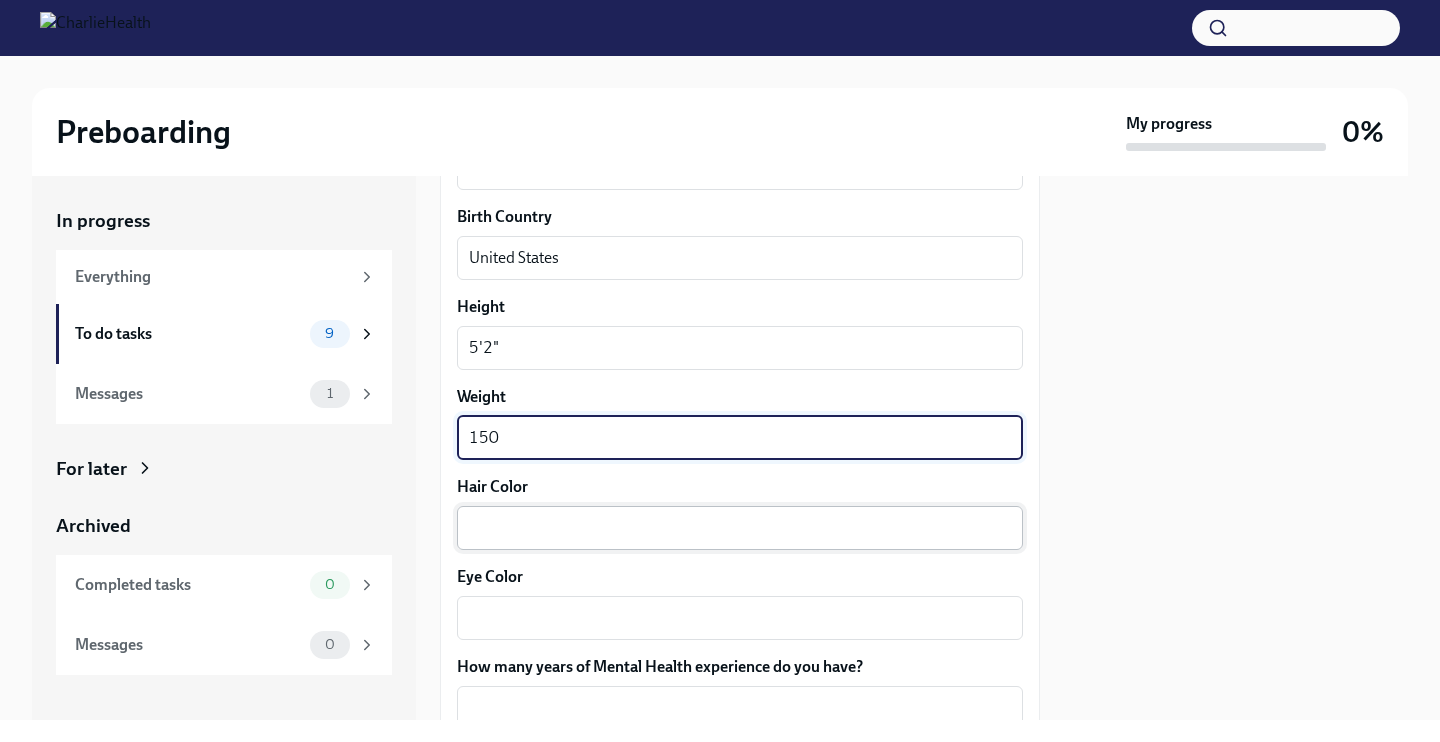type on "150" 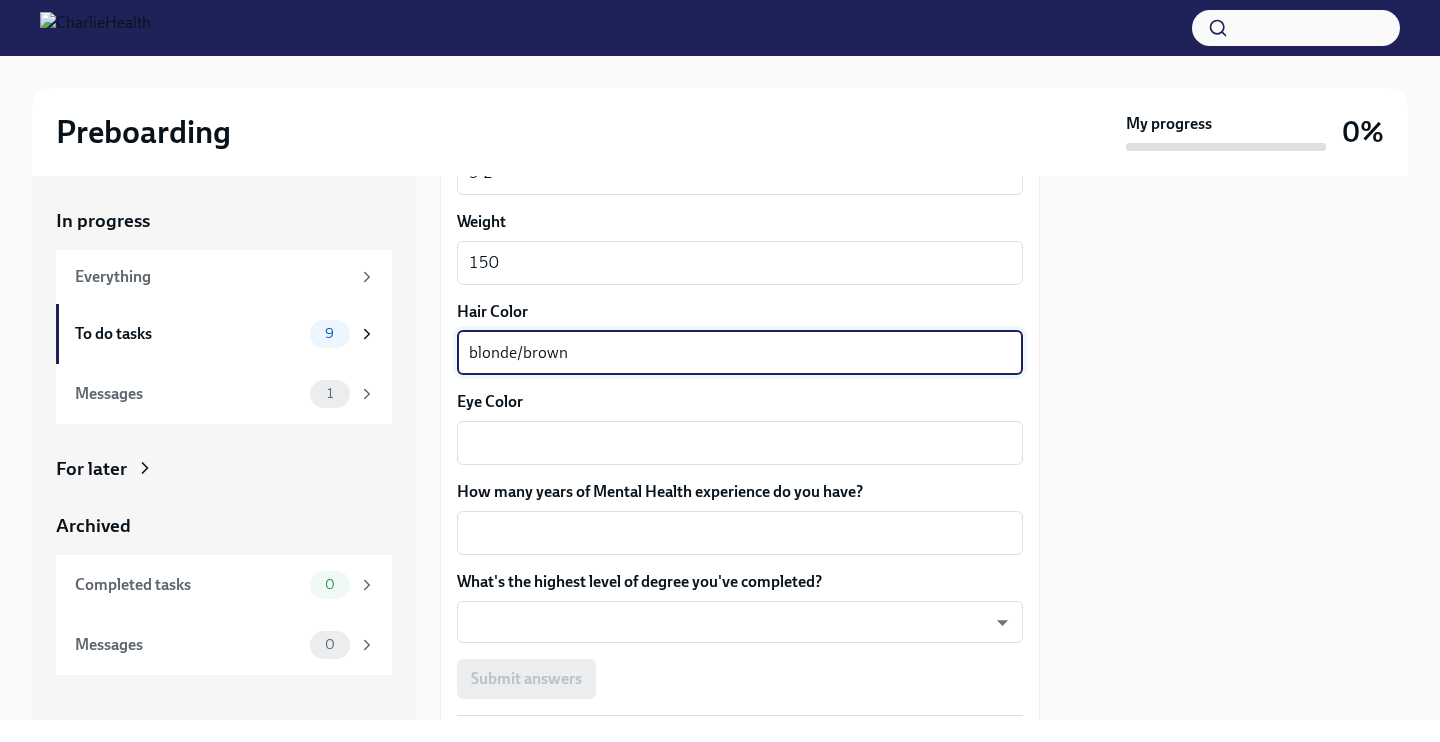 scroll, scrollTop: 1770, scrollLeft: 0, axis: vertical 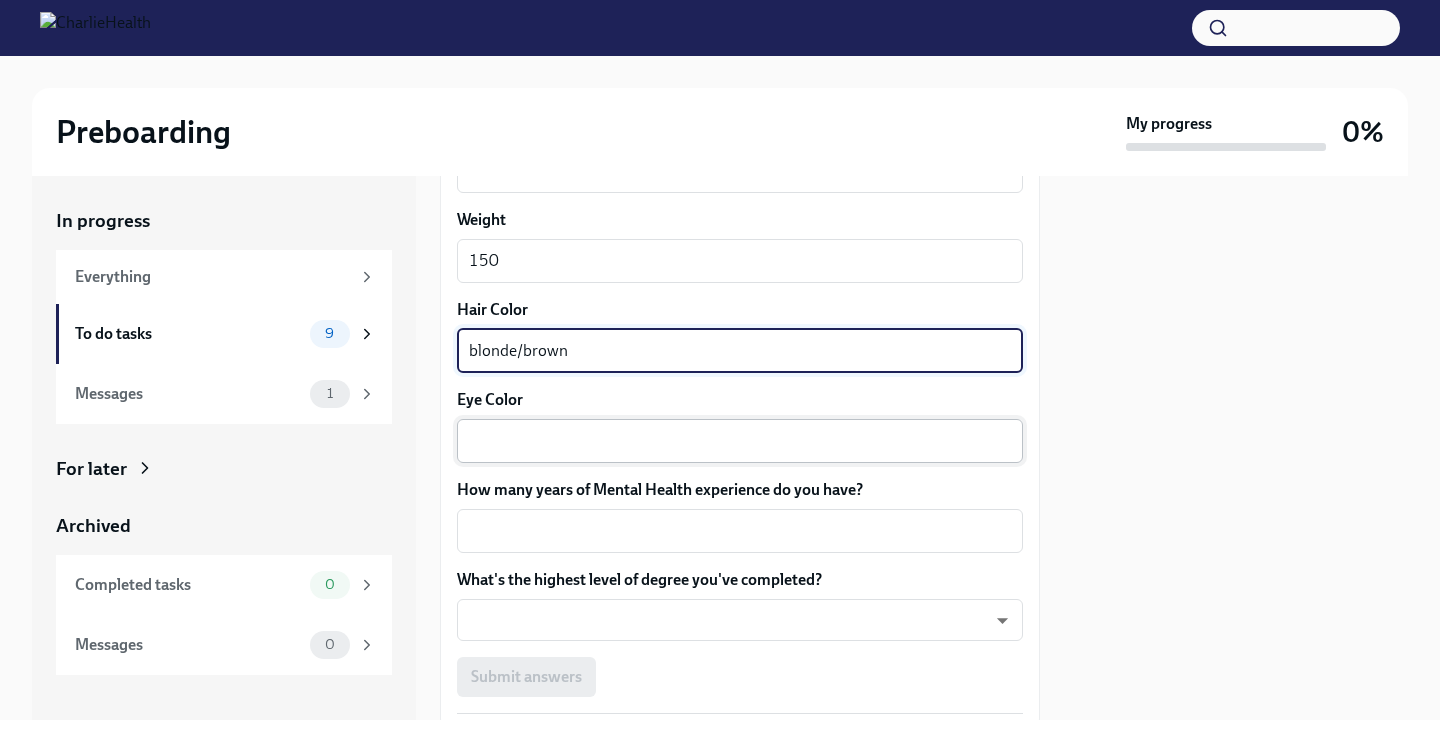 type on "blonde/brown" 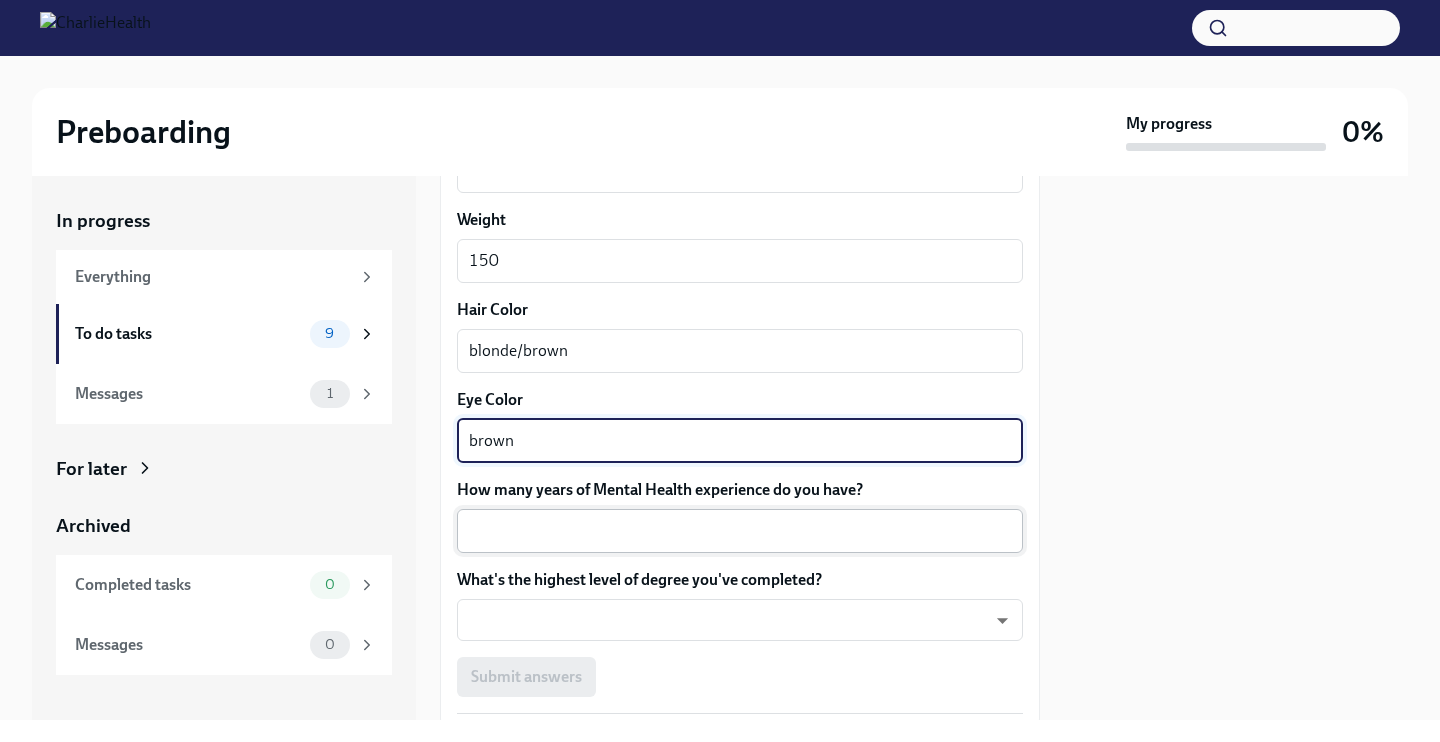 type on "brown" 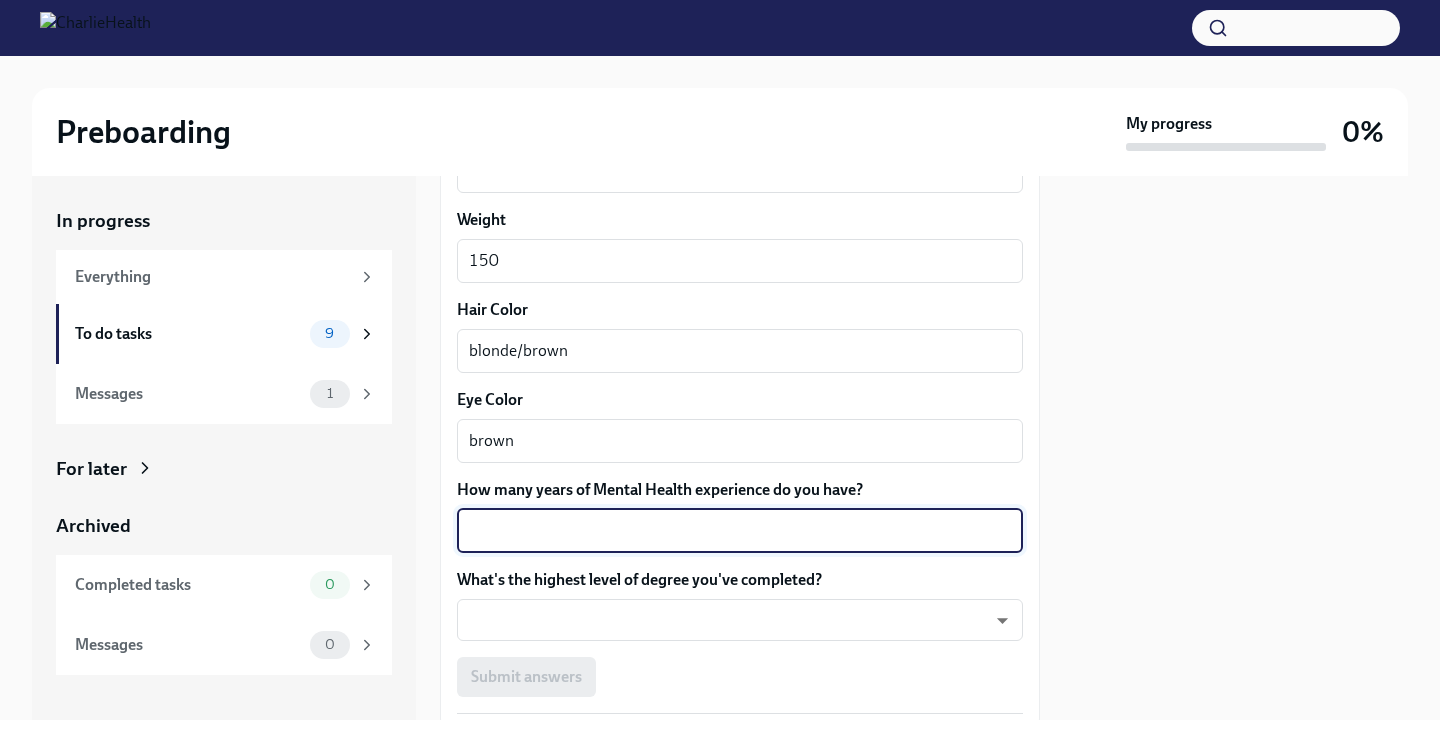 click on "How many years of Mental Health experience do you have?" at bounding box center [740, 531] 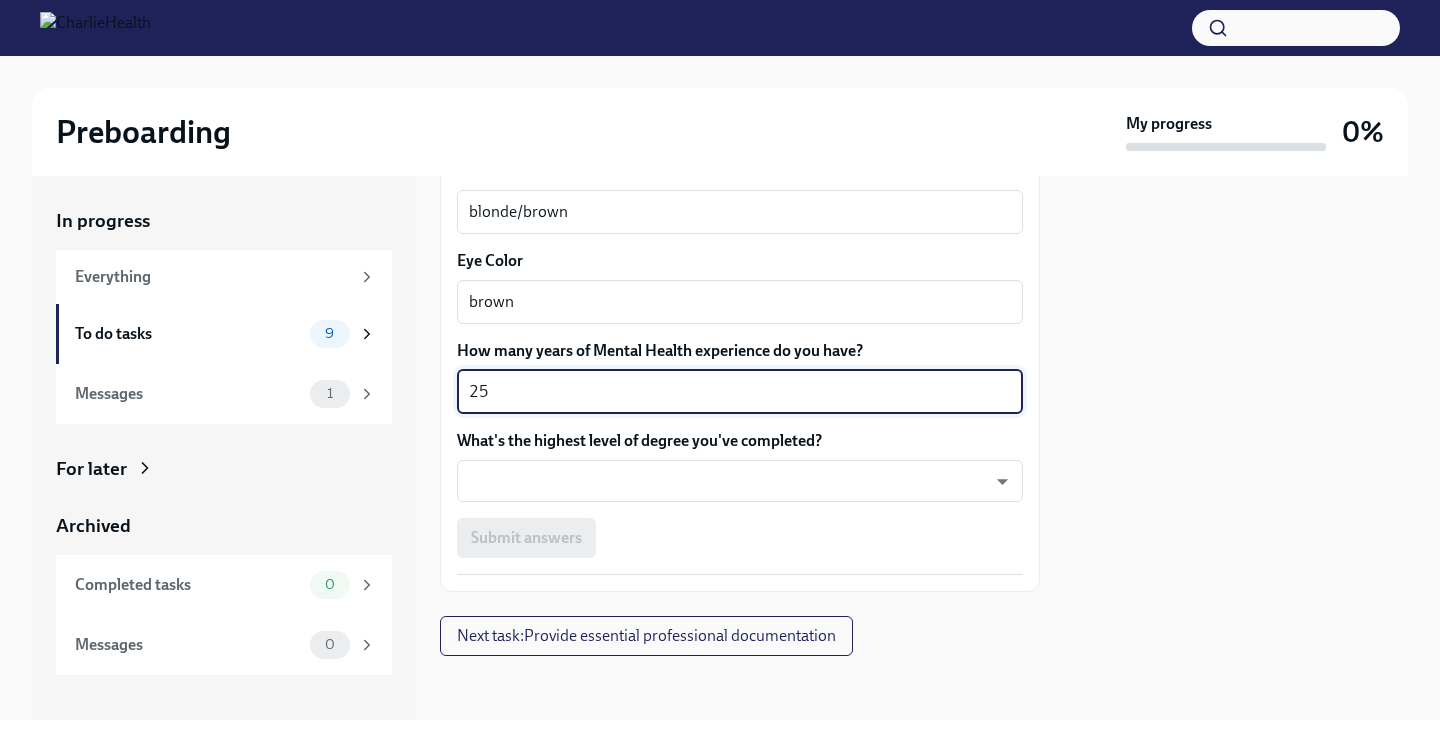 scroll, scrollTop: 1908, scrollLeft: 0, axis: vertical 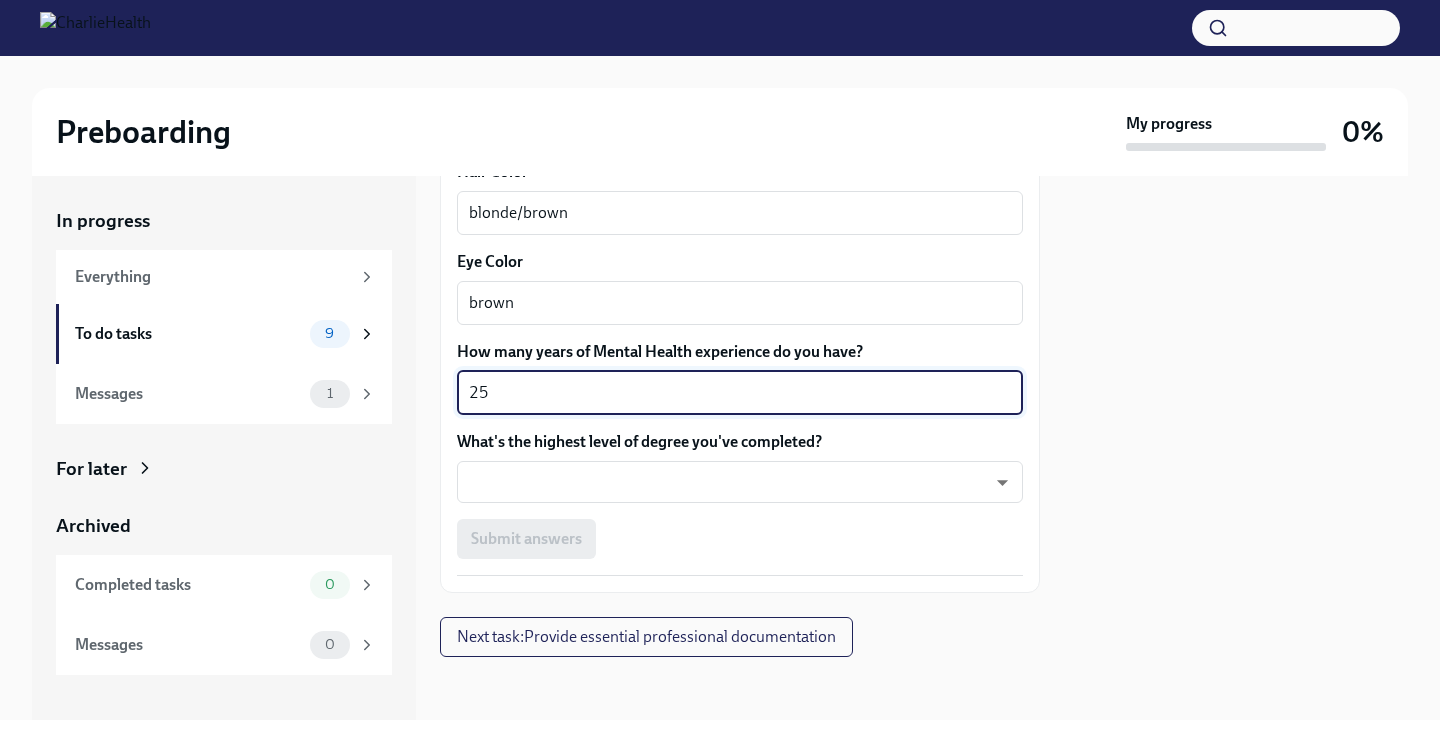type on "25" 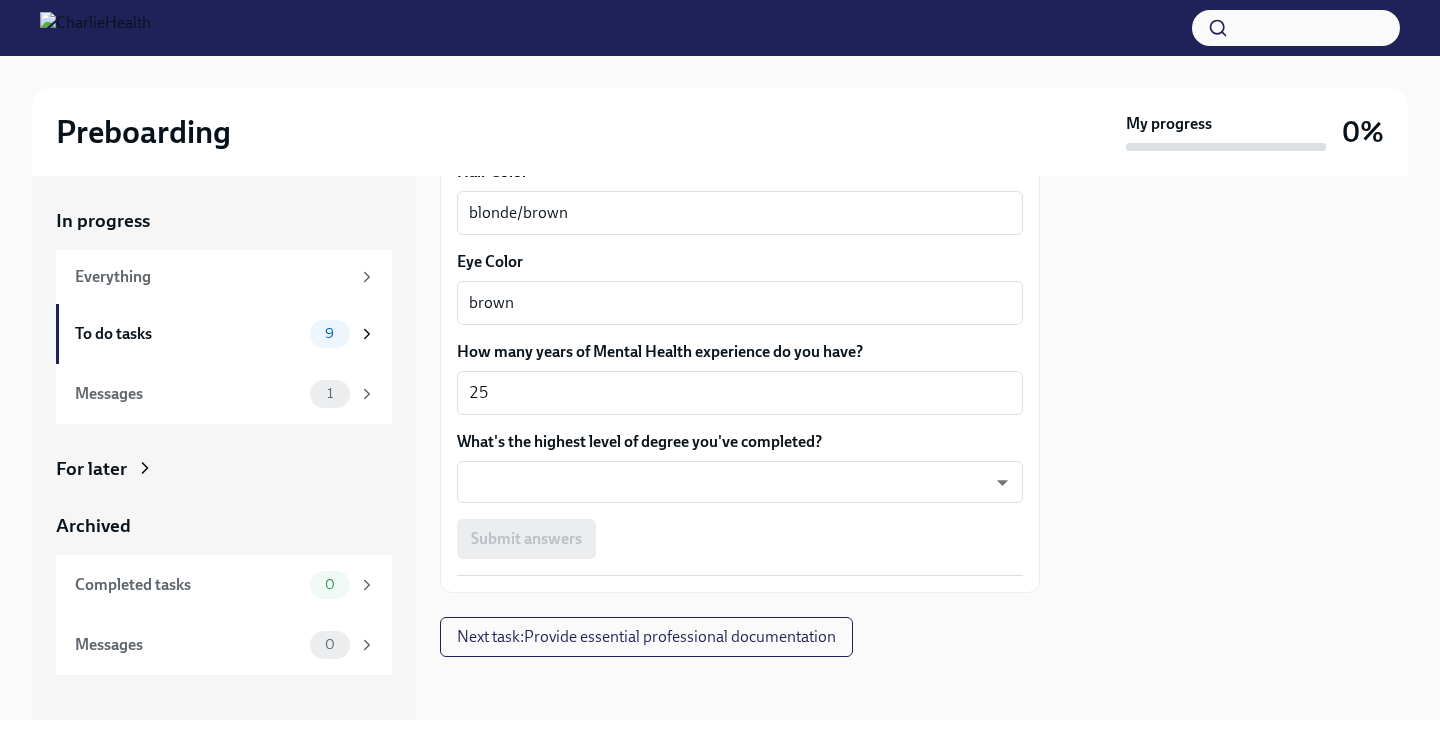 click on "Submit answers" at bounding box center [740, 539] 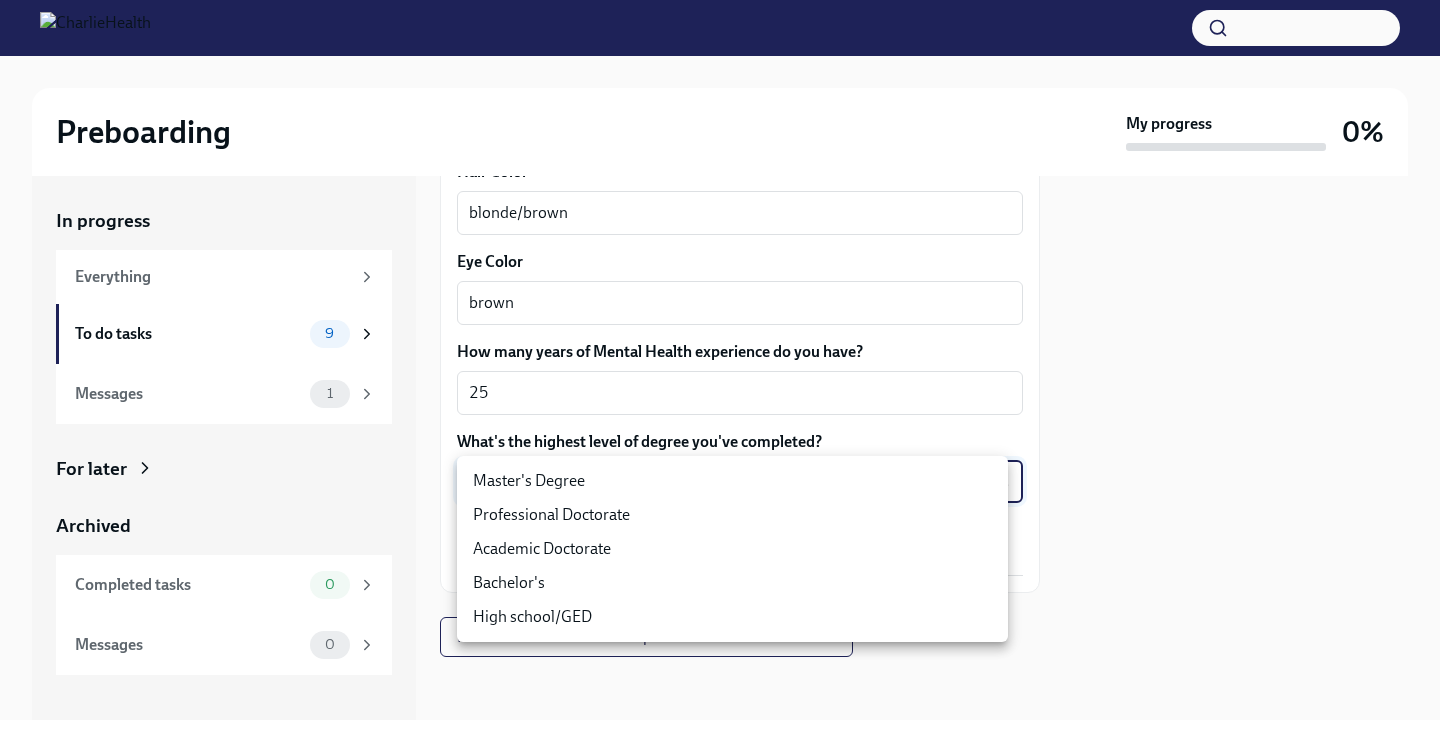 click on "Preboarding My progress 0% In progress Everything To do tasks 9 Messages 1 For later Archived Completed tasks 0 Messages 0 Fill out the onboarding form To Do Due  in a day We need some info from you to start setting you up in payroll and other systems.  Please fill out this form ASAP  Please note each field needs to be completed in order for you to submit.
Note : Please fill out this form as accurately as possible. Several states require specific demographic information that we have to input on your behalf. We understand that some of these questions feel personal to answer, and we appreciate your understanding that this is required for compliance clearance. About you Your preferred first name Christine  x ​ Your legal last name Grant x ​ Please provide any previous names/ aliases-put None if N/A Buteau x ​ Street Address 1 5 Peabody St. ​ Street Address 2 ​ Postal Code 03581 ​ City Gorham ​ State/Region NH ​ Country United States ​ Date of Birth (MM/DD/YYYY) 02091982 x ​ x x" at bounding box center [720, 371] 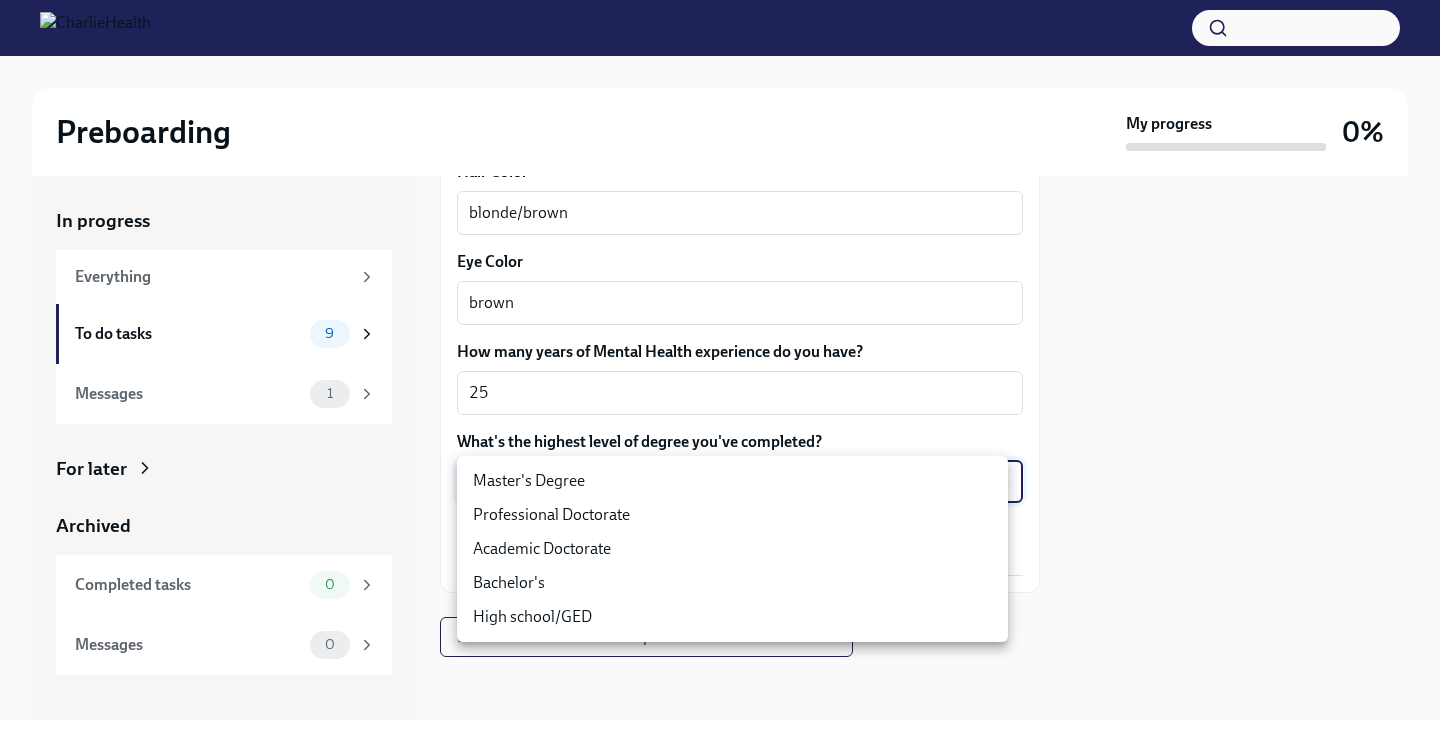click on "Master's Degree" at bounding box center [732, 481] 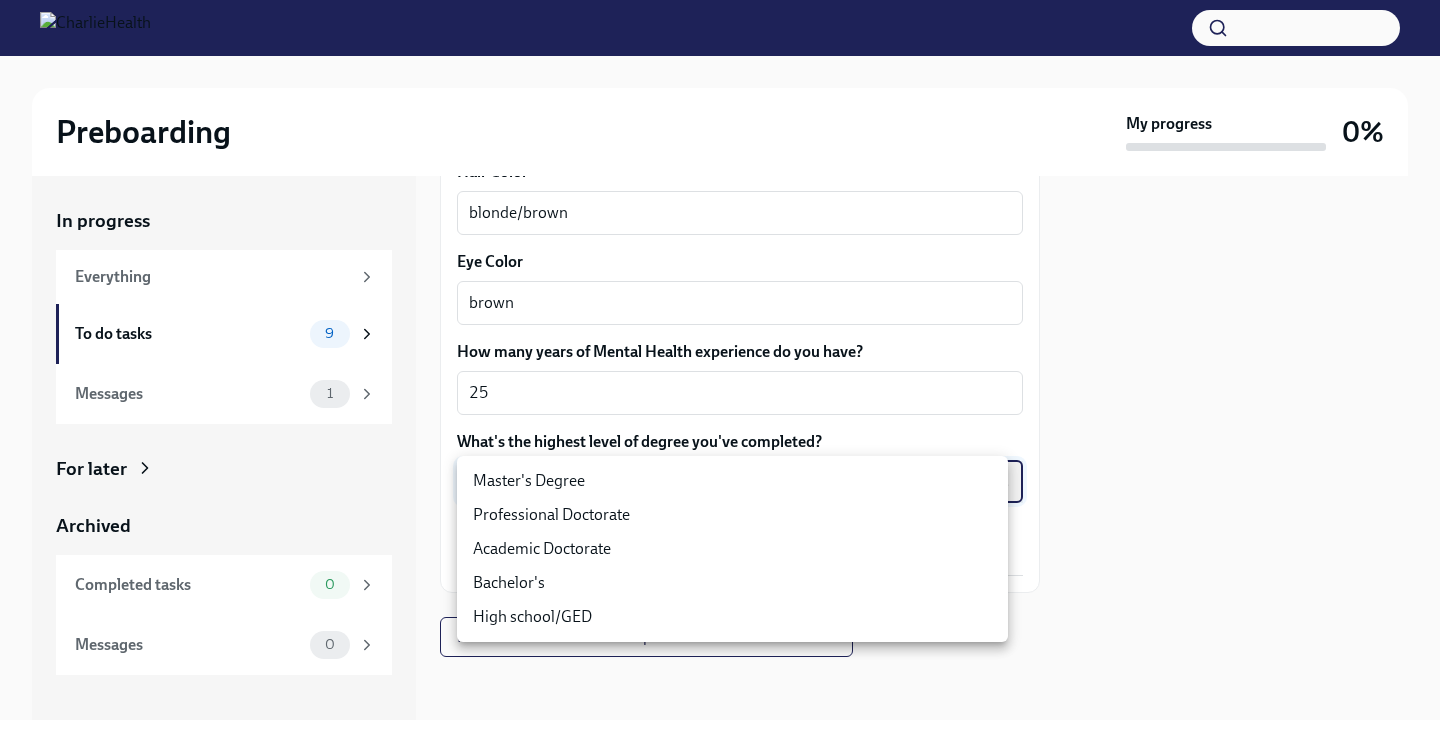 type on "2vBr-ghkD" 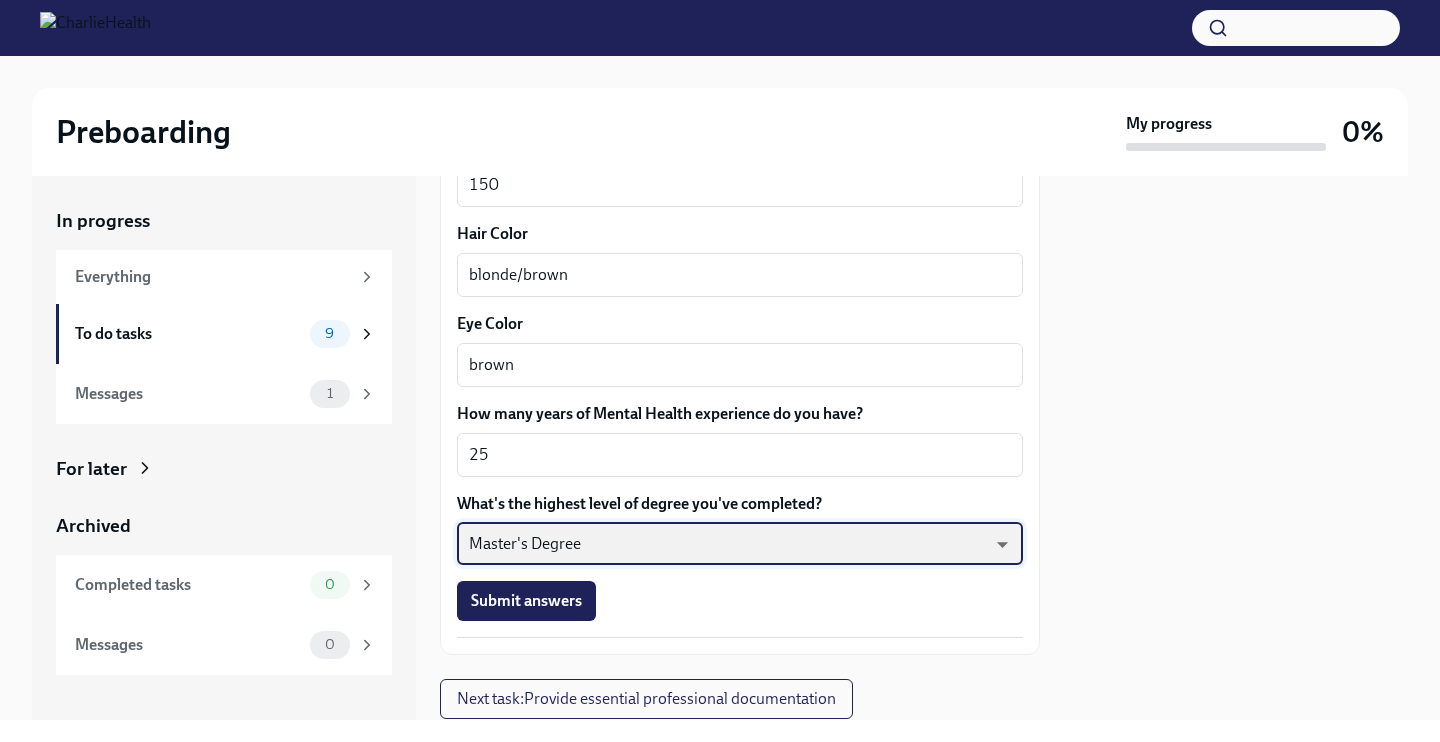 scroll, scrollTop: 1845, scrollLeft: 0, axis: vertical 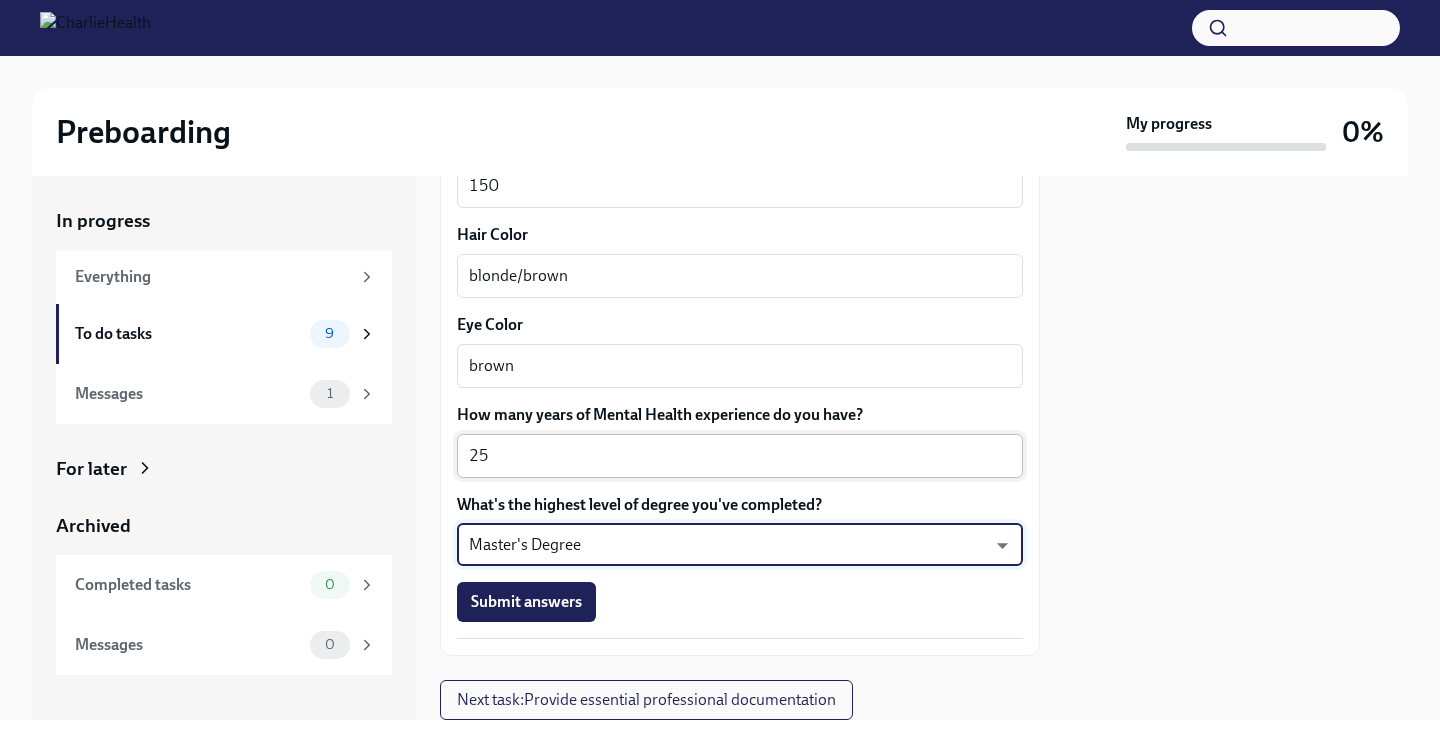 click on "25" at bounding box center (740, 456) 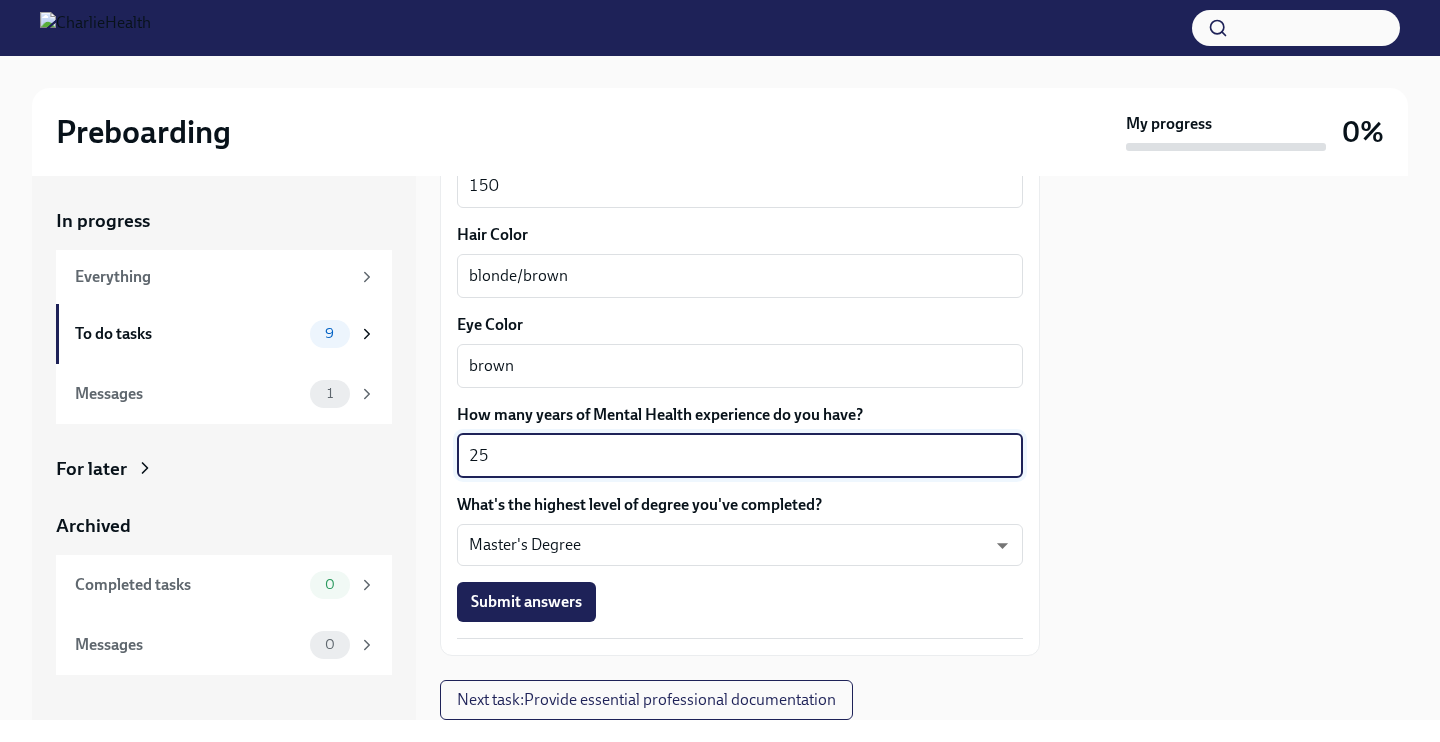 type on "2" 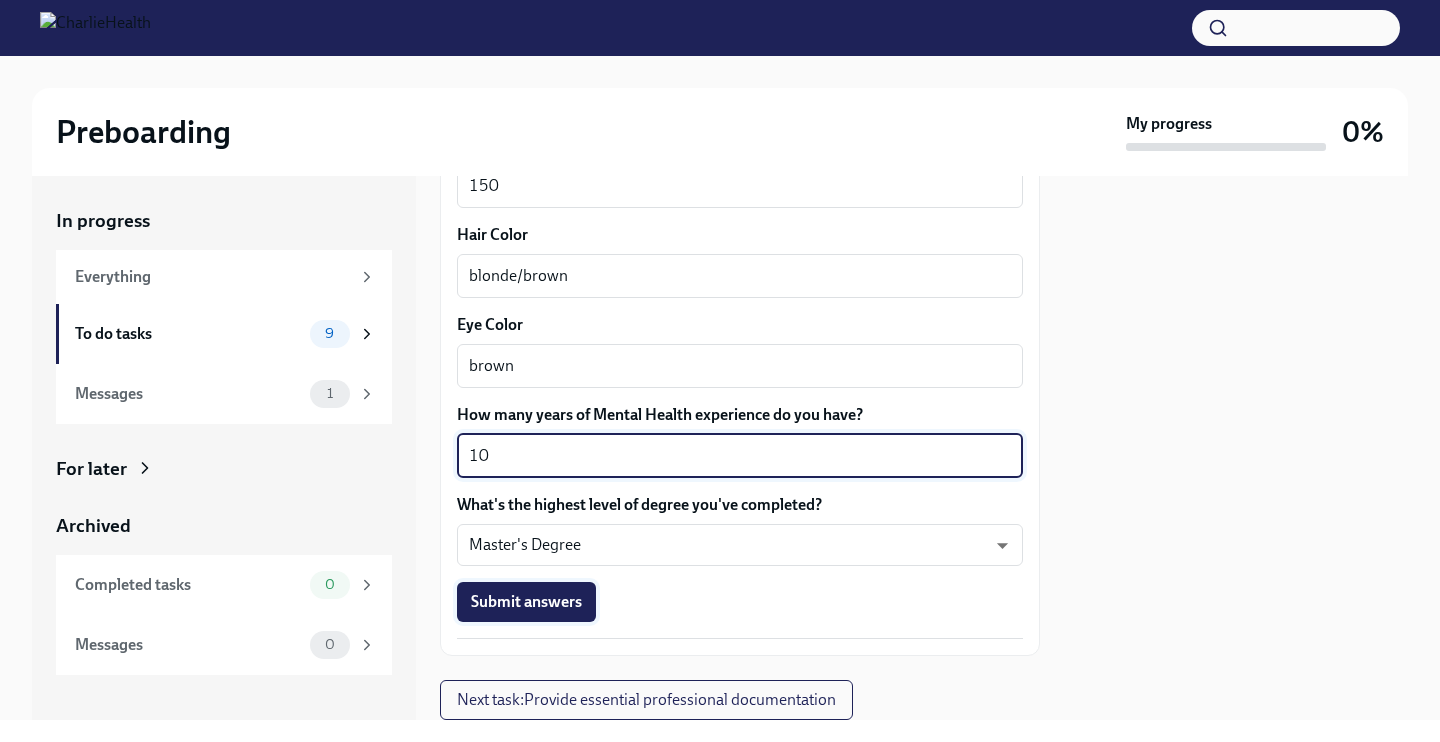 type on "10" 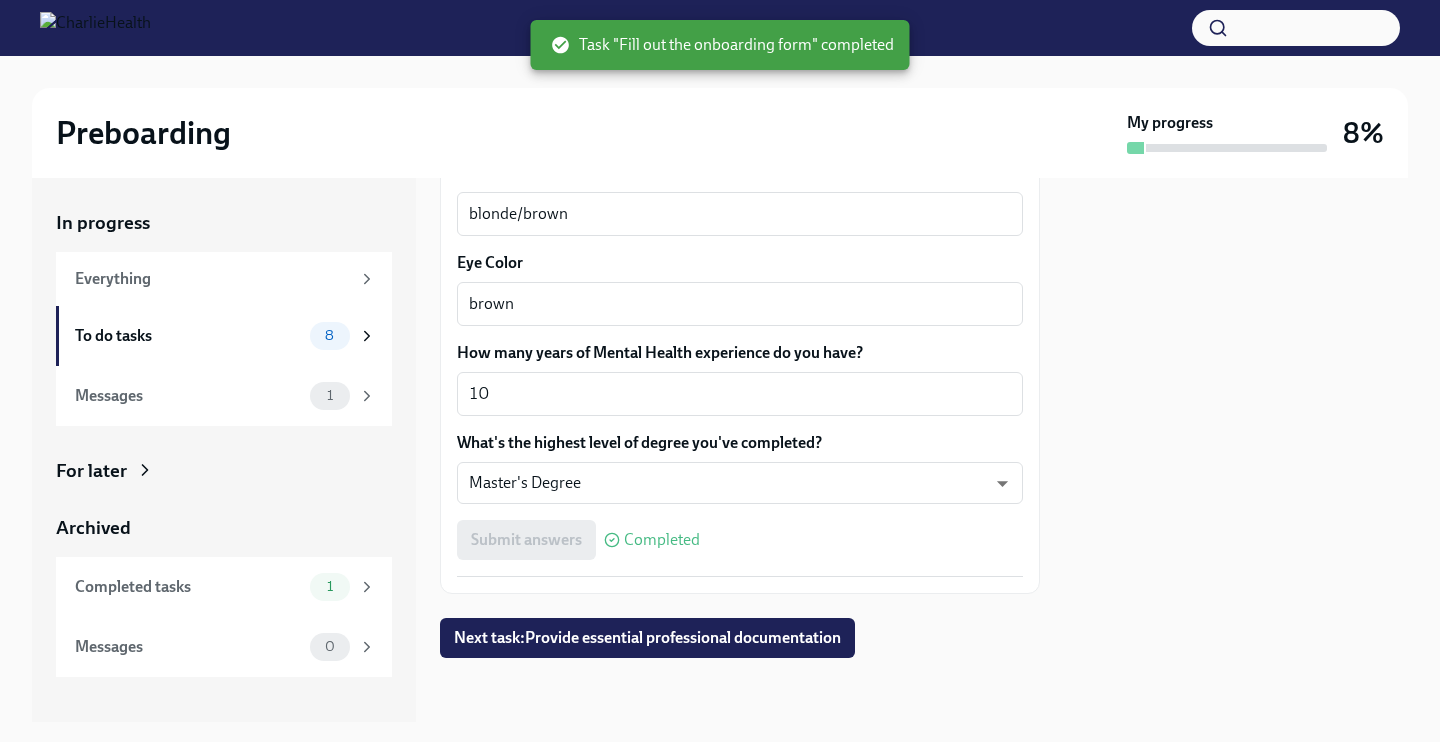 scroll, scrollTop: 1908, scrollLeft: 0, axis: vertical 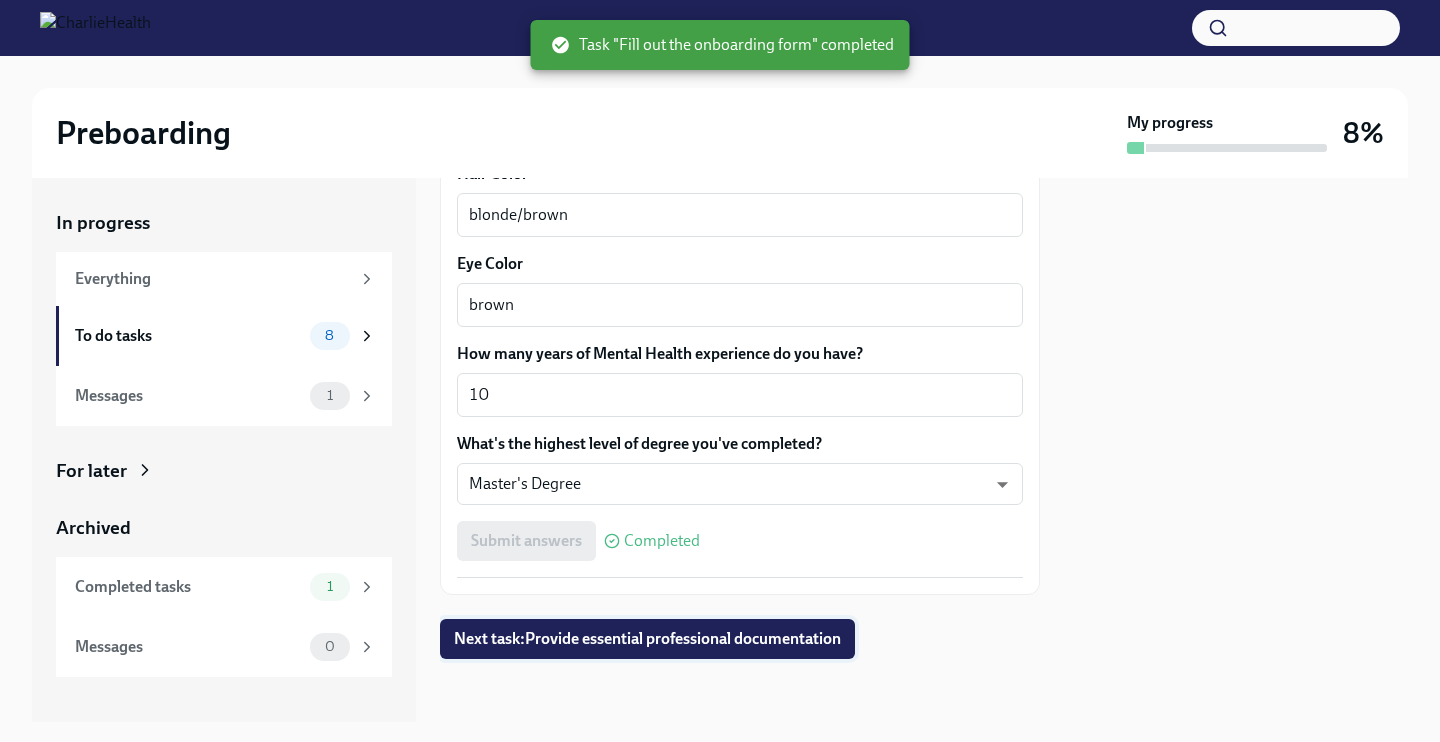 click on "Next task :  Provide essential professional documentation" at bounding box center (647, 639) 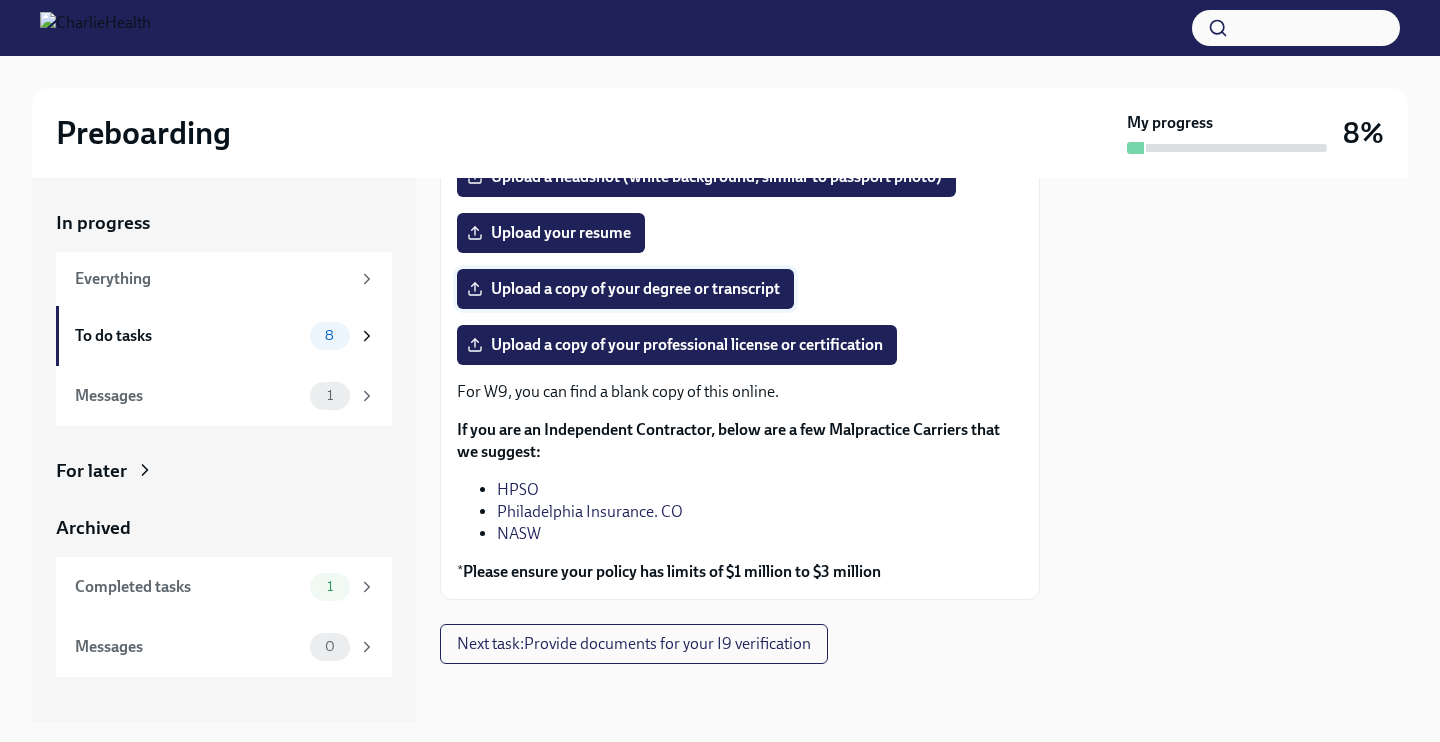 scroll, scrollTop: 280, scrollLeft: 0, axis: vertical 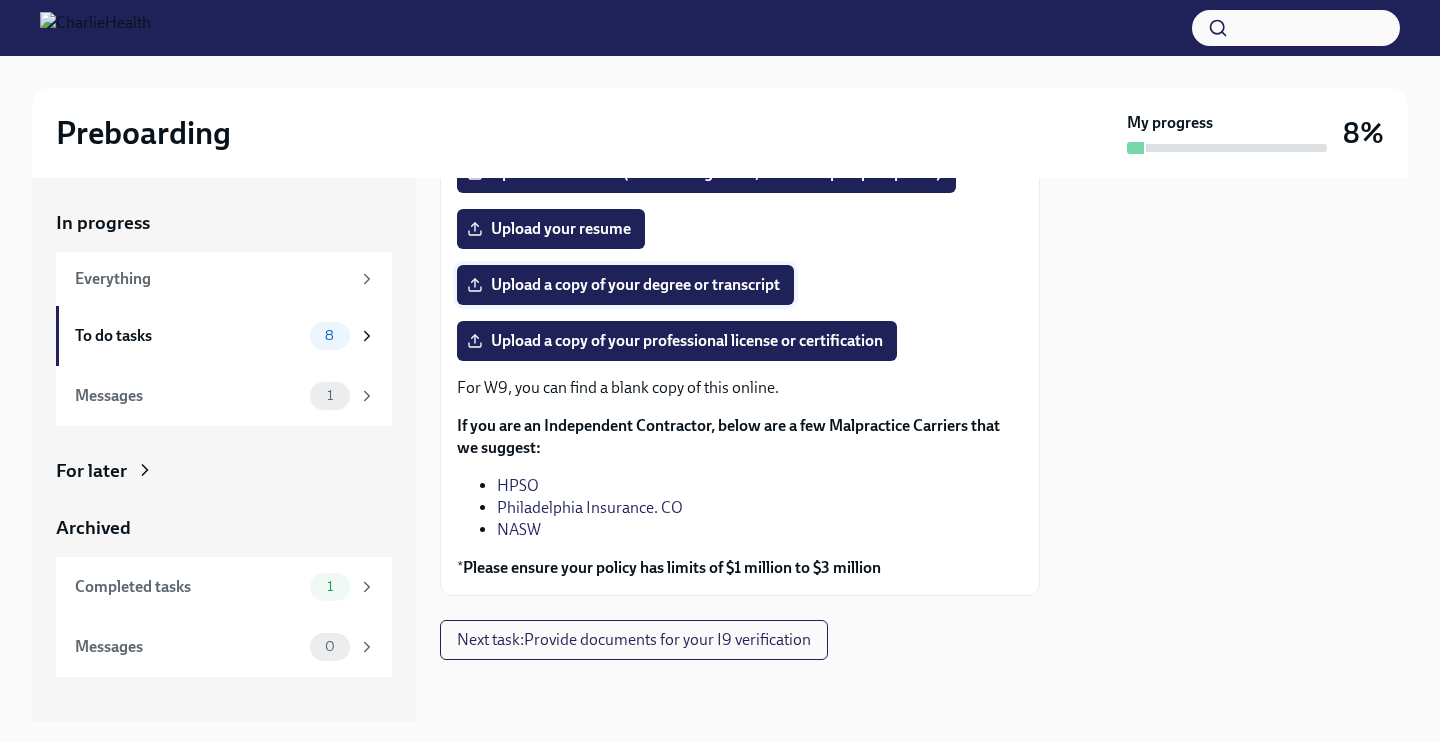 click on "Upload a copy of your degree or transcript" at bounding box center [625, 285] 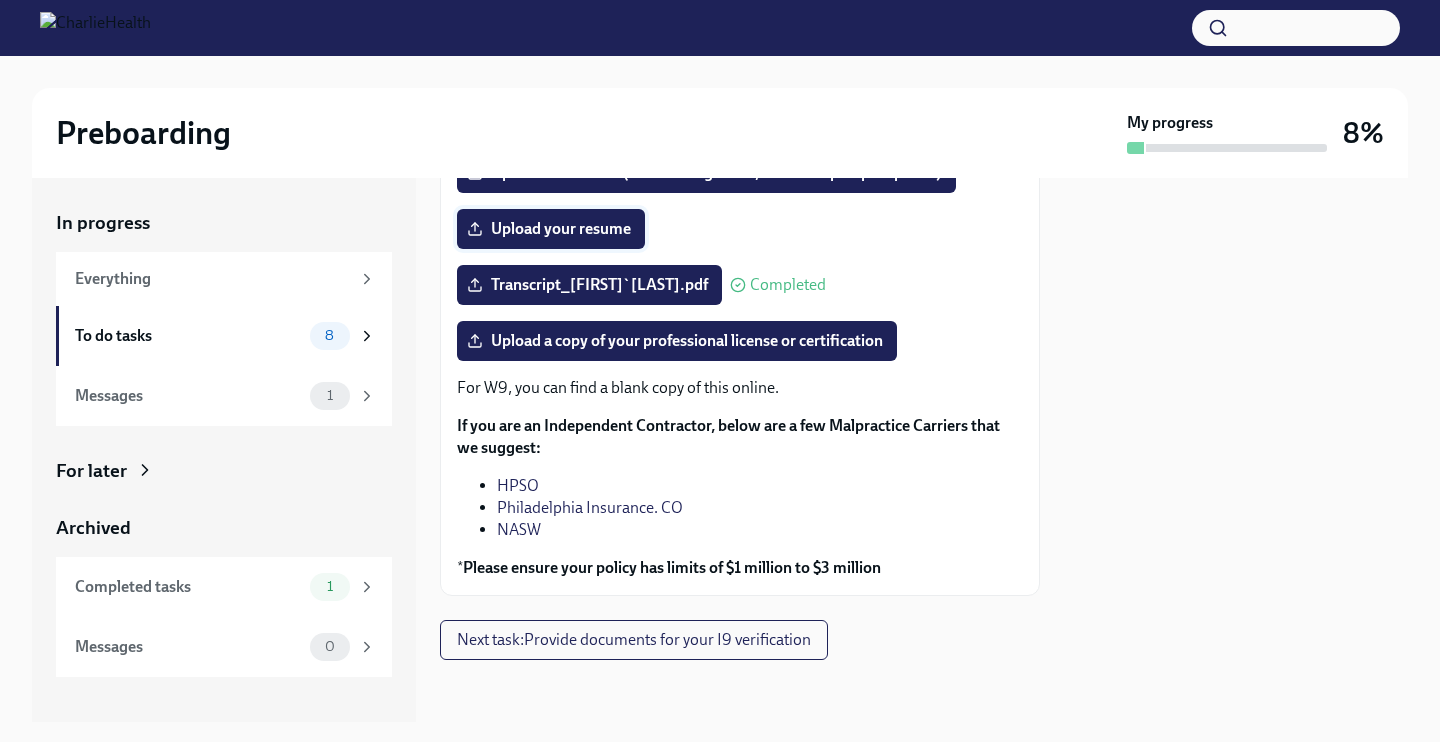 click on "Upload your resume" at bounding box center (551, 229) 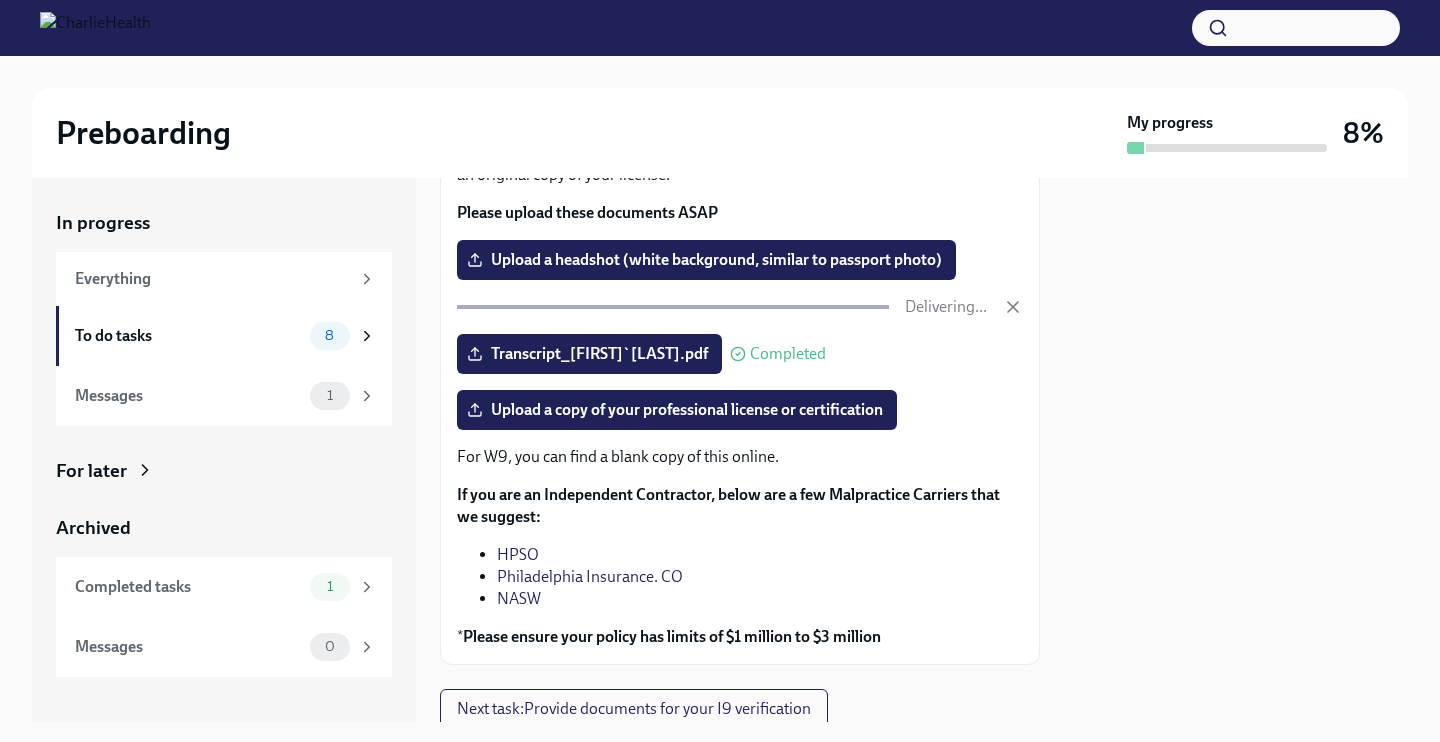scroll, scrollTop: 188, scrollLeft: 0, axis: vertical 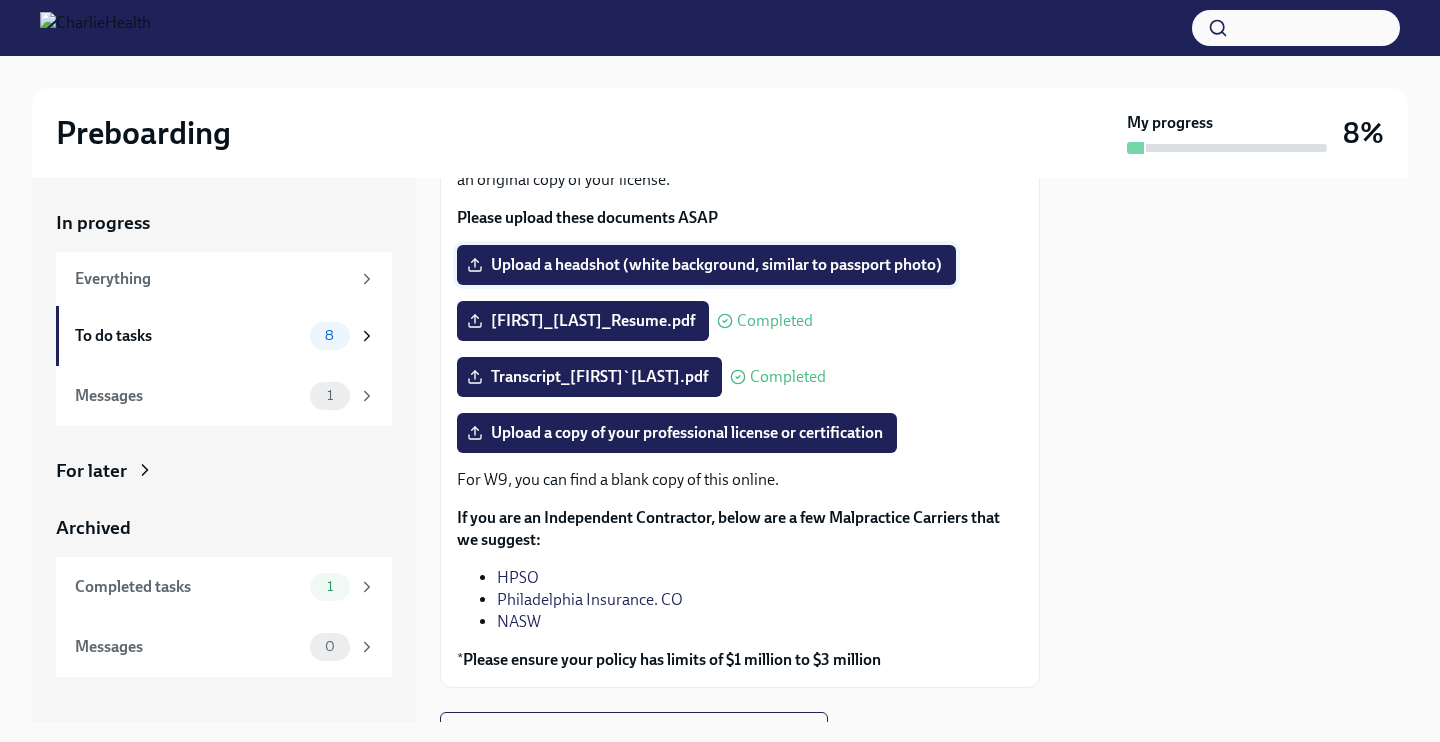 click on "Upload a headshot (white background, similar to passport photo)" at bounding box center [706, 265] 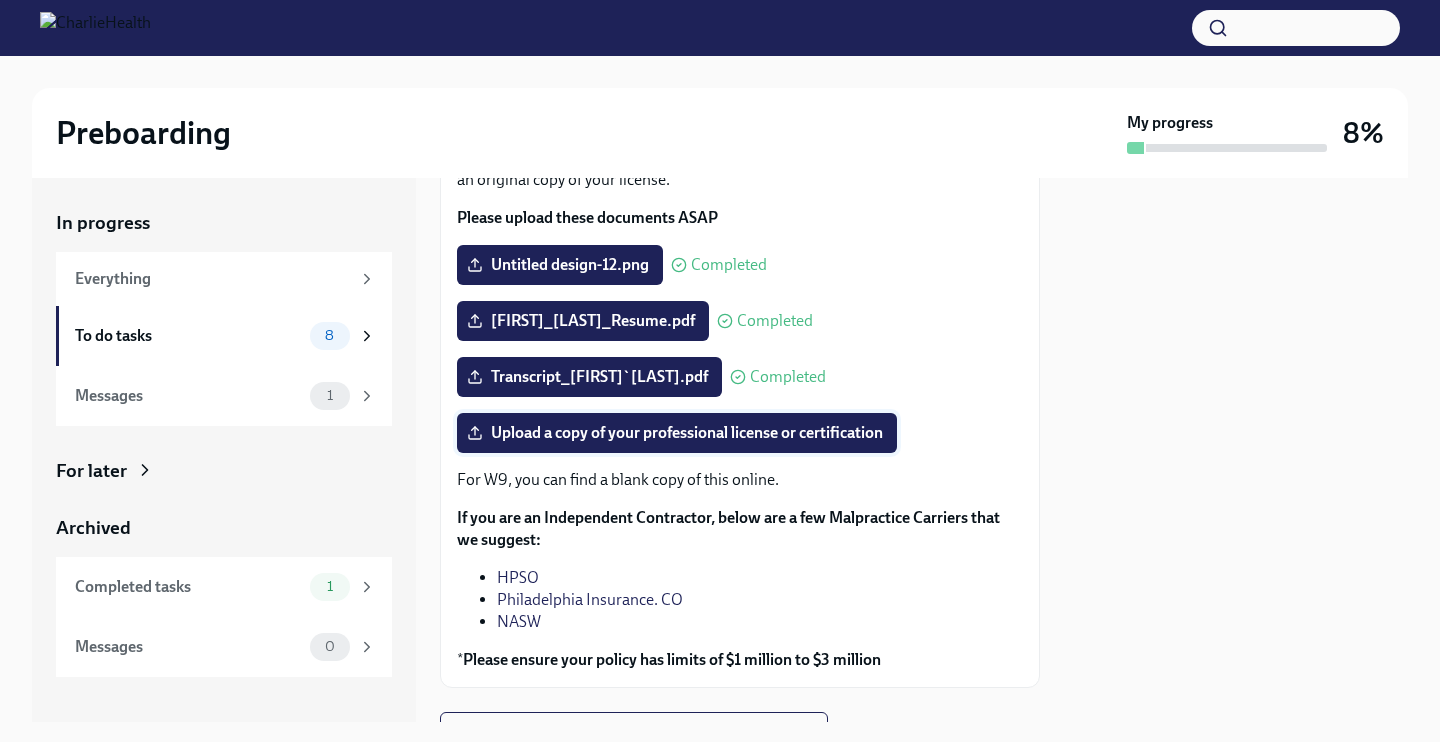 click on "Upload a copy of your professional license or certification" at bounding box center [677, 433] 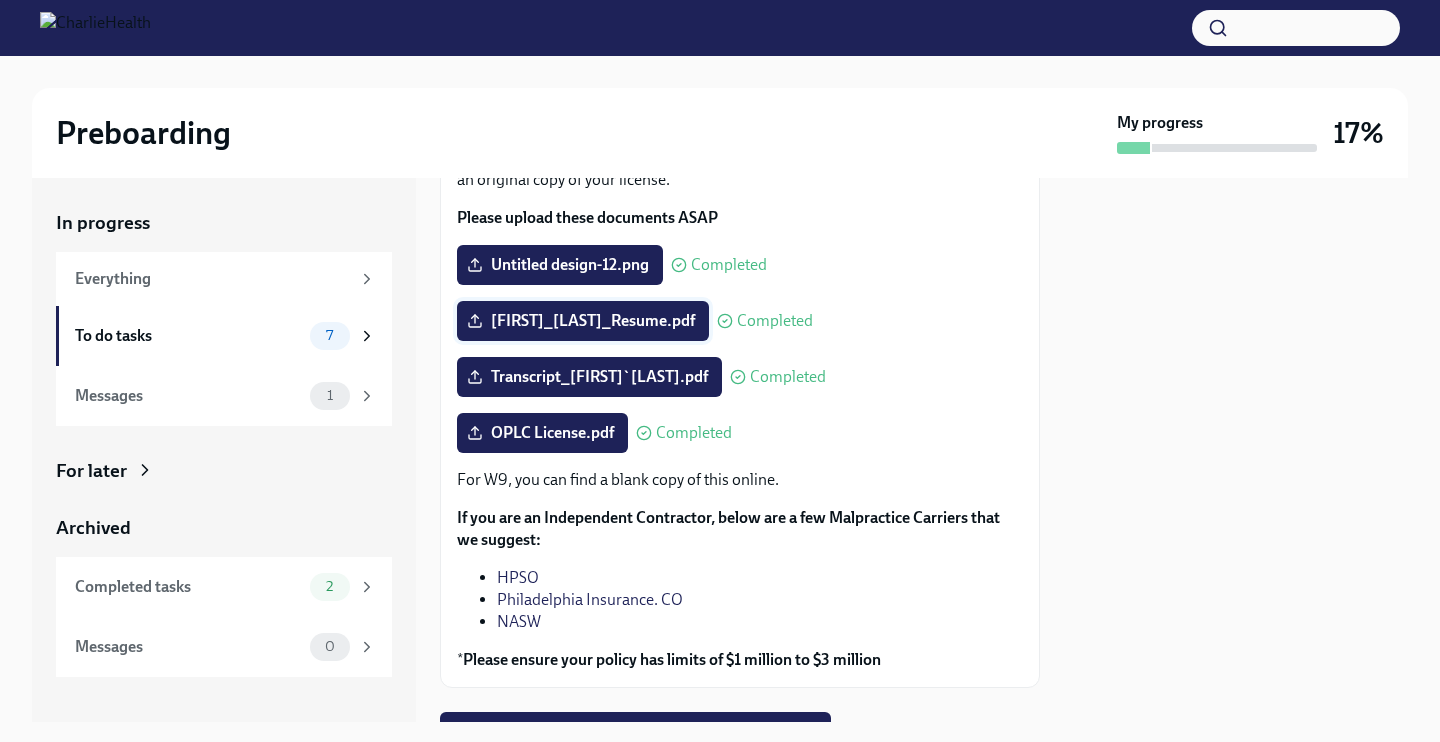 click on "[FIRST]_[LAST]_Resume.pdf" at bounding box center [583, 321] 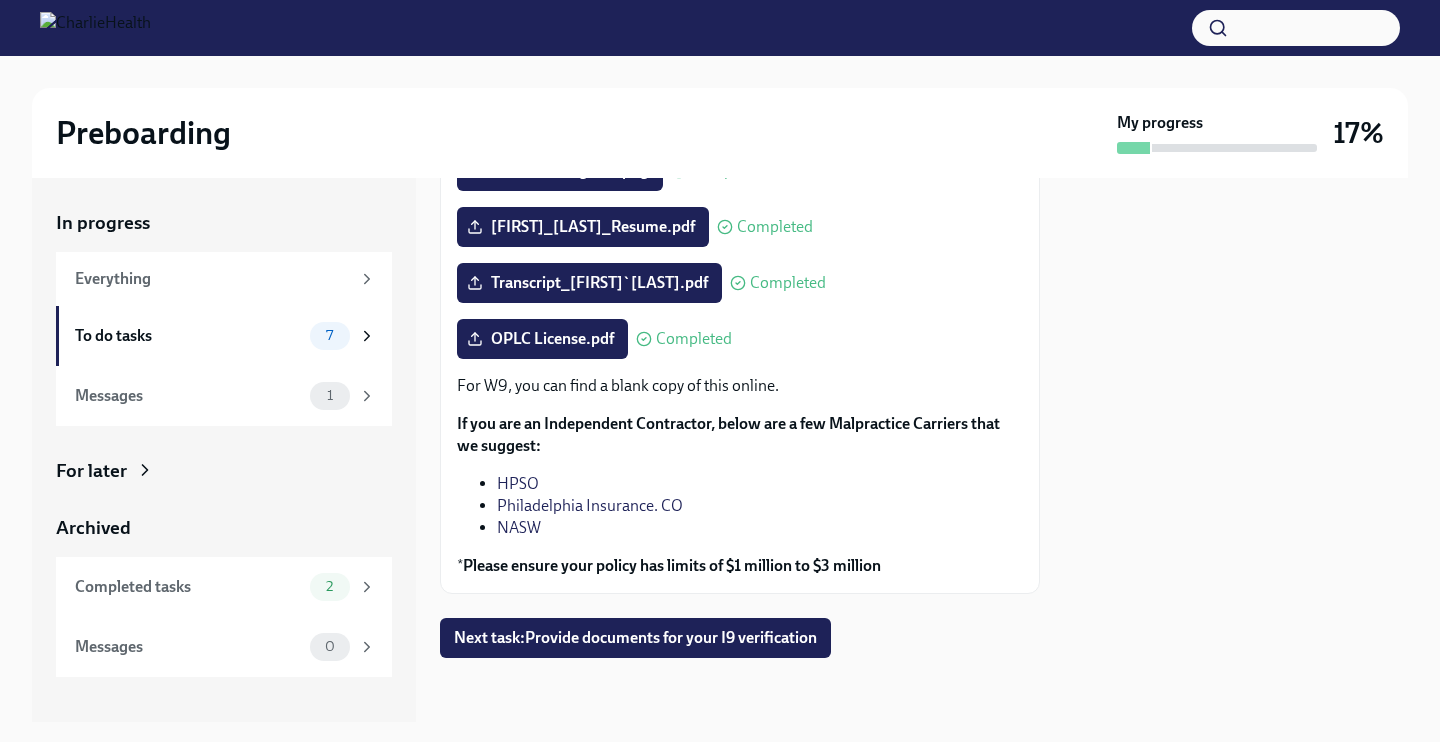 scroll, scrollTop: 292, scrollLeft: 0, axis: vertical 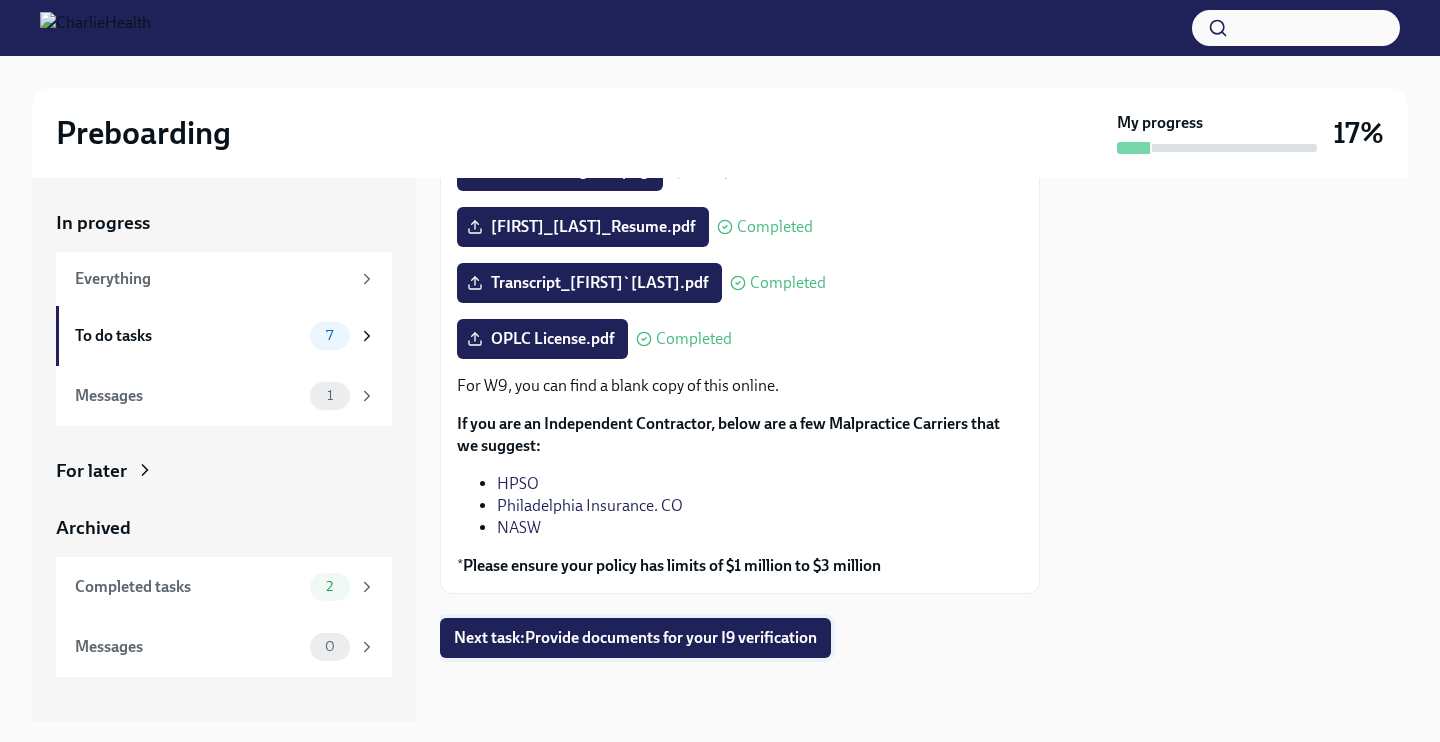 click on "Next task :  Provide documents for your I9 verification" at bounding box center [635, 638] 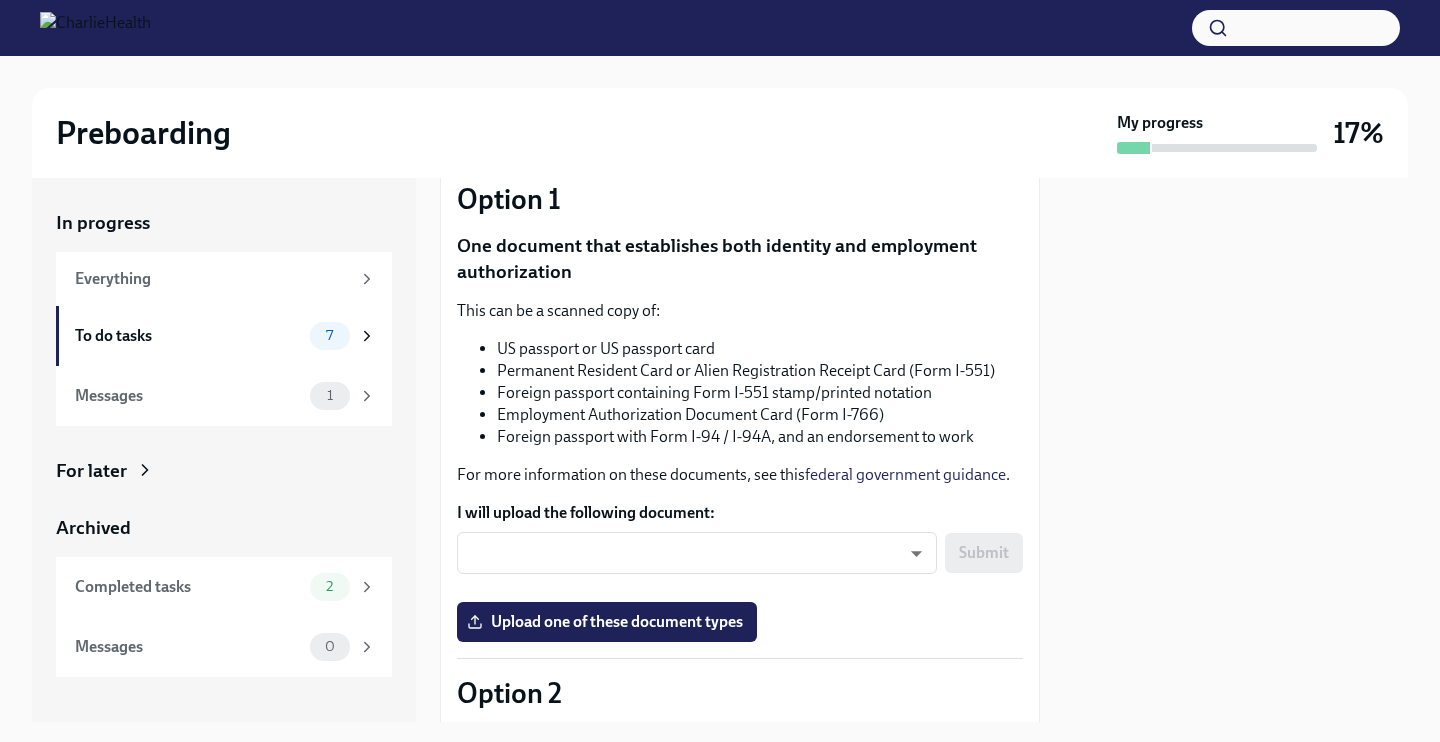 scroll, scrollTop: 188, scrollLeft: 0, axis: vertical 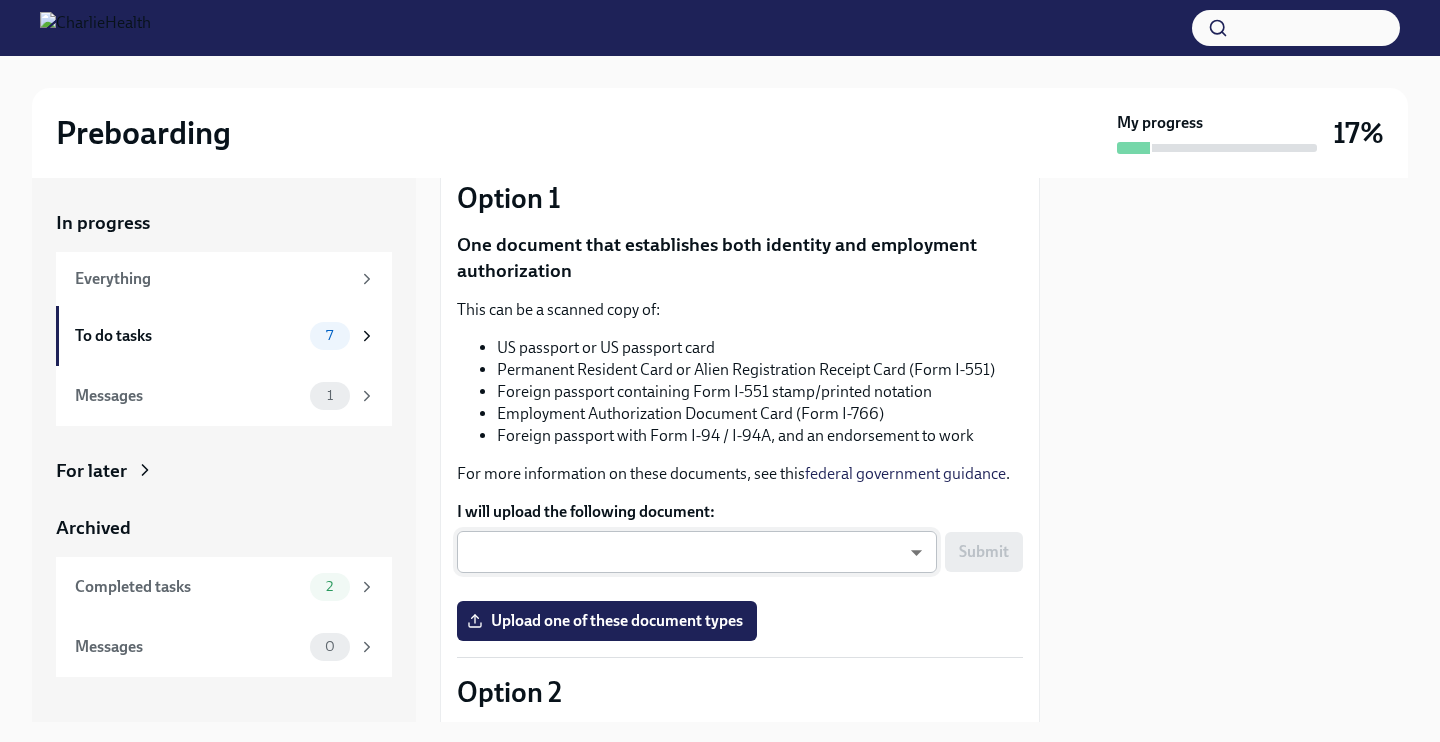 click on "Preboarding My progress 17% In progress Everything To do tasks 7 Messages 1 For later Archived Completed tasks 2 Messages 0 Provide documents for your I9 verification To Do Due  in 6 days You have a choice of which documents you provide for your I9. Option 1 One document that establishes both identity and employment authorization This can be a scanned copy of:
US passport or US passport card
Permanent Resident Card or Alien Registration Receipt Card (Form I-551)
Foreign passport containing Form I-551 stamp/printed notation
Employment Authorization Document Card (Form I-766)
Foreign passport with Form I-94 / I-94A, and an endorsement to work
For more information on these documents, see this  federal government guidance . I will upload the following document: ​ ​ Submit Upload one of these document types Option 2 One document that establishes identity, and a second document that establishes employment authorization Your  identity-establishing  document can be:" at bounding box center (720, 371) 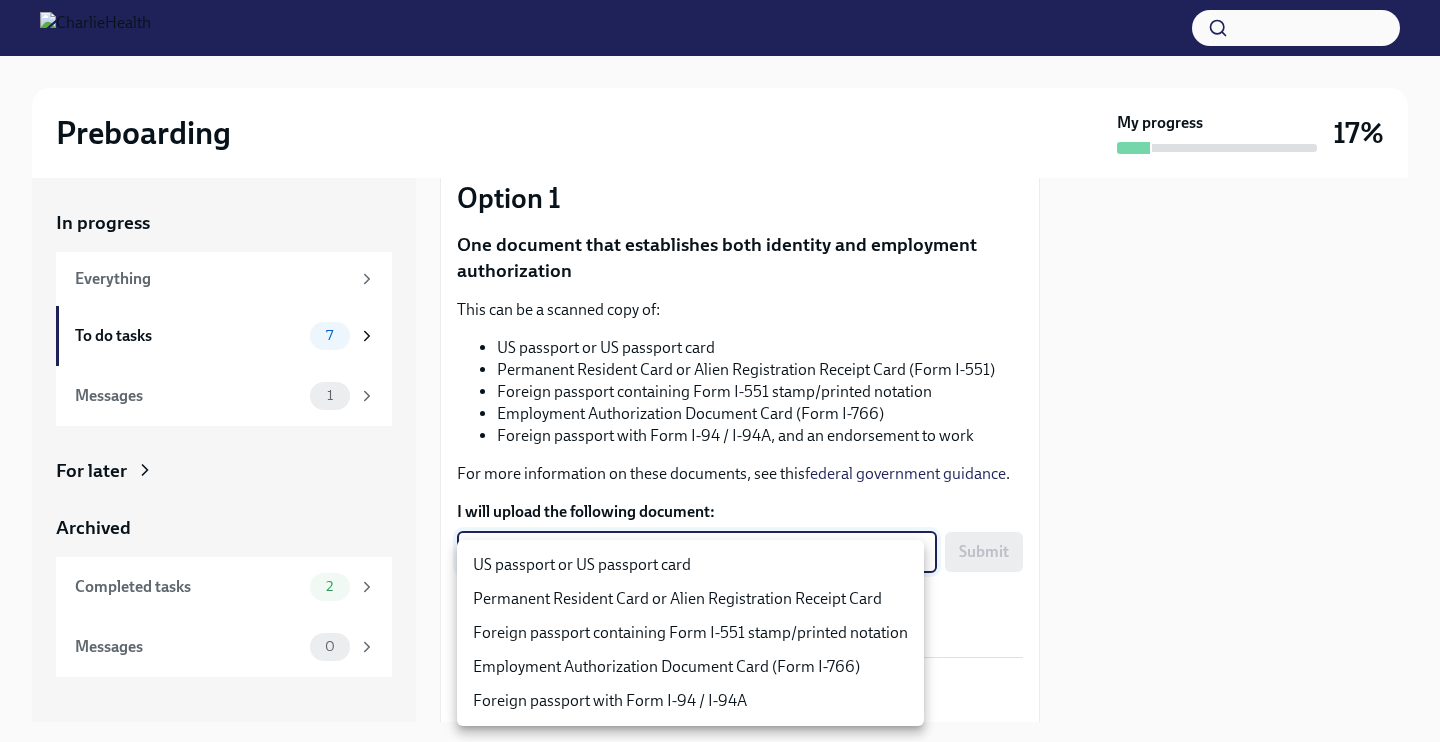 click on "US passport or US passport card" at bounding box center [690, 565] 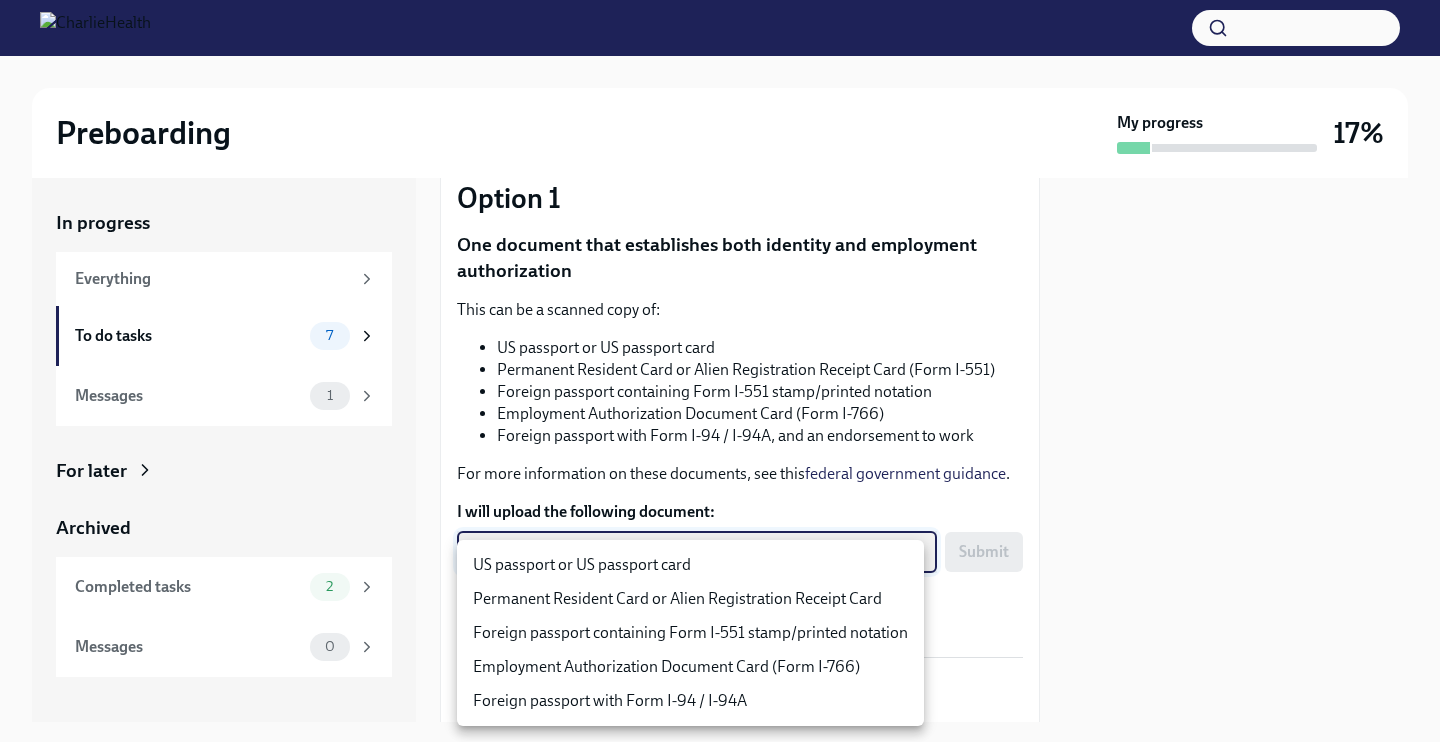 type on "KnYOjnC8x" 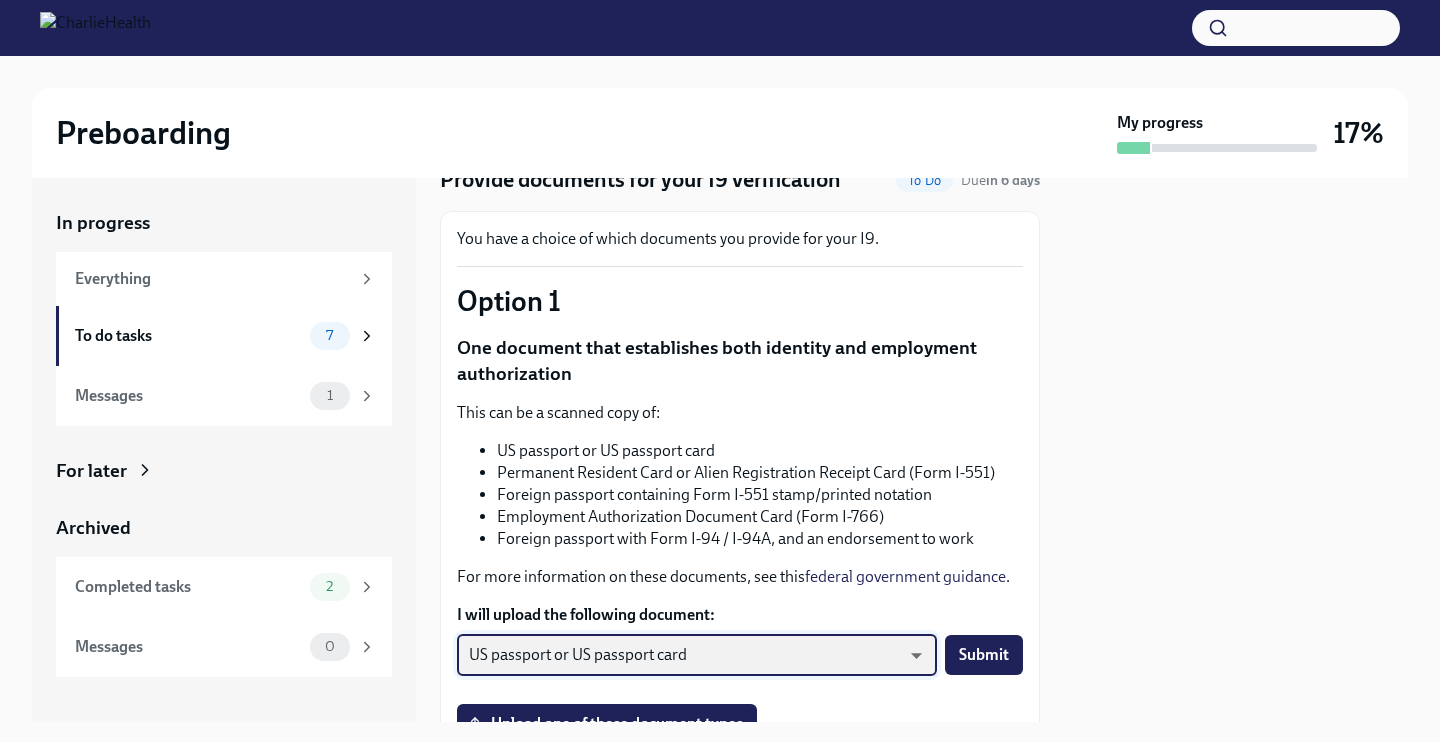 scroll, scrollTop: 83, scrollLeft: 0, axis: vertical 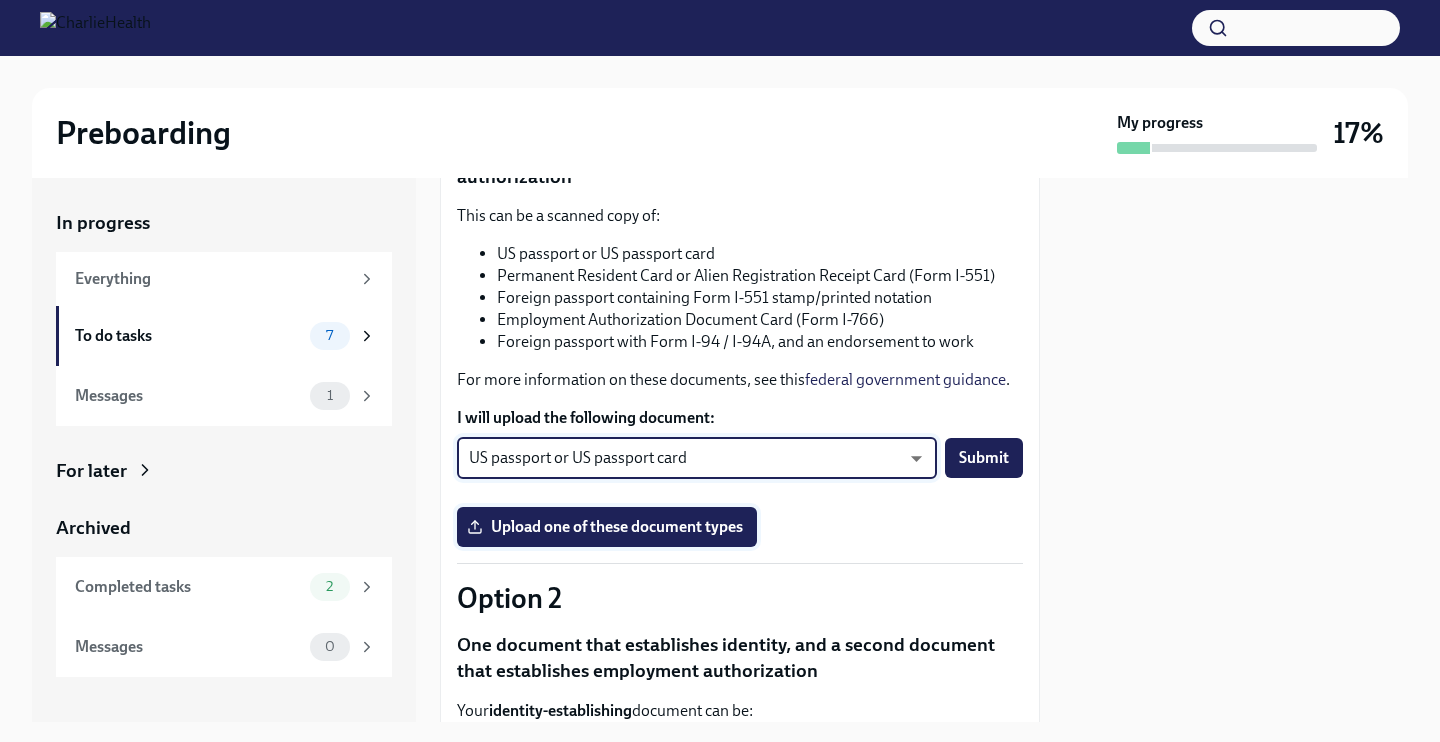 click on "Upload one of these document types" at bounding box center [607, 527] 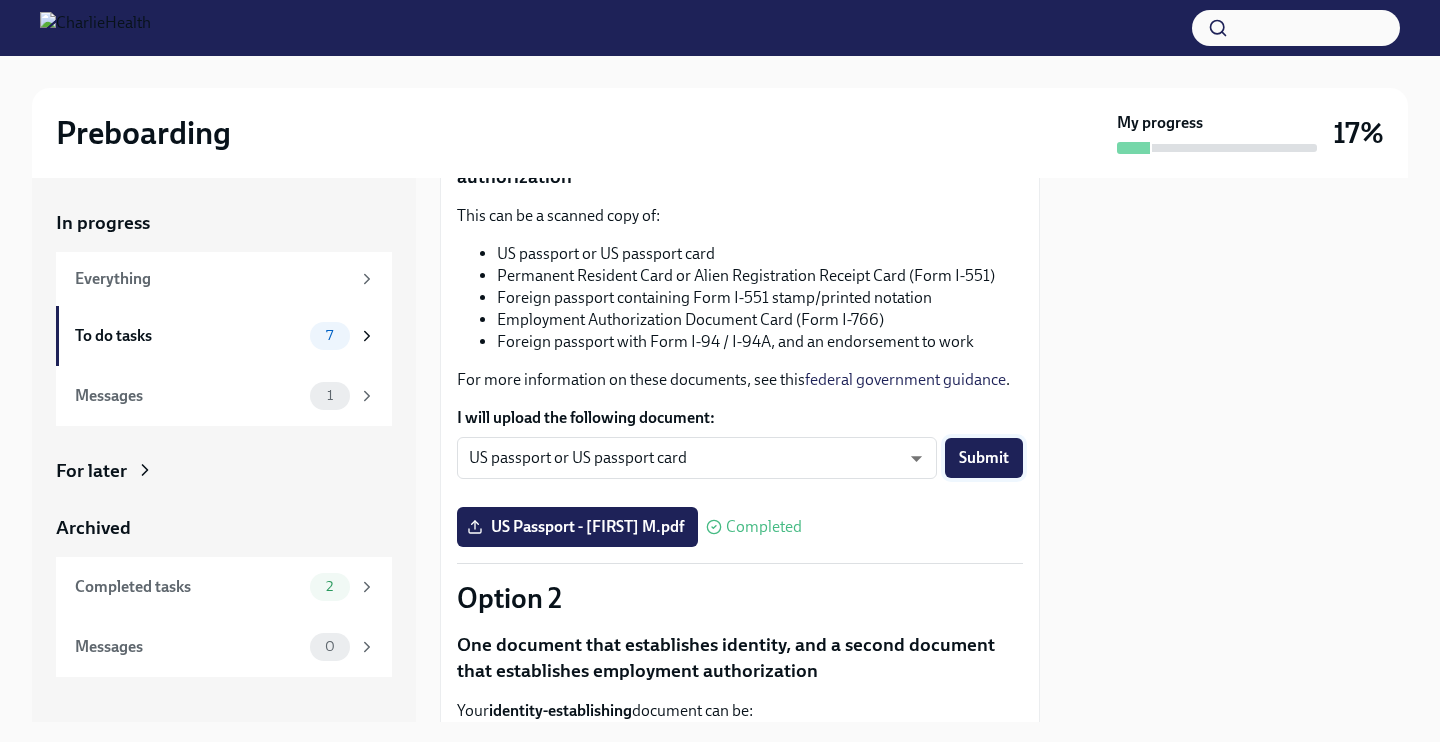 click on "Submit" at bounding box center (984, 458) 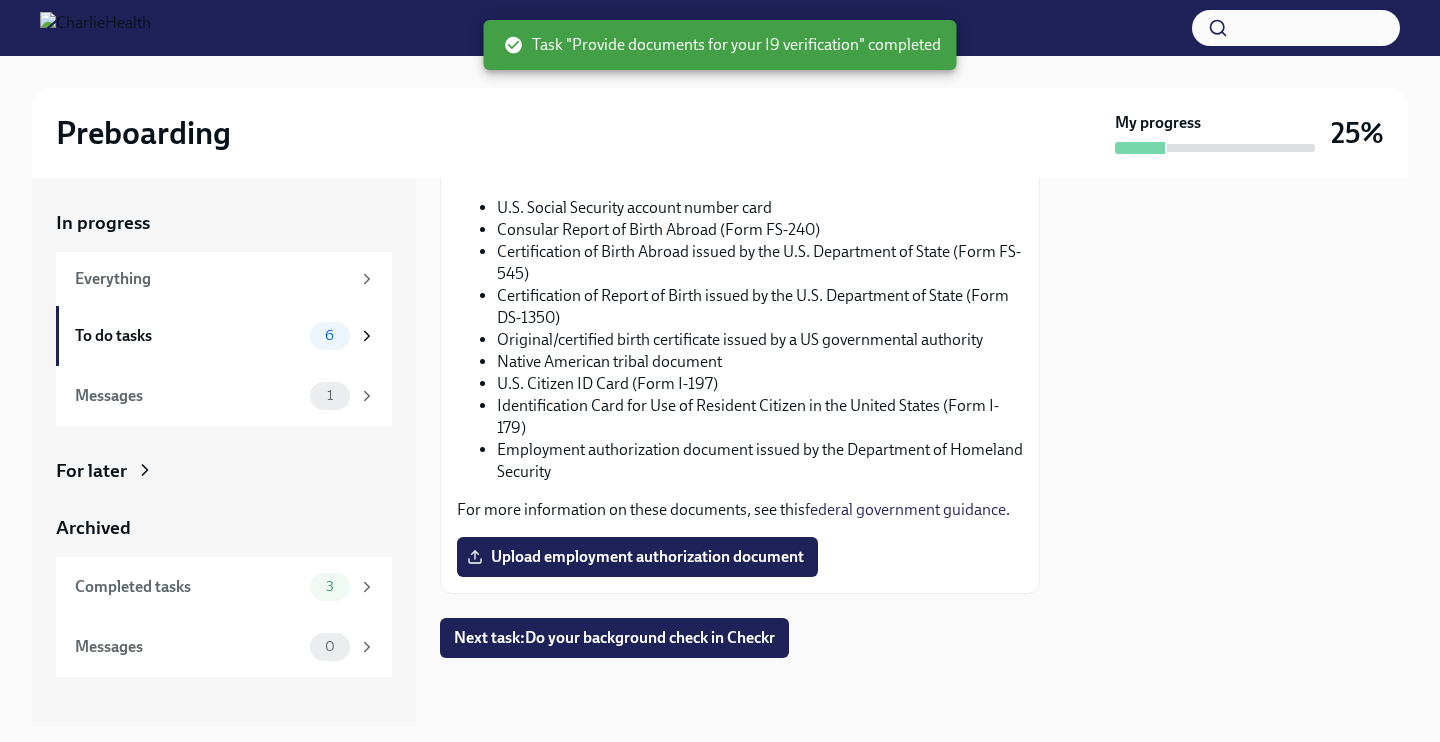 scroll, scrollTop: 1210, scrollLeft: 0, axis: vertical 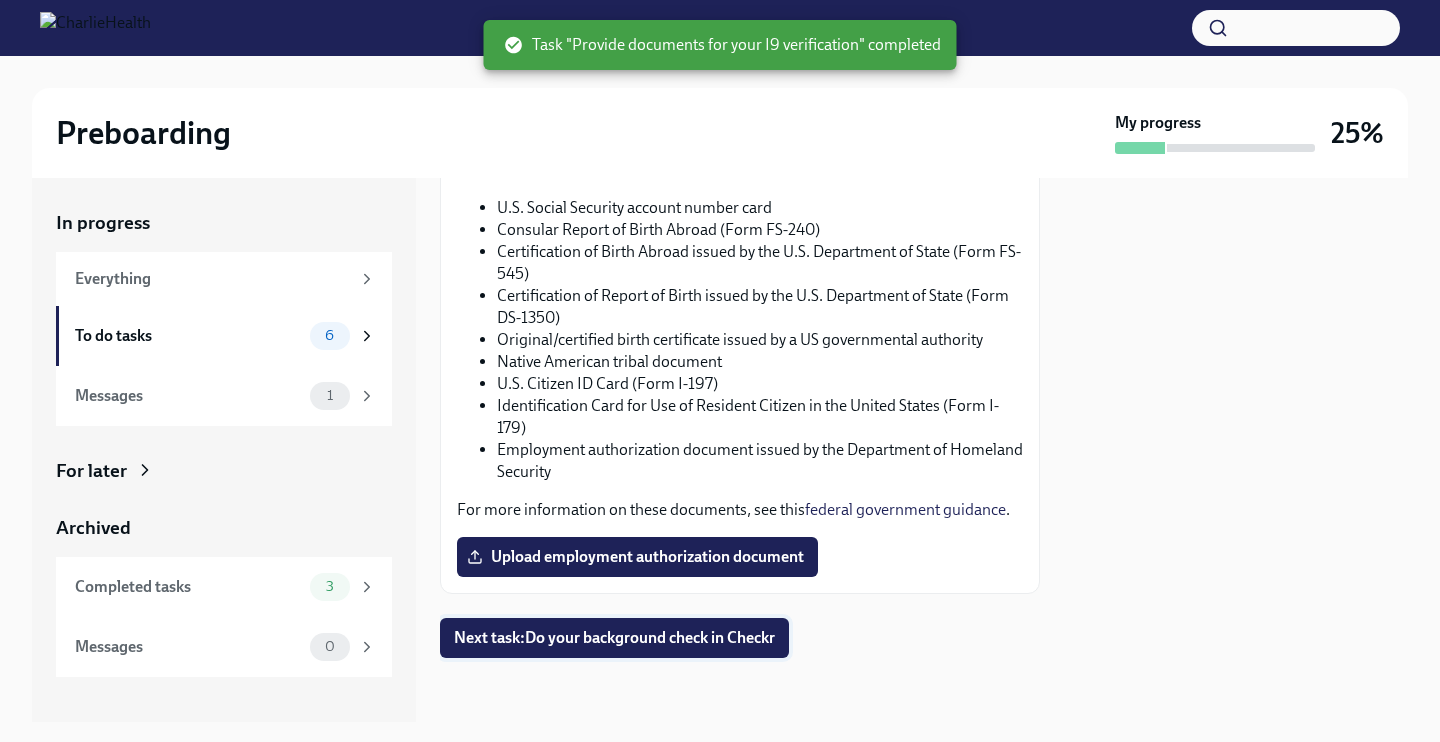 click on "Next task :  Do your background check in Checkr" at bounding box center [614, 638] 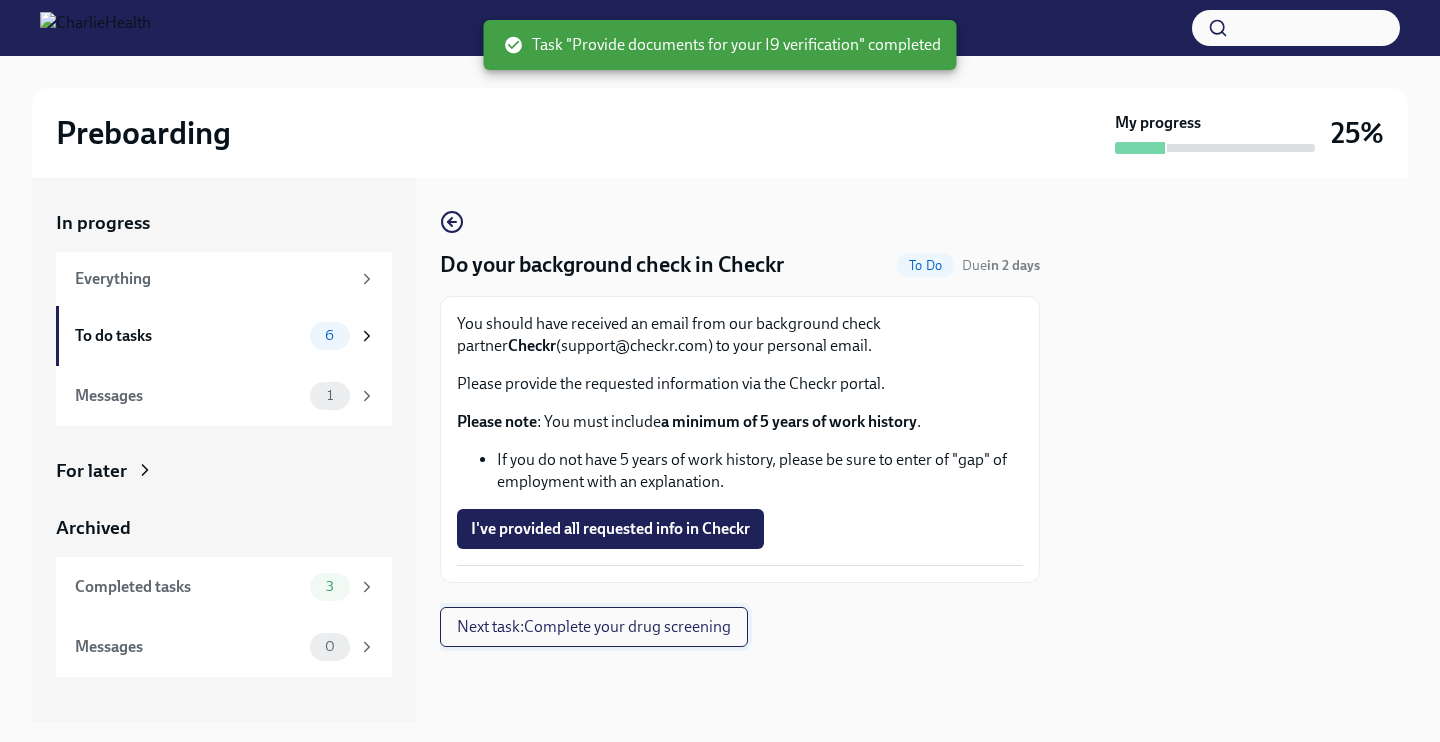 scroll, scrollTop: 0, scrollLeft: 0, axis: both 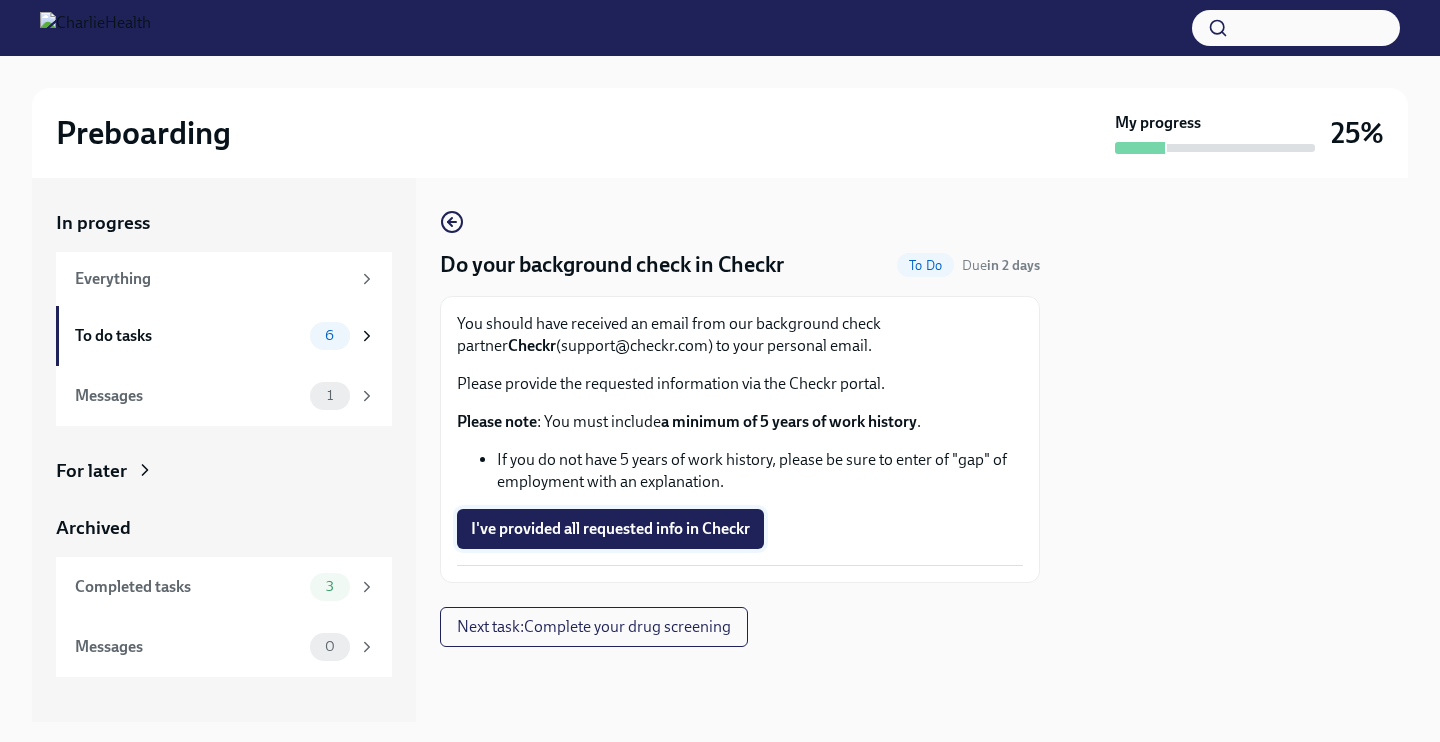 click on "I've provided all requested info in Checkr" at bounding box center (610, 529) 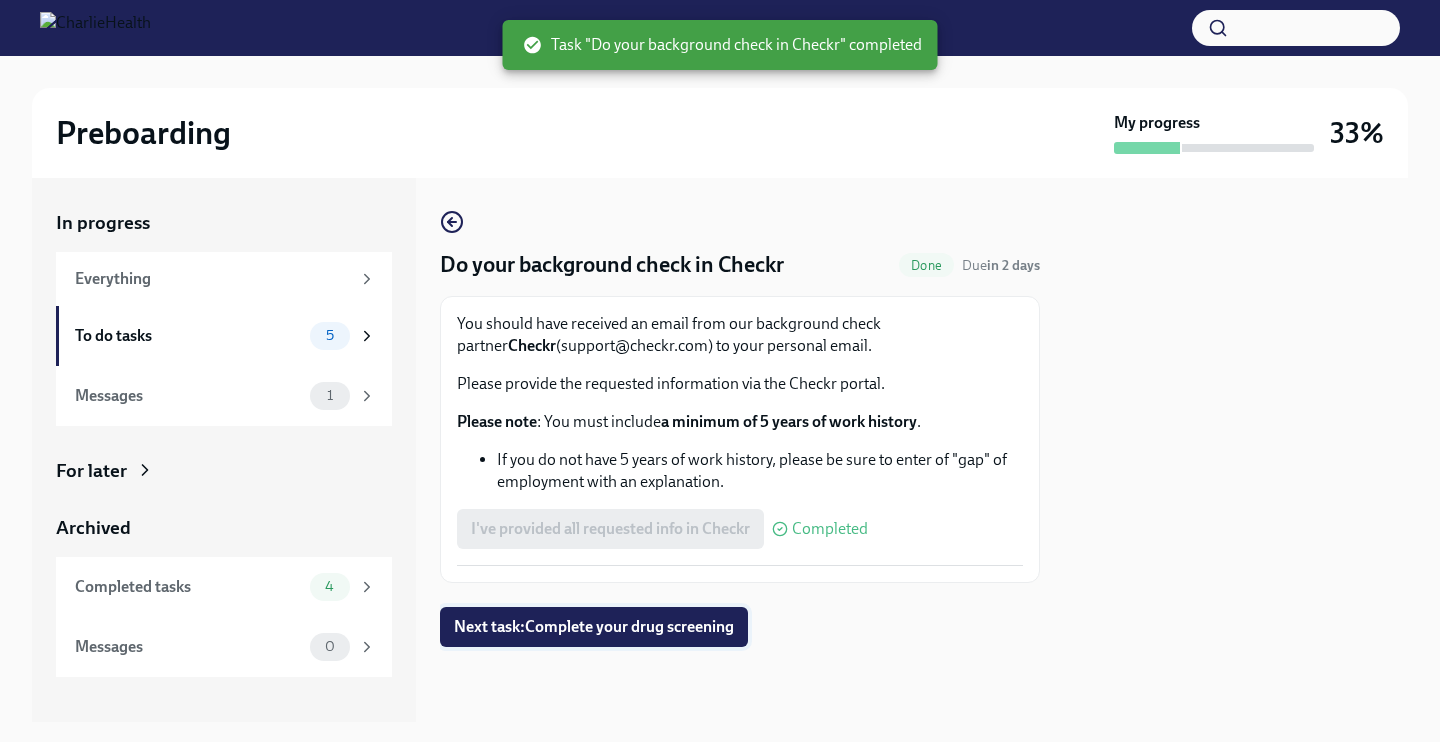 click on "Next task :  Complete your drug screening" at bounding box center (594, 627) 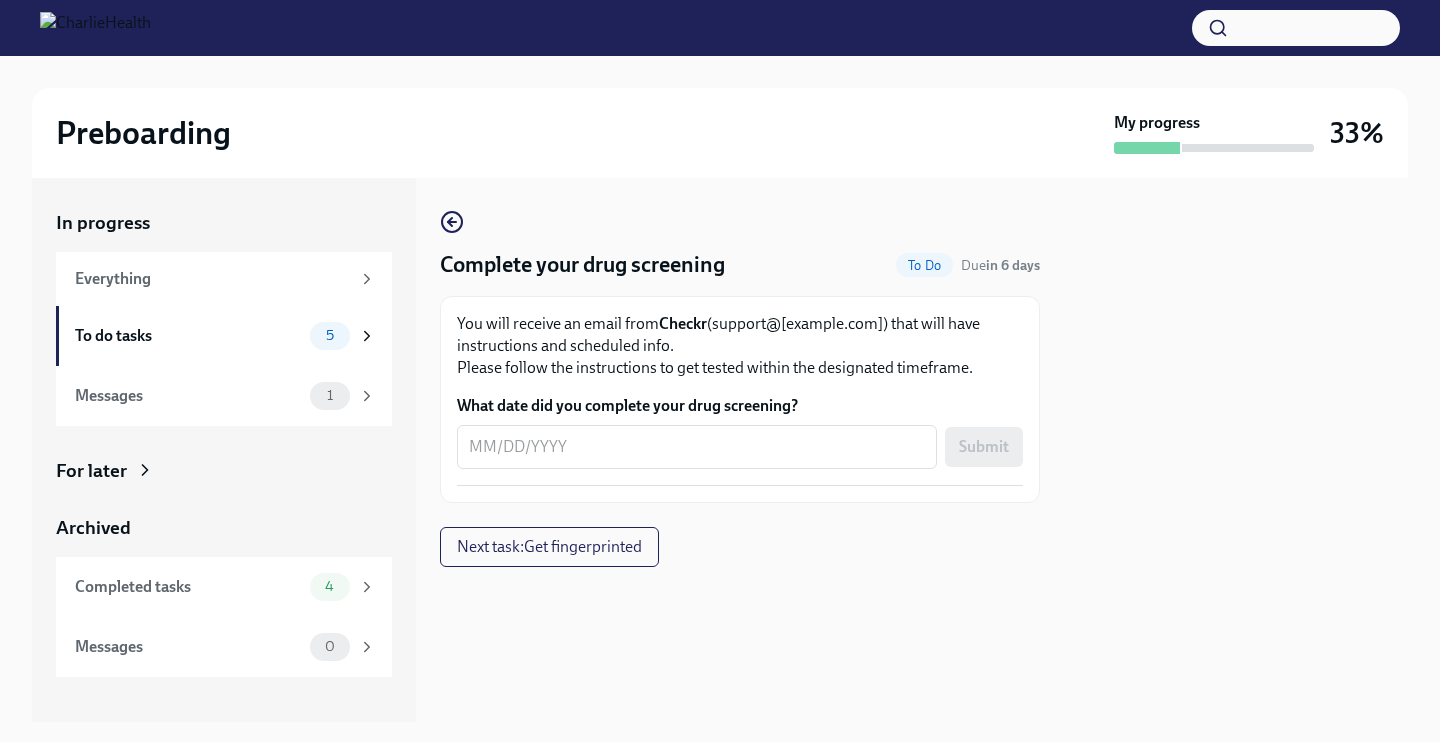 scroll, scrollTop: 0, scrollLeft: 0, axis: both 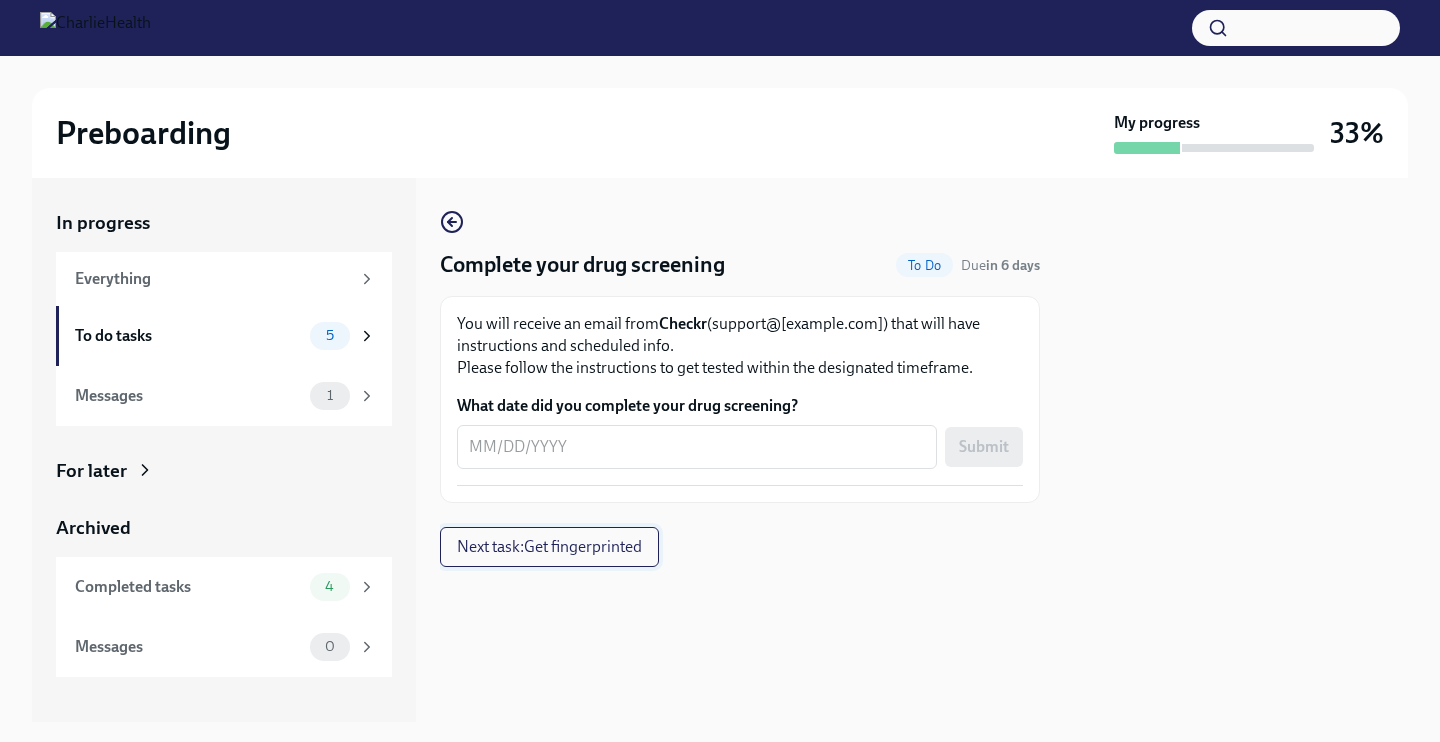 click on "Next task :  Get fingerprinted" at bounding box center (549, 547) 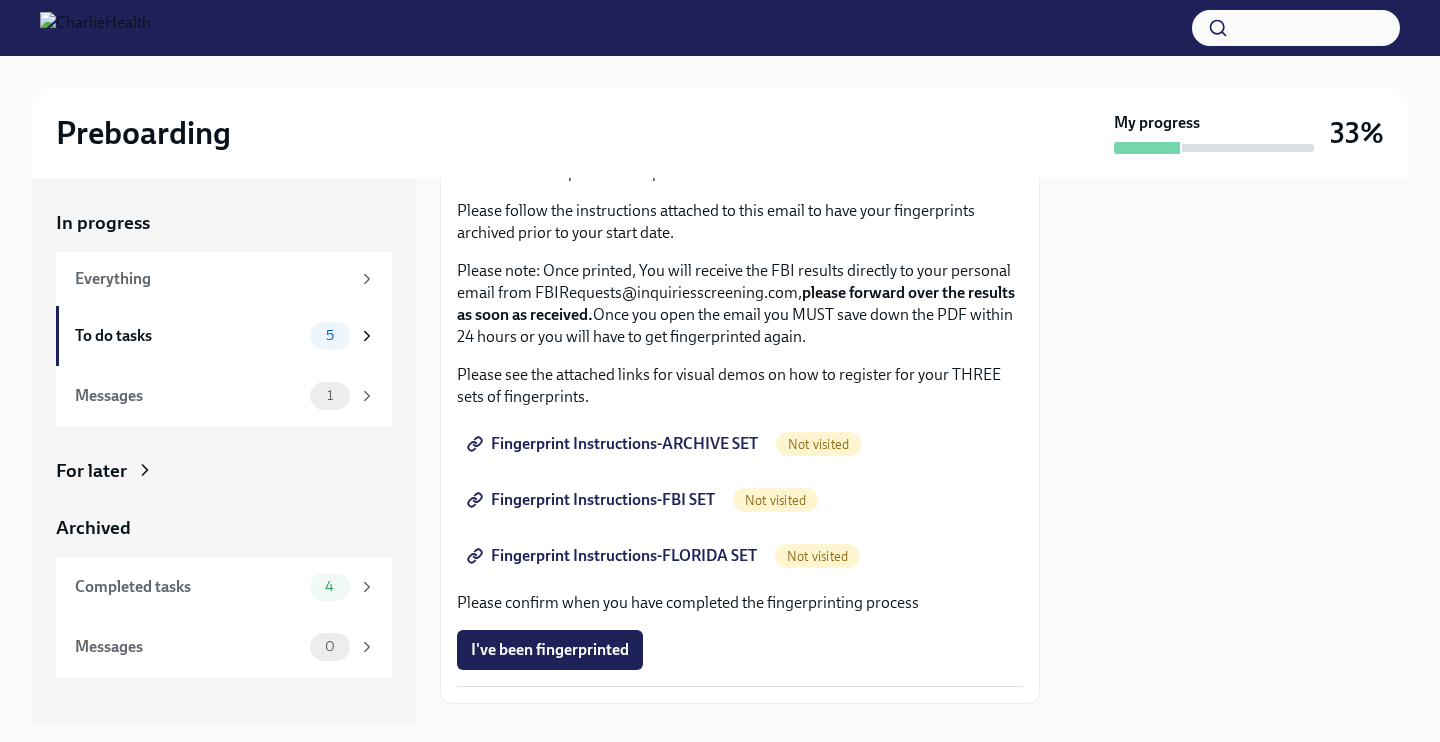 scroll, scrollTop: 176, scrollLeft: 0, axis: vertical 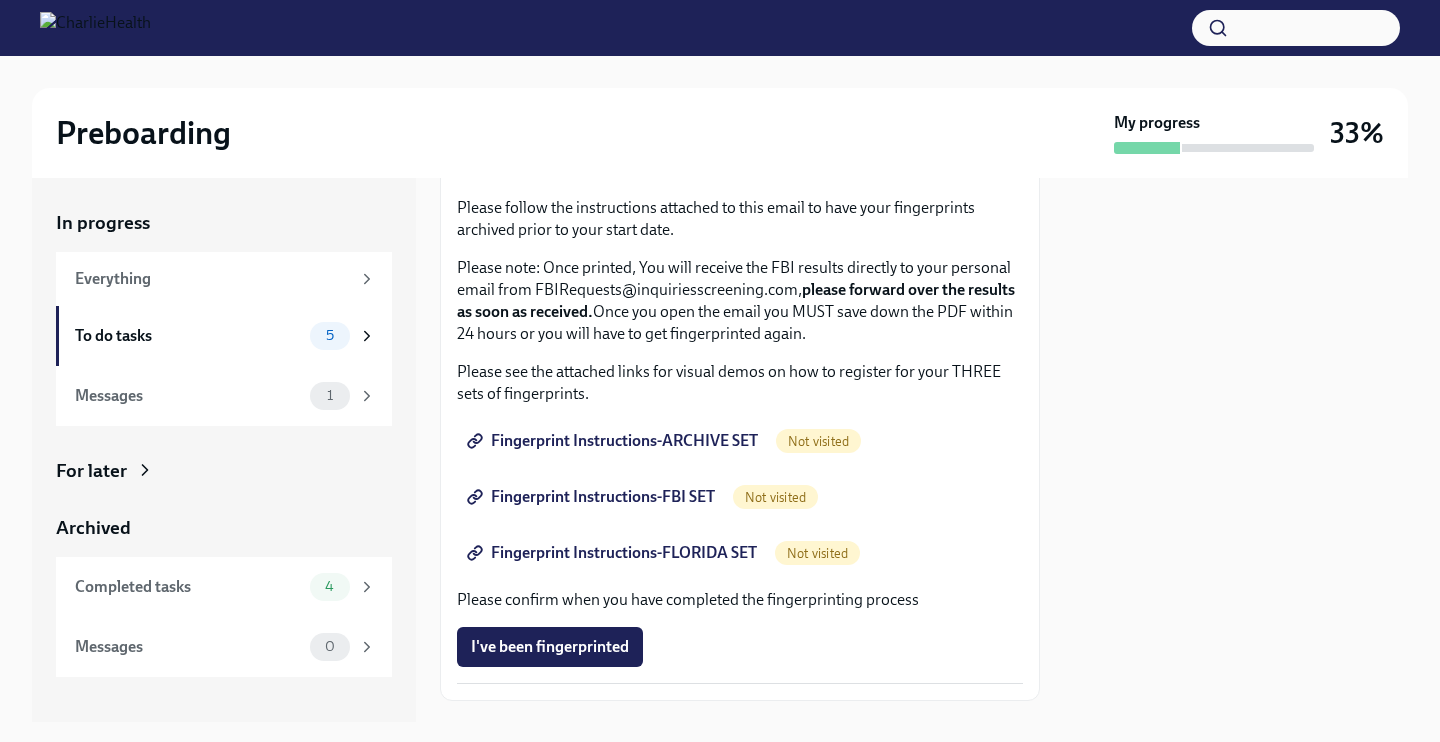 click on "Fingerprint Instructions-ARCHIVE SET" at bounding box center (614, 441) 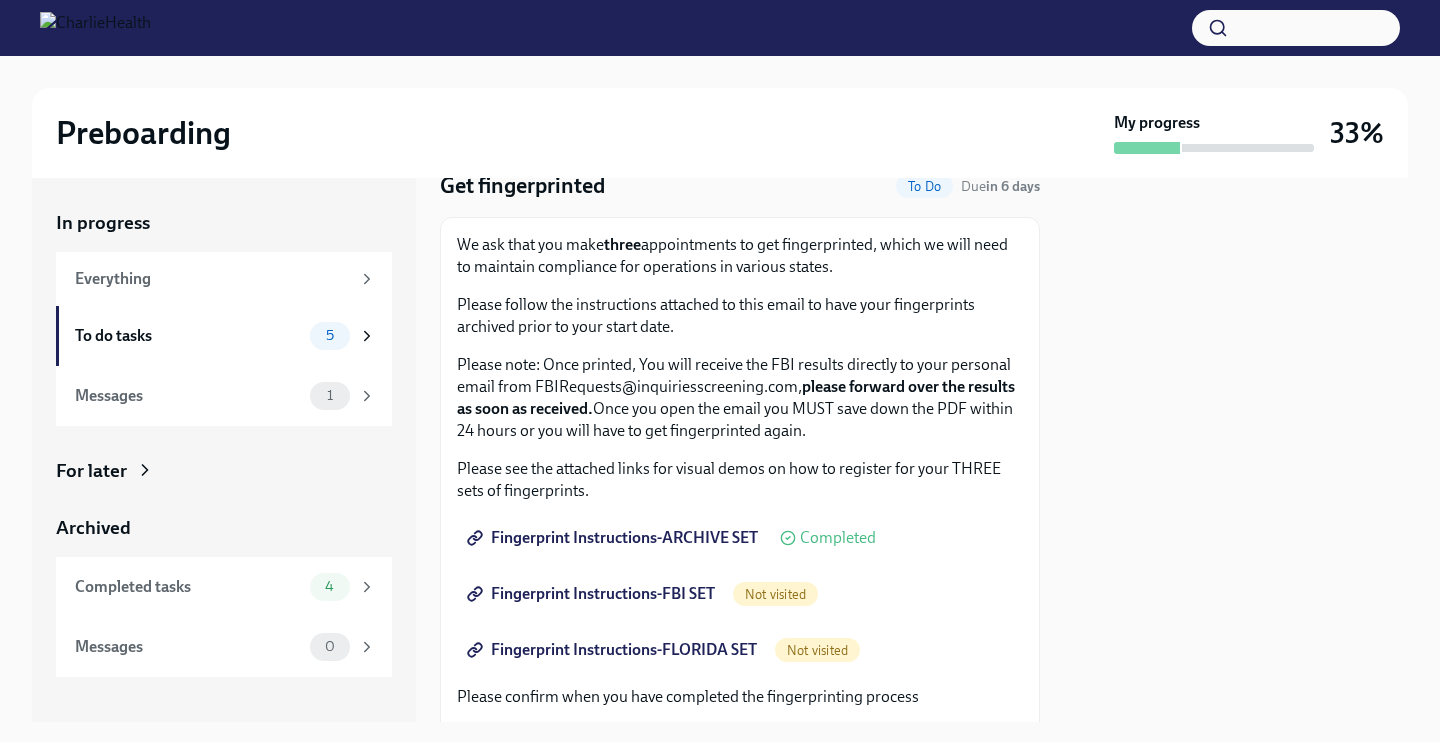 scroll, scrollTop: 81, scrollLeft: 0, axis: vertical 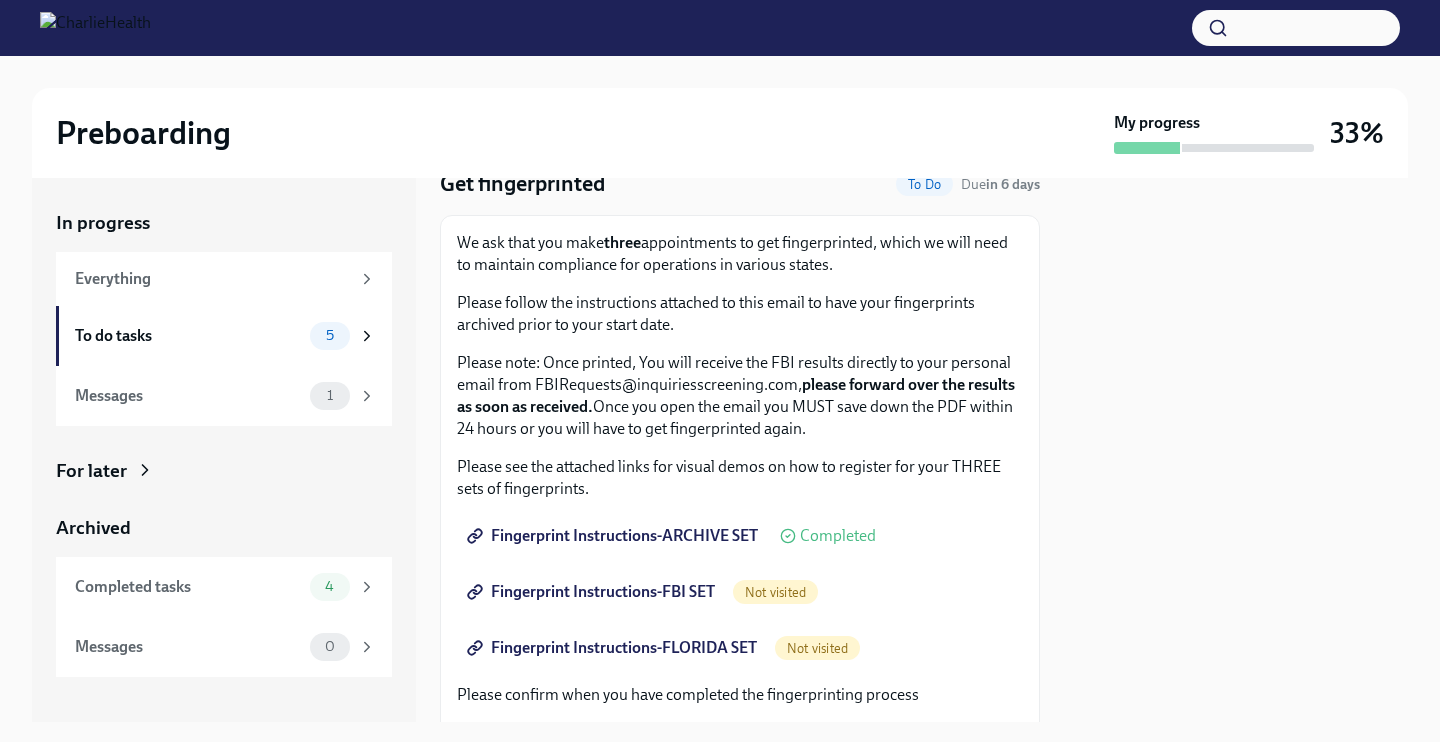 click on "Fingerprint Instructions-FBI SET" at bounding box center (593, 592) 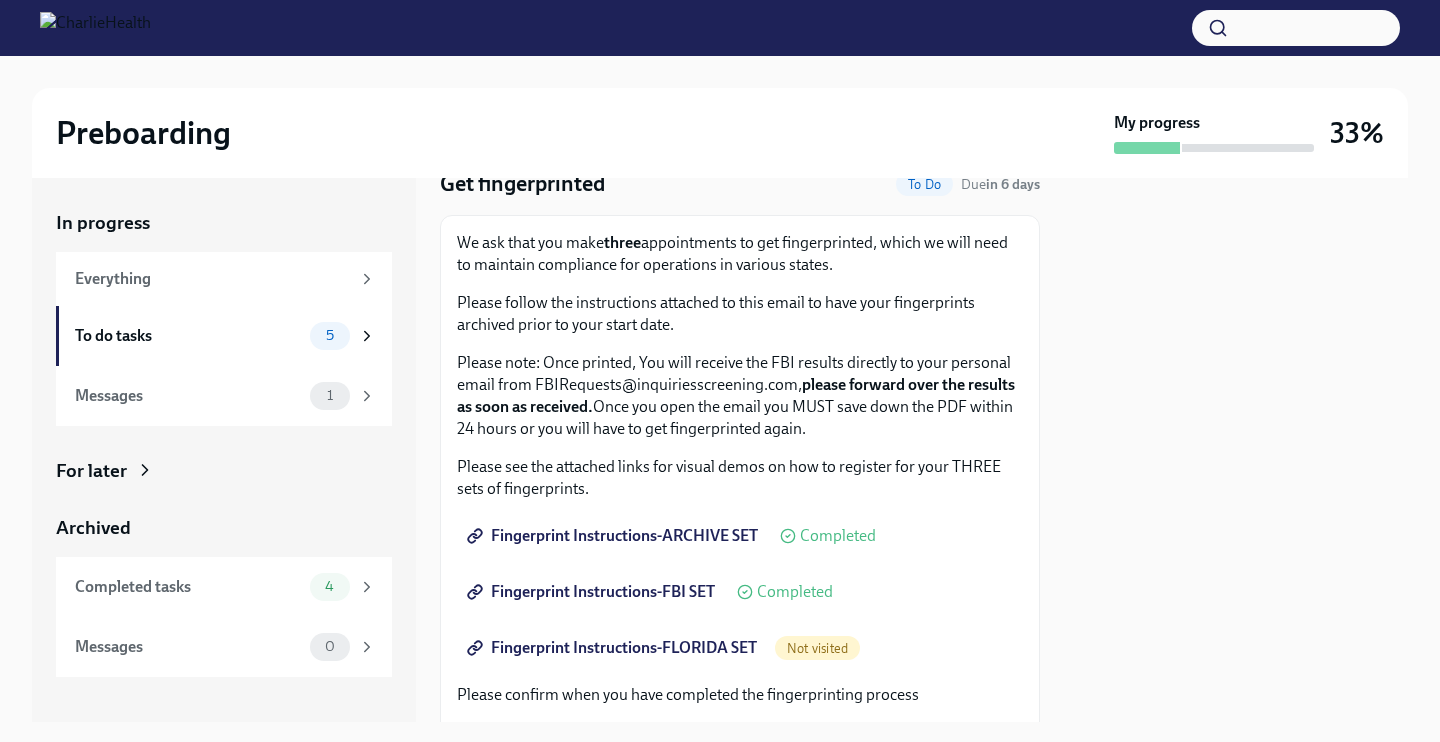 click on "Fingerprint Instructions-FBI SET" at bounding box center [593, 592] 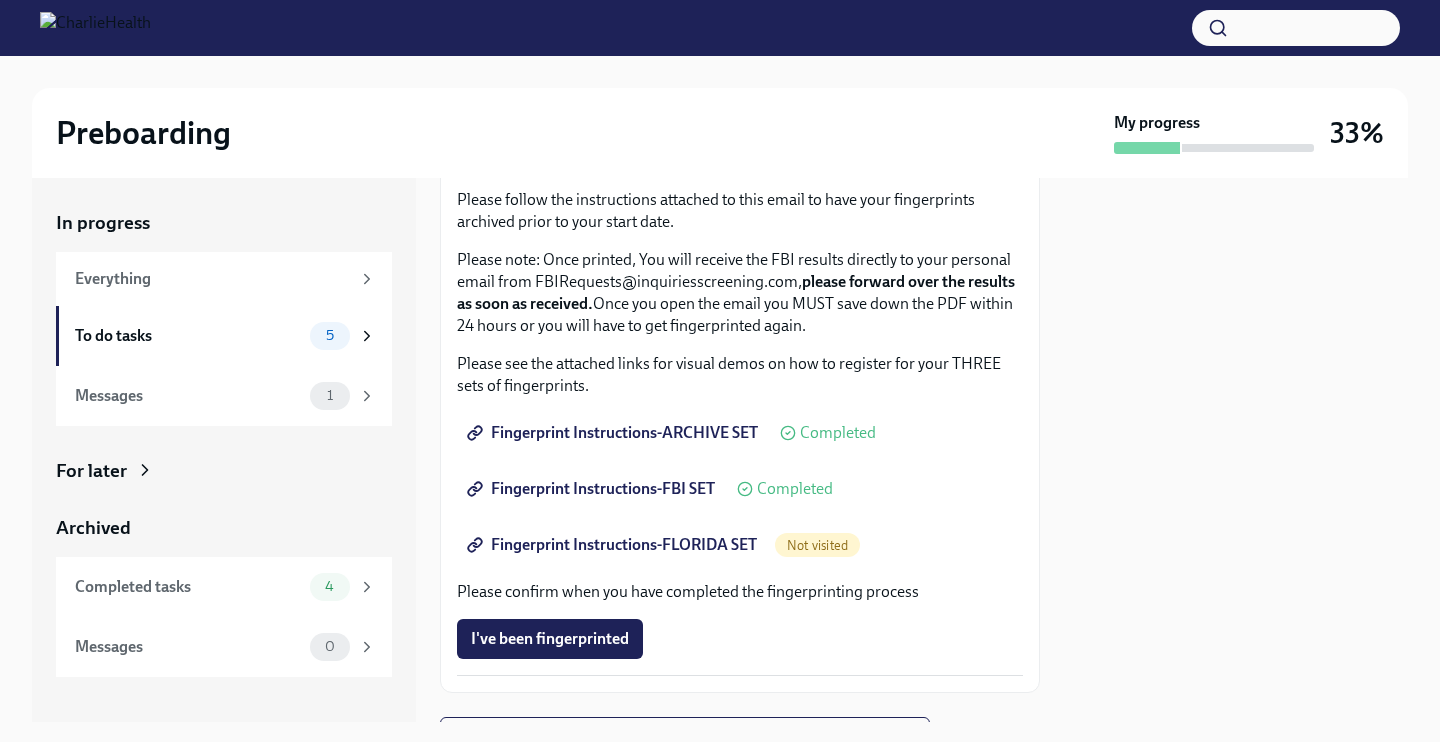 scroll, scrollTop: 189, scrollLeft: 0, axis: vertical 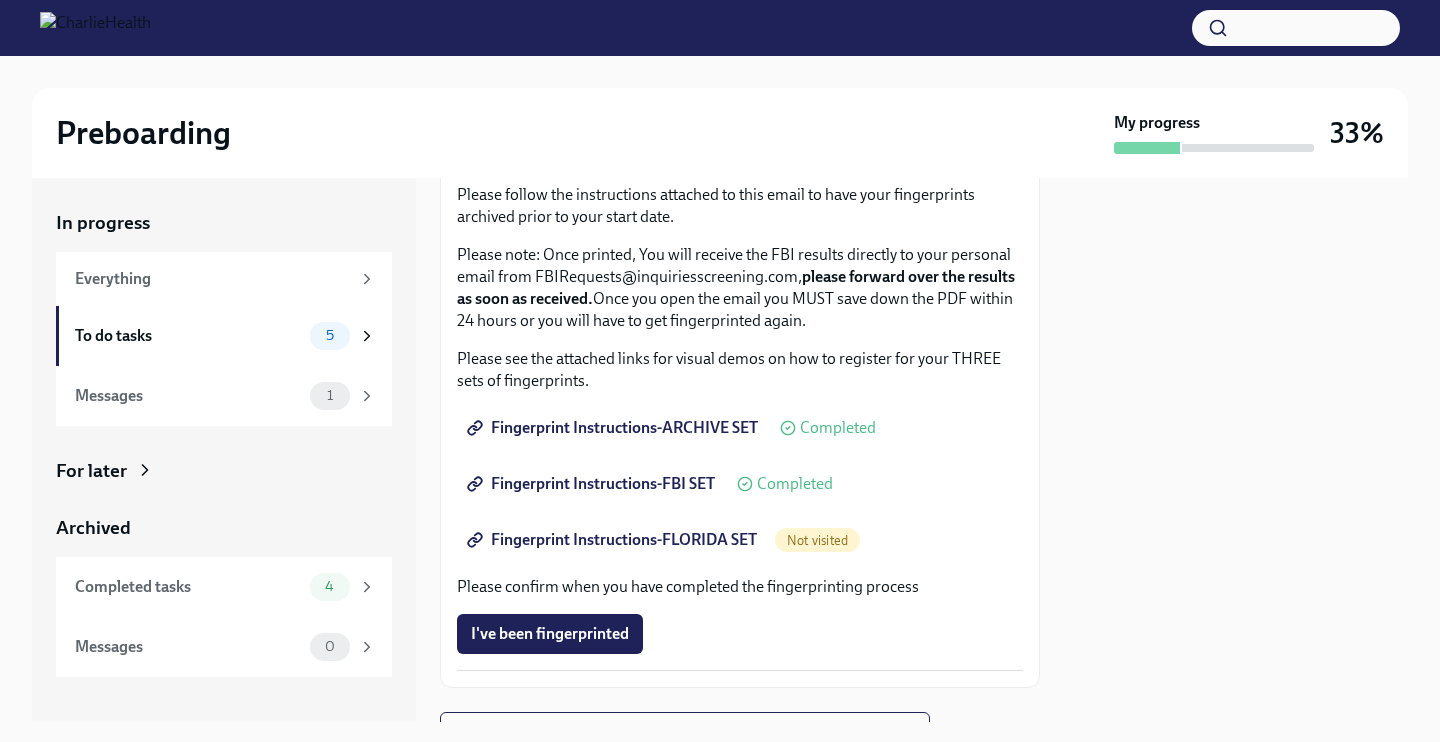 click on "Fingerprint Instructions-FLORIDA SET" at bounding box center [614, 540] 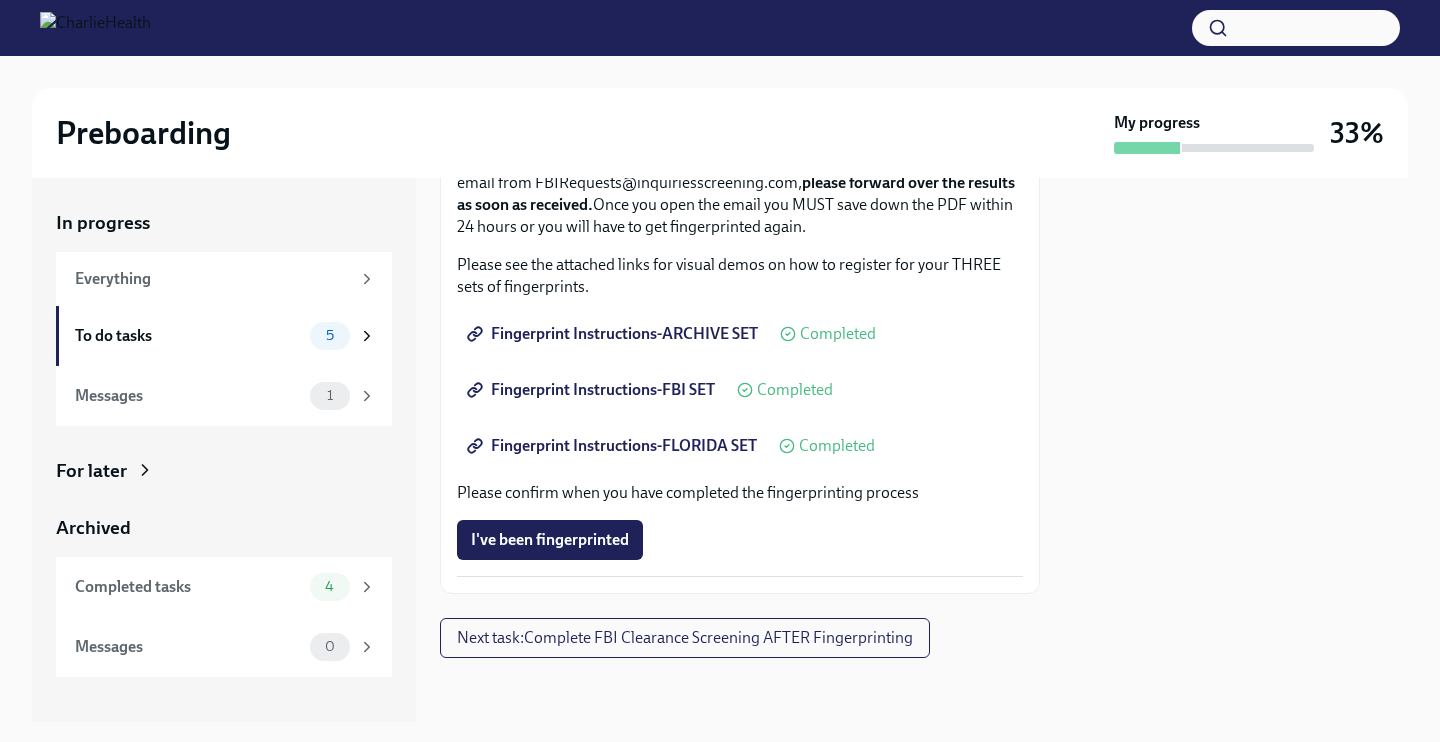 scroll, scrollTop: 283, scrollLeft: 0, axis: vertical 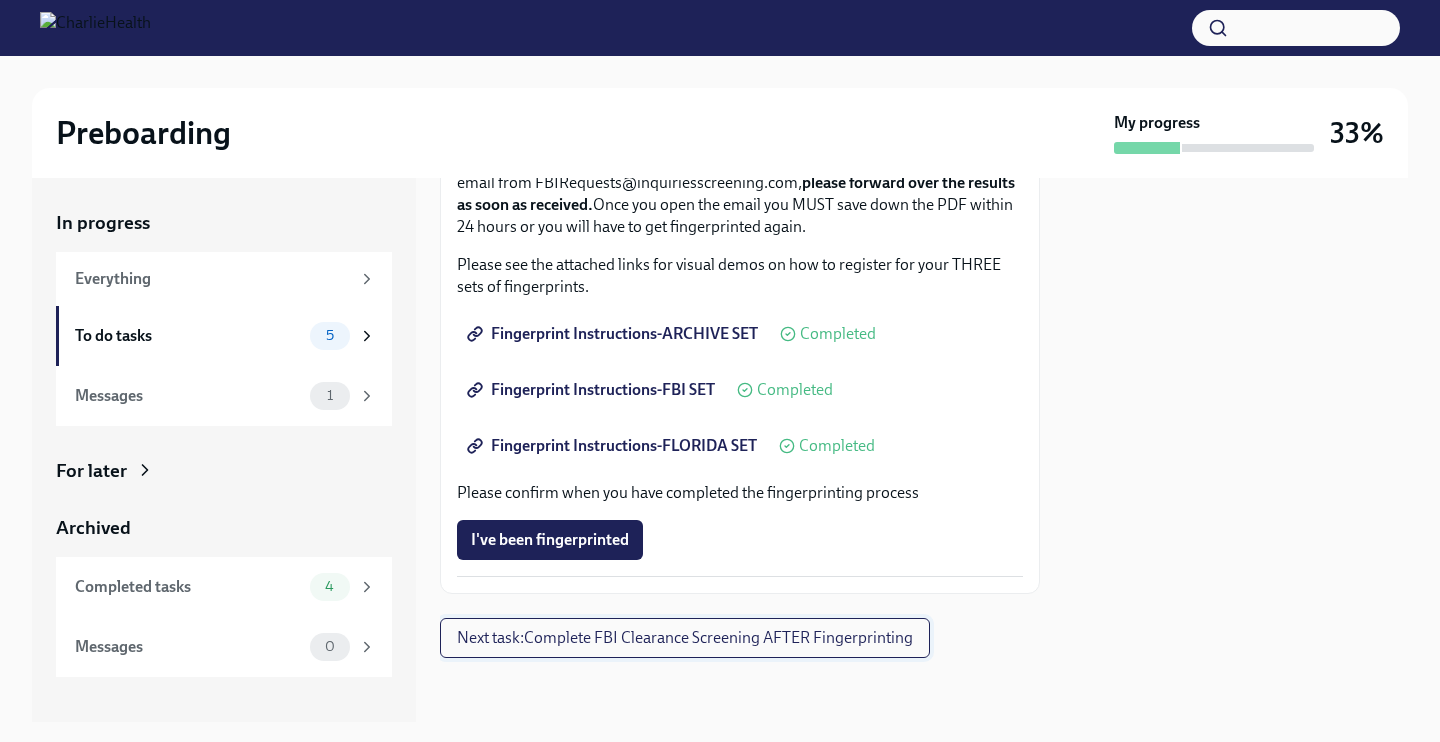click on "Next task :  Complete FBI Clearance Screening AFTER Fingerprinting" at bounding box center [685, 638] 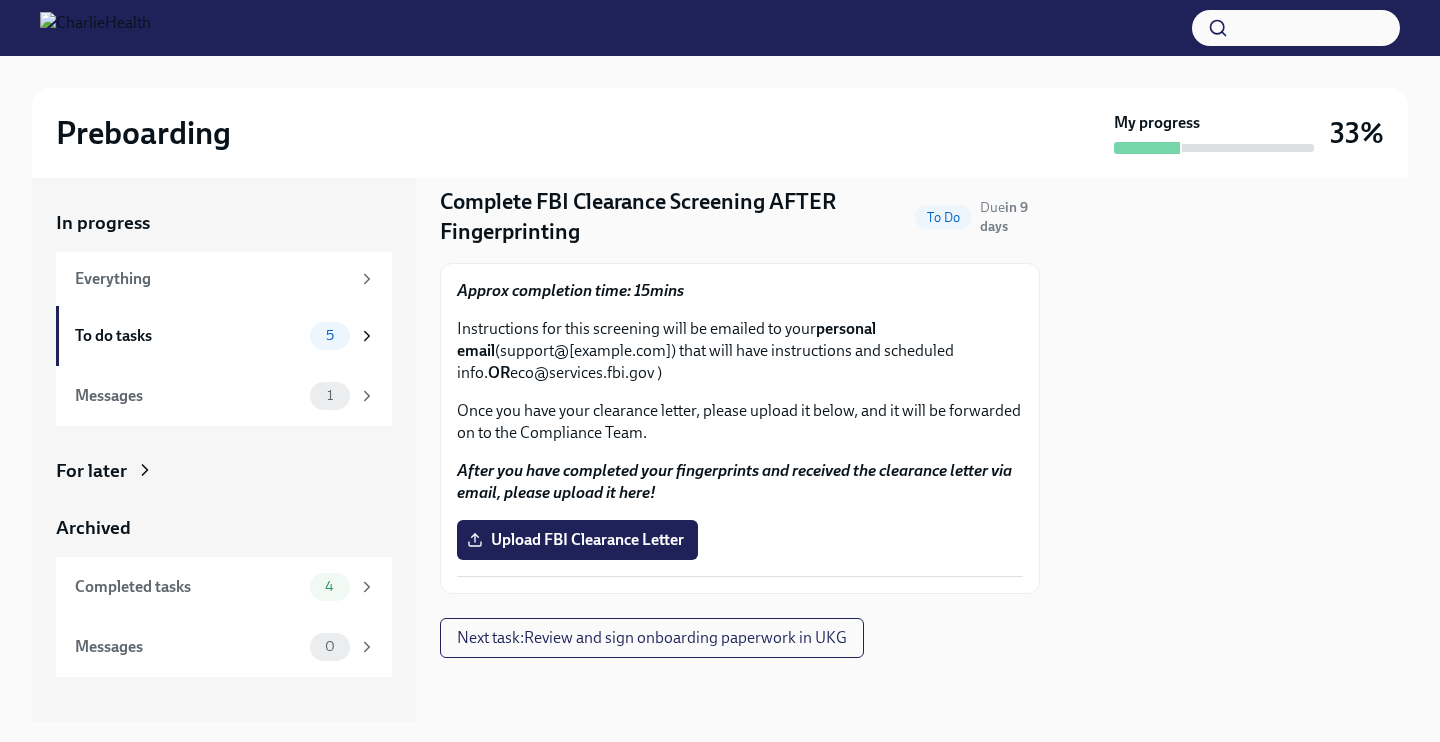 scroll, scrollTop: 63, scrollLeft: 0, axis: vertical 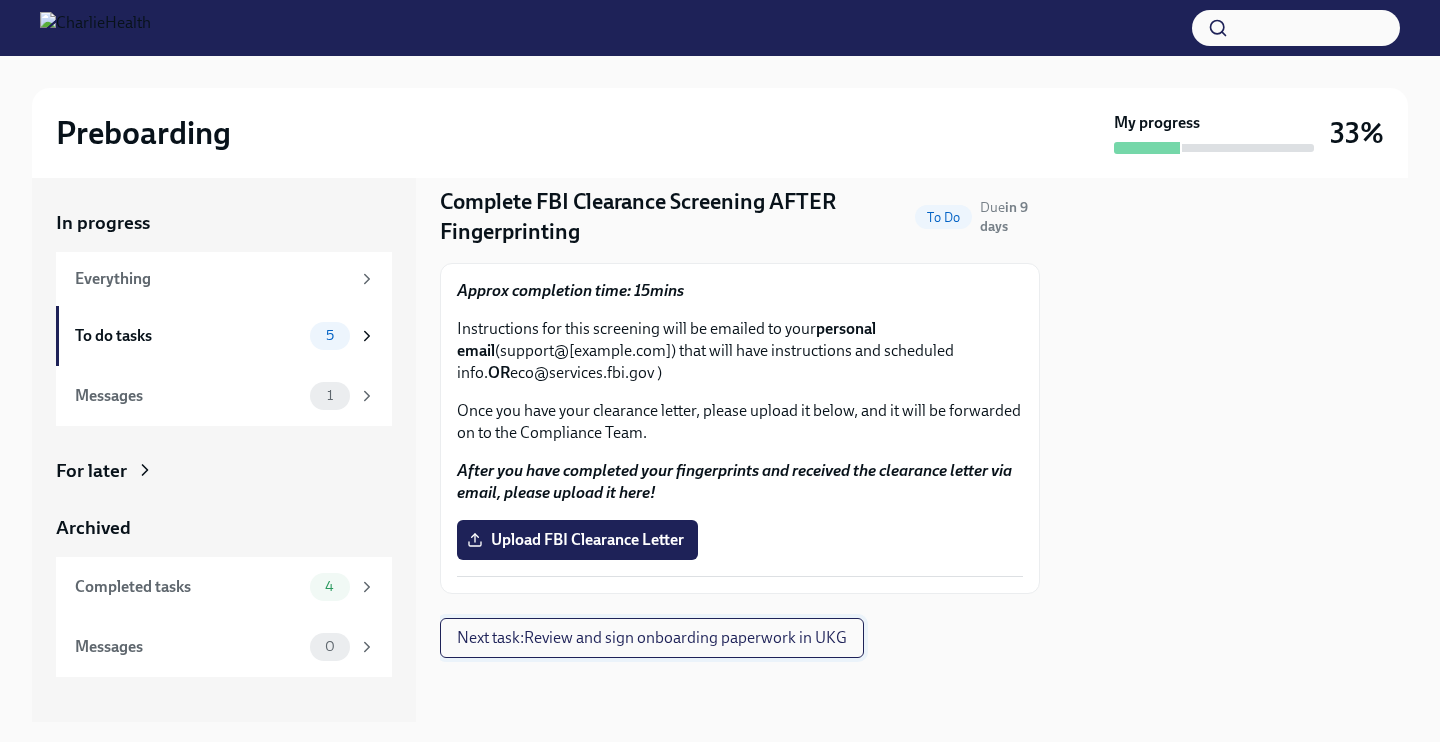 click on "Next task :  Review and sign onboarding paperwork in UKG" at bounding box center [652, 638] 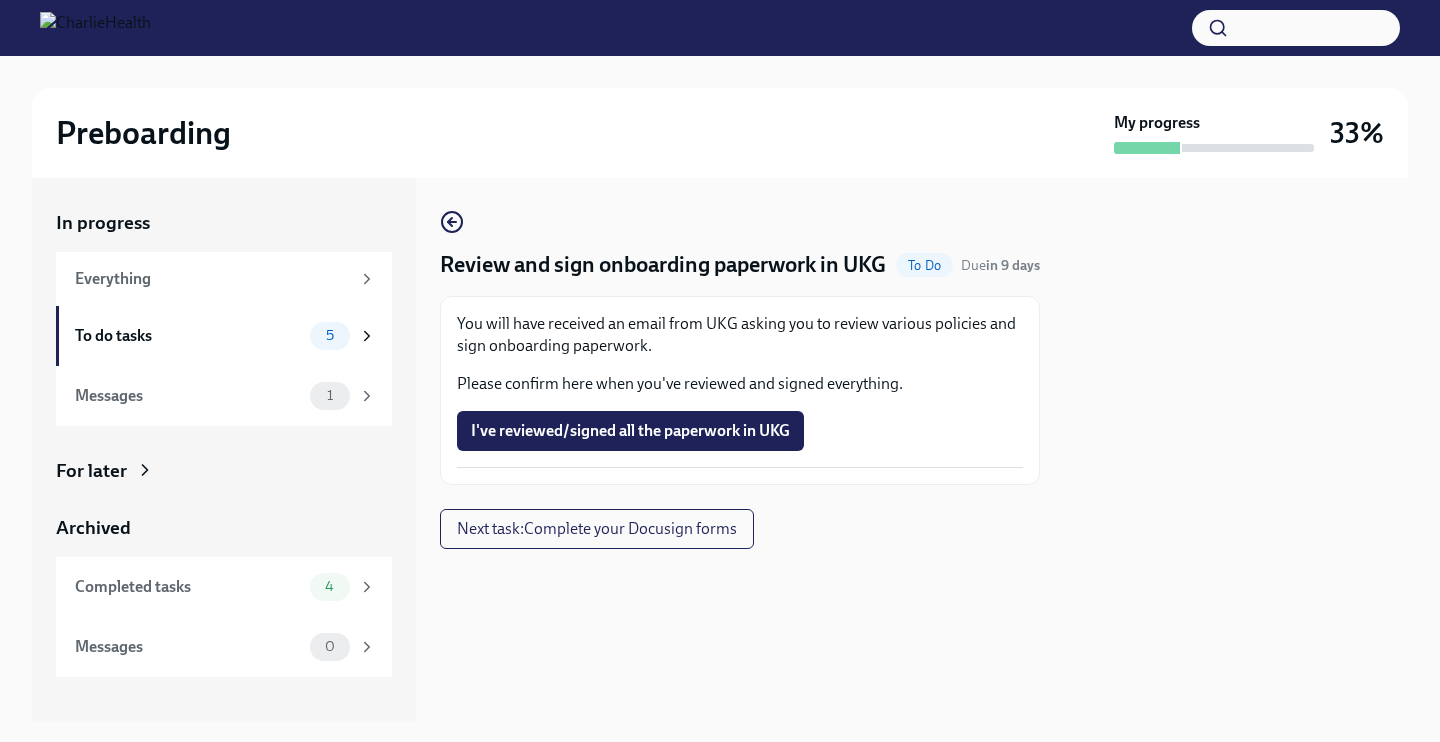 scroll, scrollTop: 0, scrollLeft: 0, axis: both 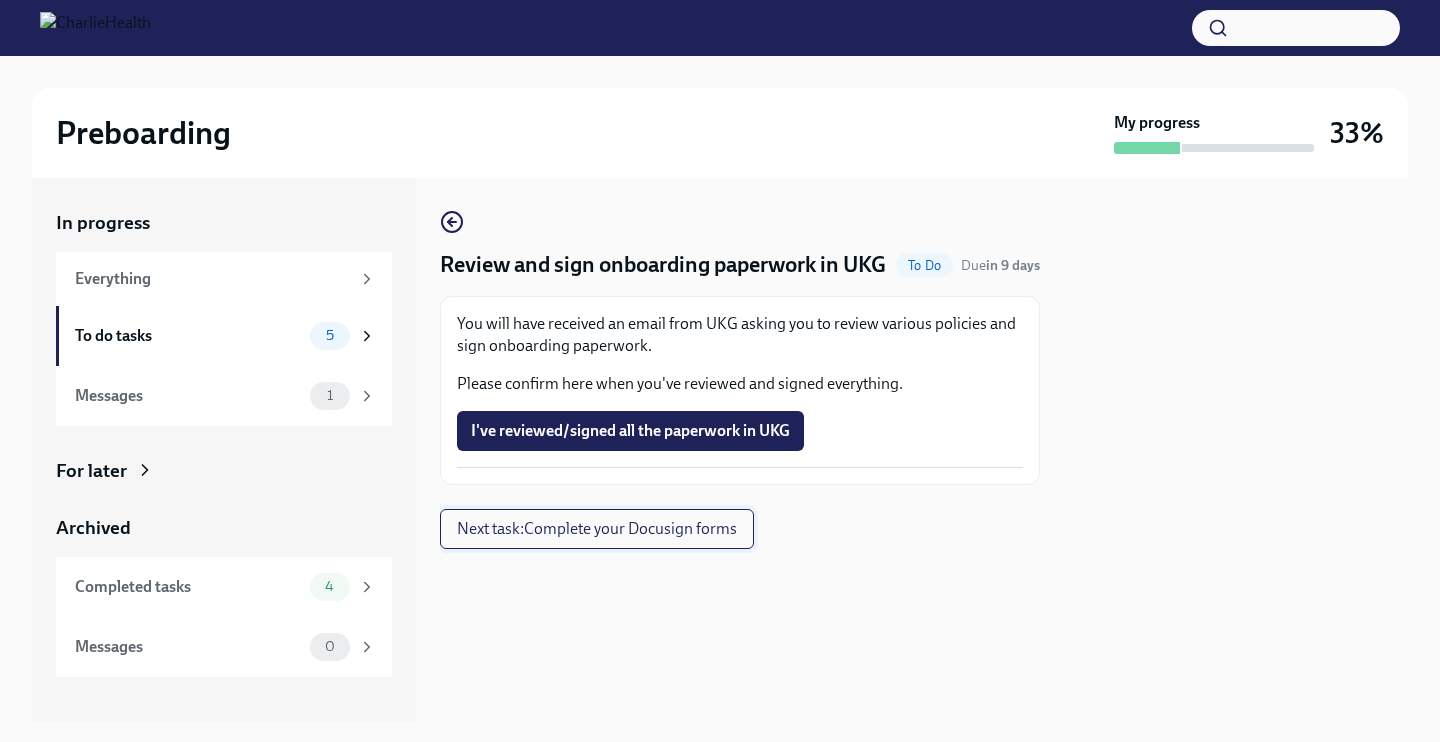 click on "Next task :  Complete your Docusign forms" at bounding box center [597, 529] 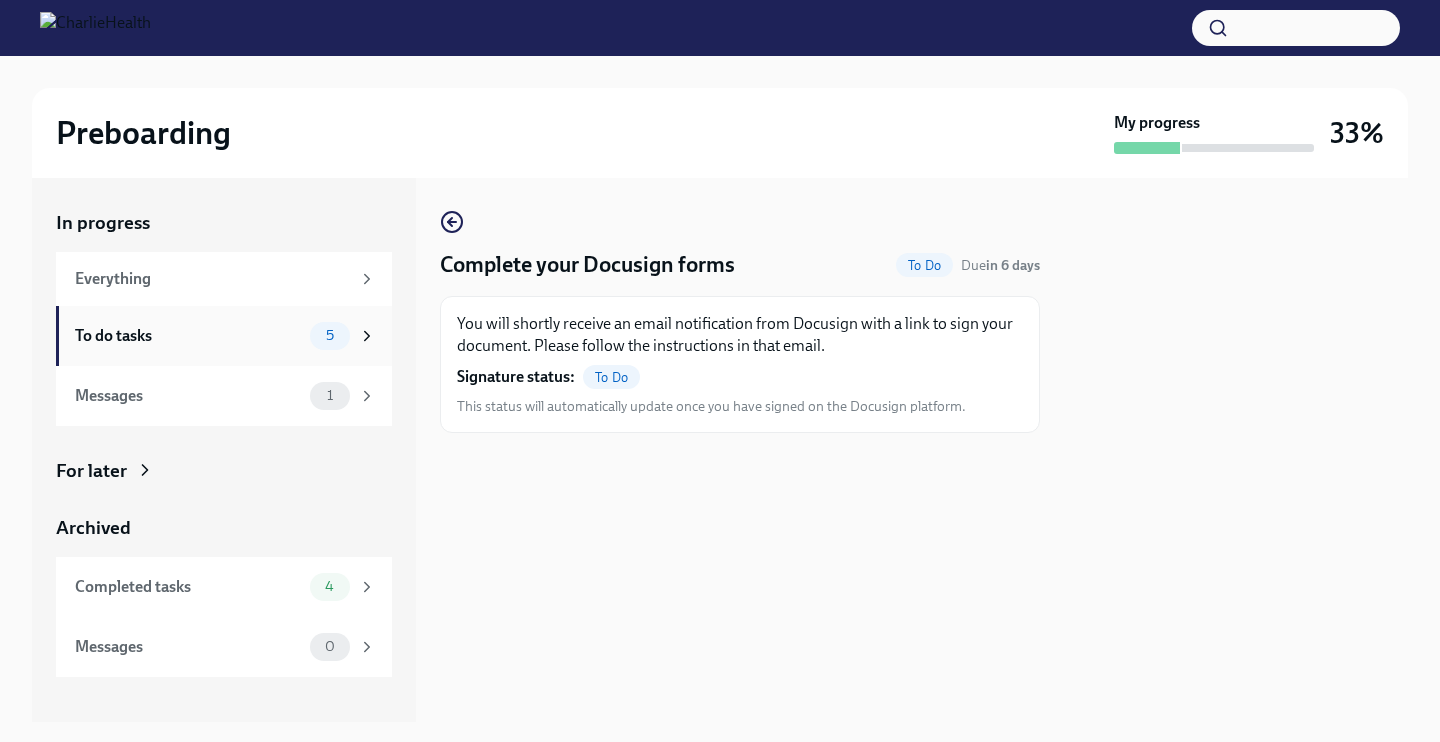 click on "To do tasks" at bounding box center [188, 336] 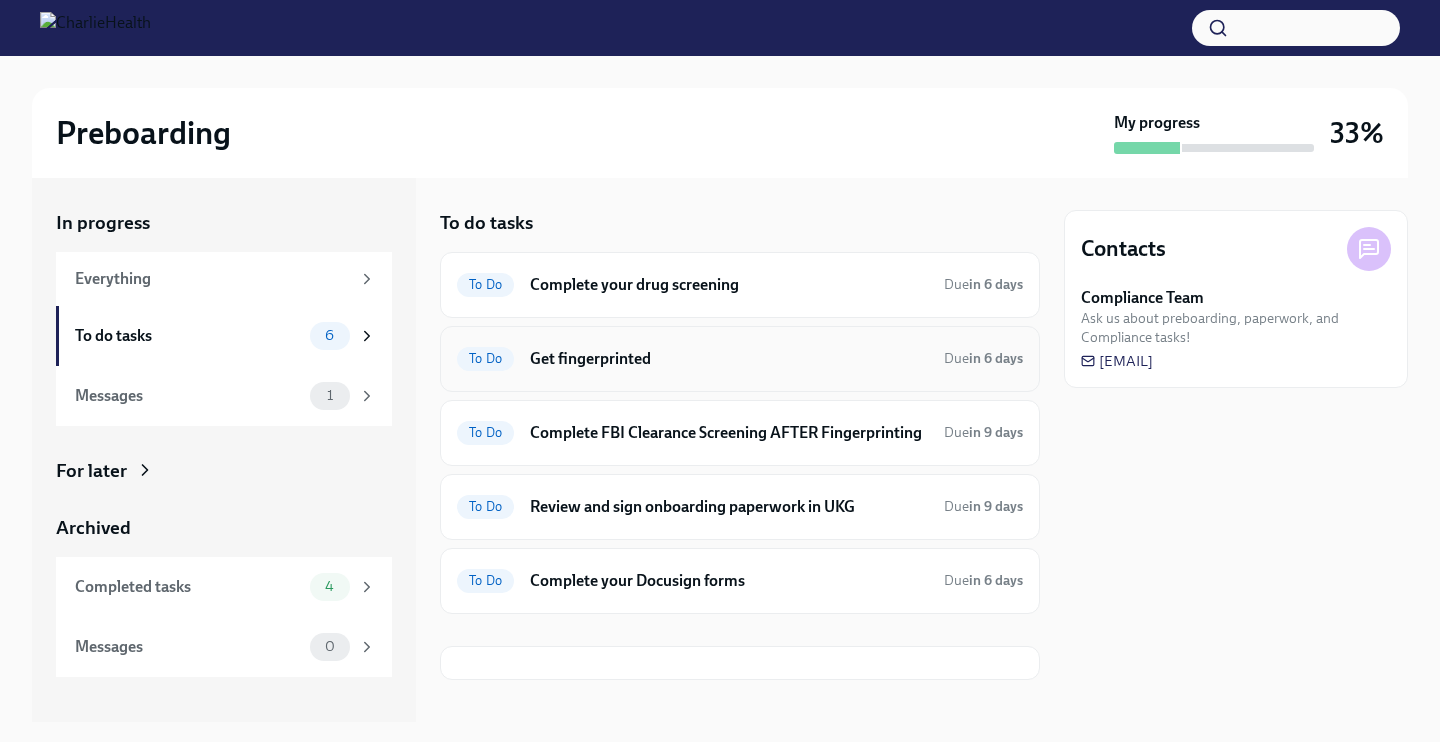 scroll, scrollTop: 0, scrollLeft: 0, axis: both 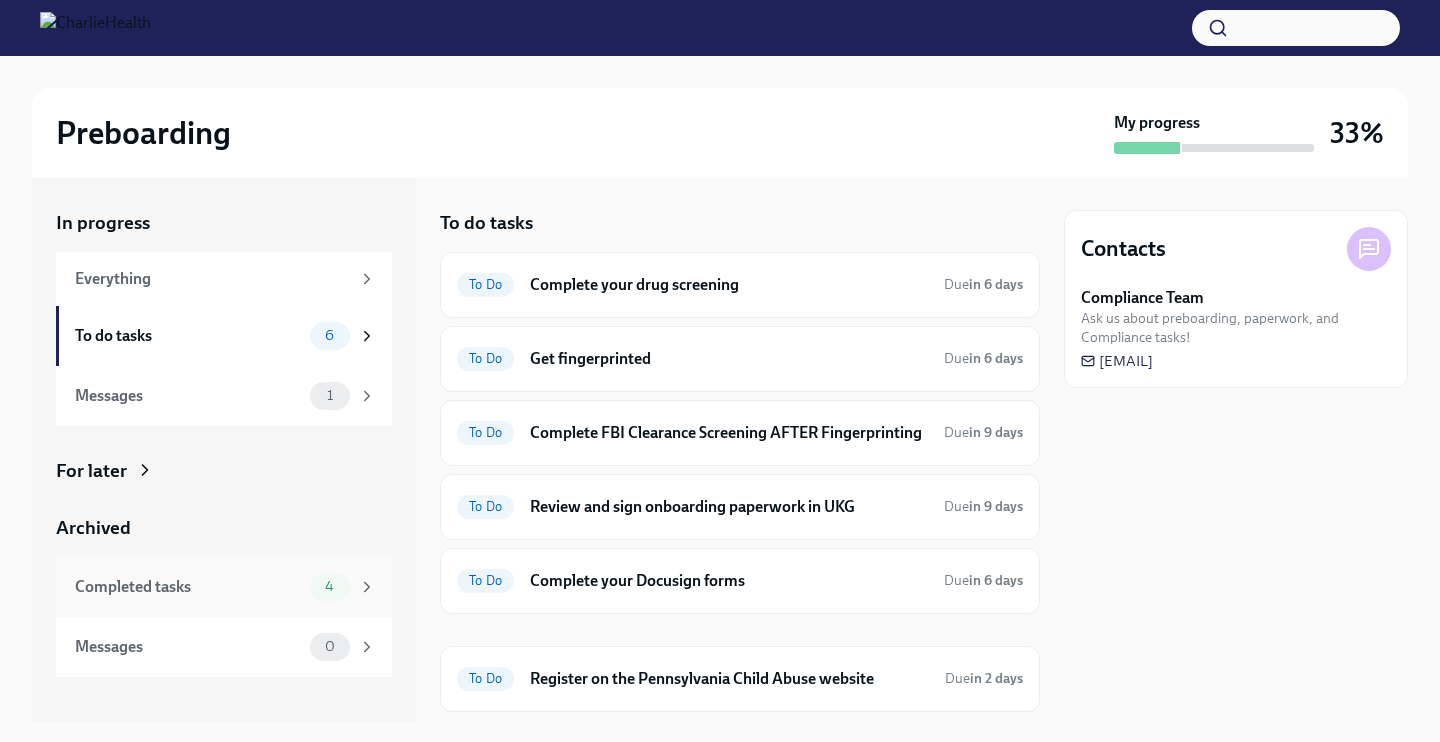 click on "Completed tasks" at bounding box center (188, 587) 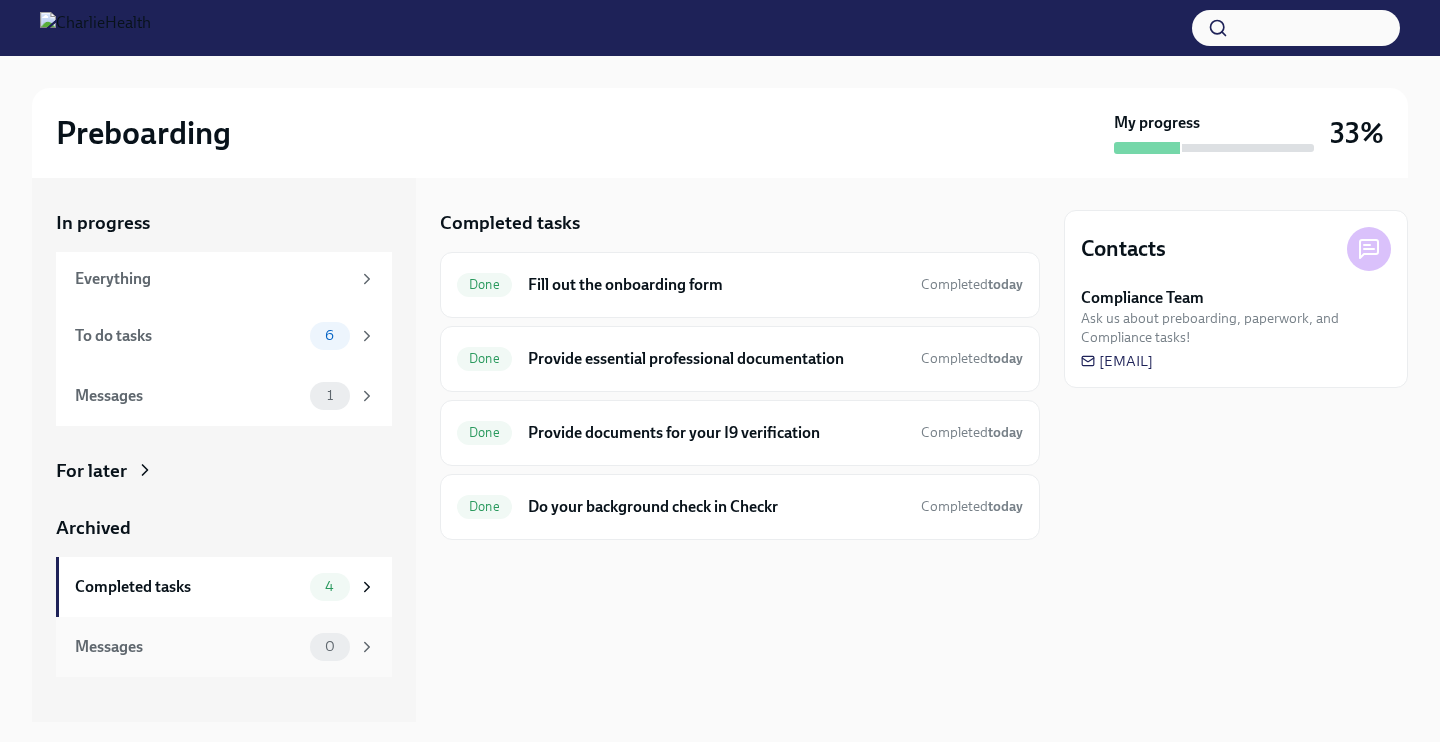 click on "Messages" at bounding box center [188, 647] 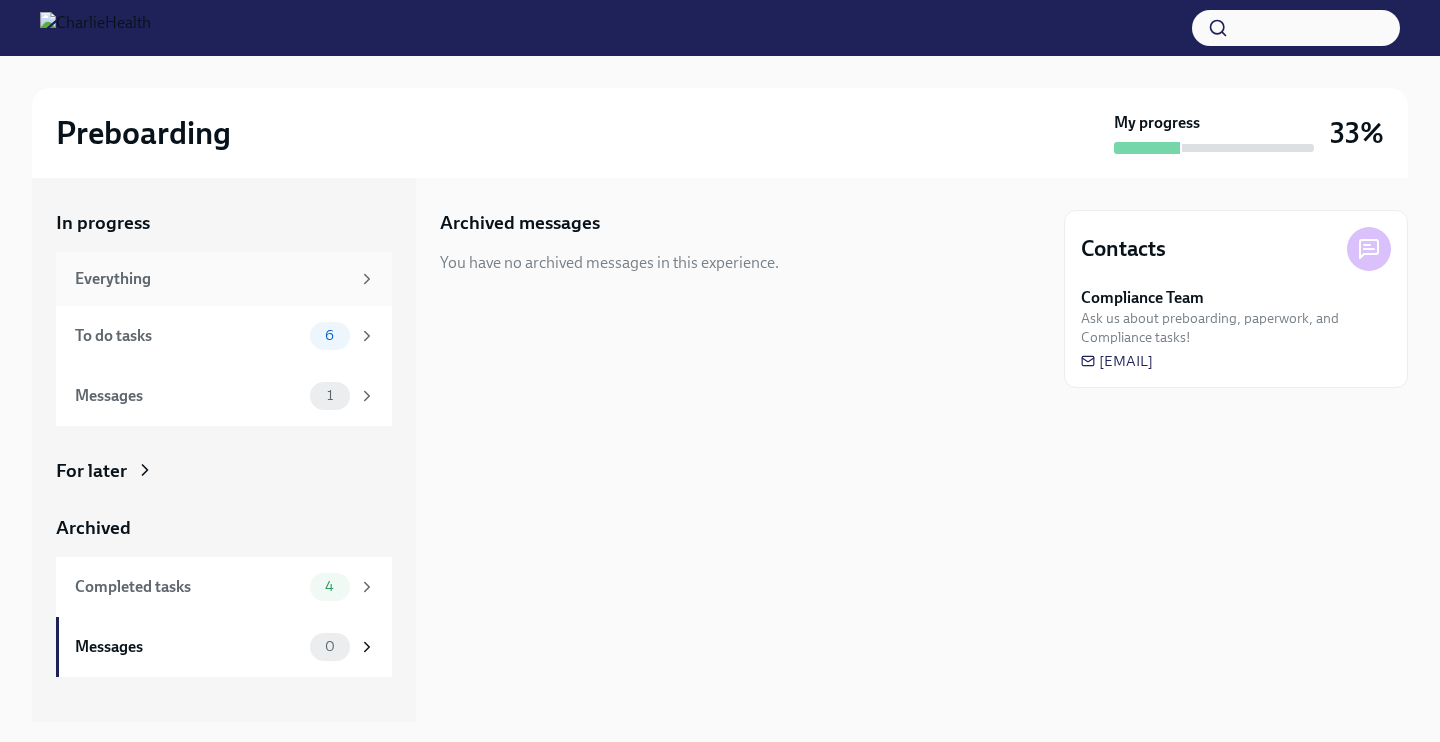 click on "Everything" at bounding box center [212, 279] 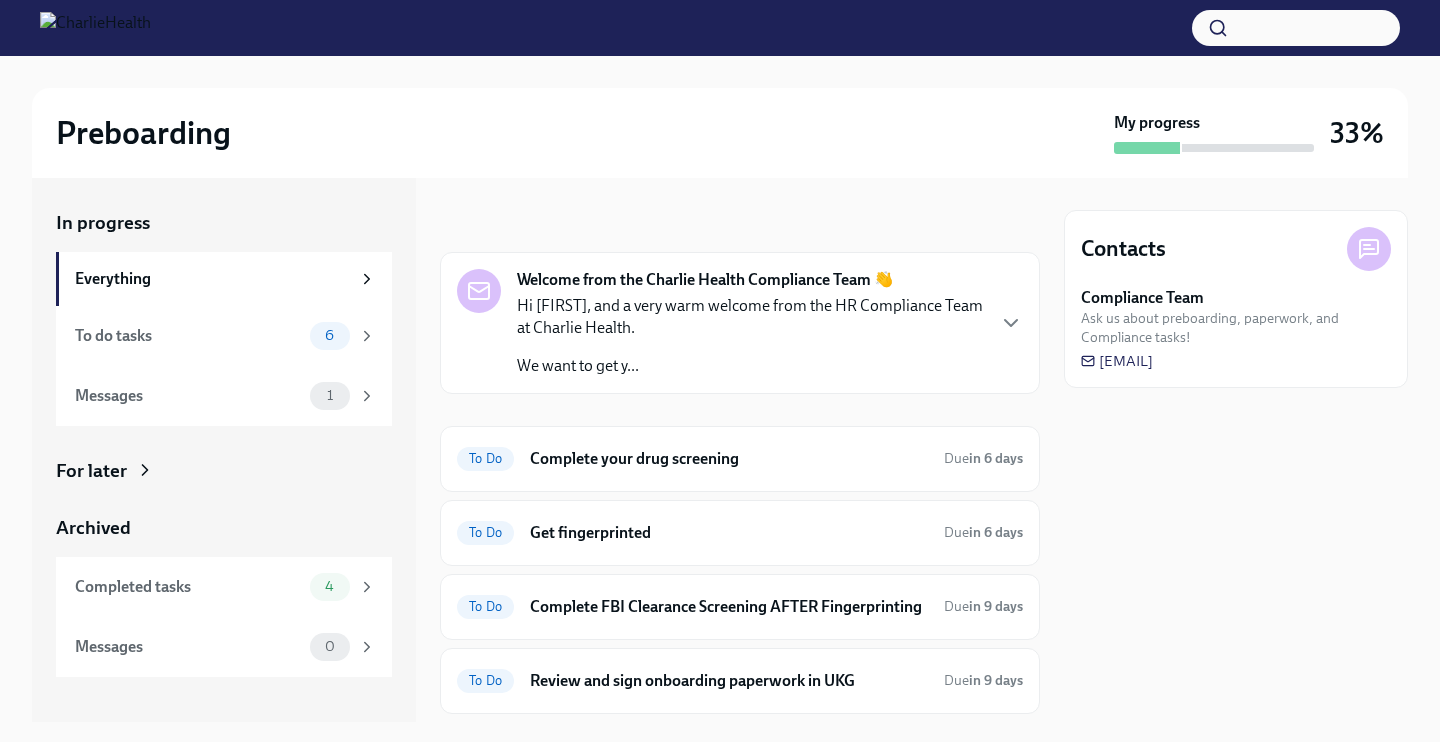 scroll, scrollTop: 0, scrollLeft: 0, axis: both 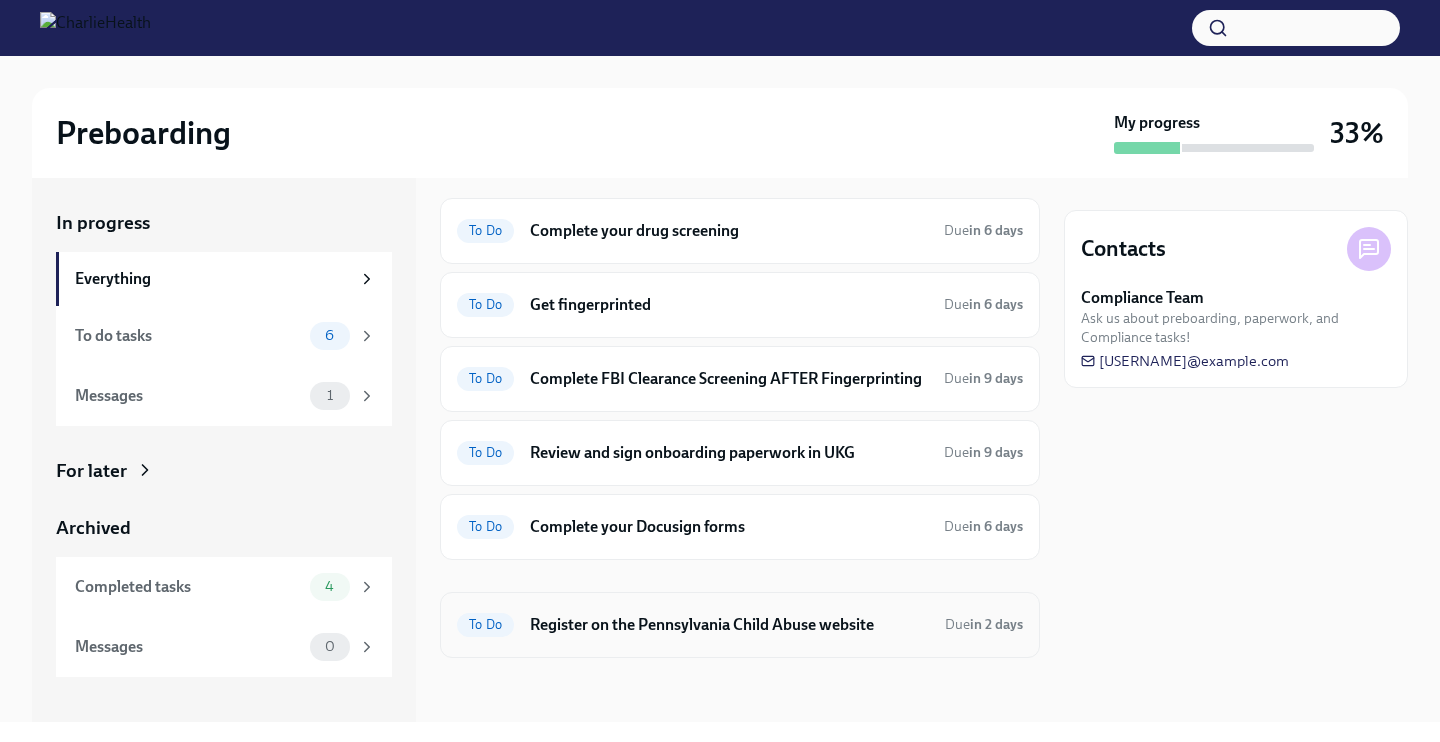 click on "Register on the Pennsylvania Child Abuse website" at bounding box center [729, 625] 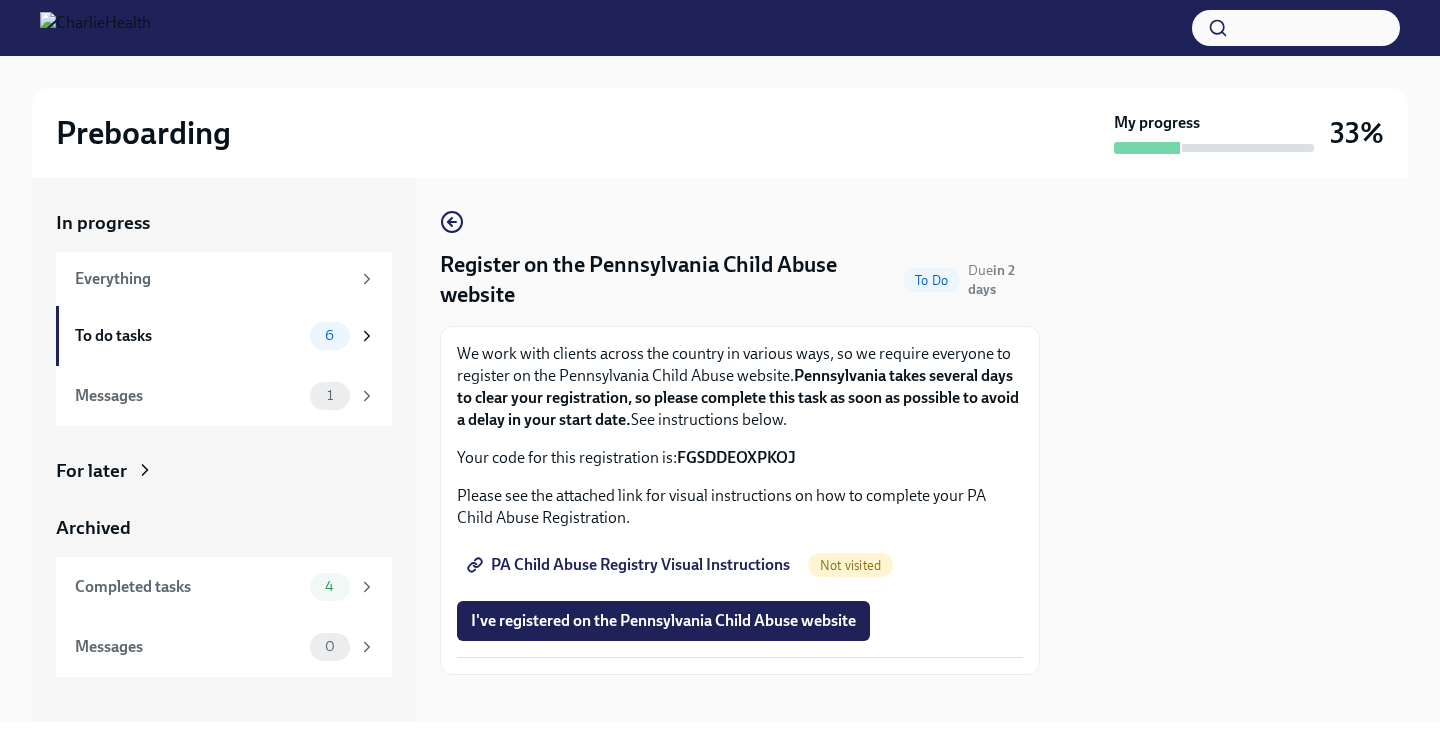 click on "PA Child Abuse Registry Visual Instructions" at bounding box center [630, 565] 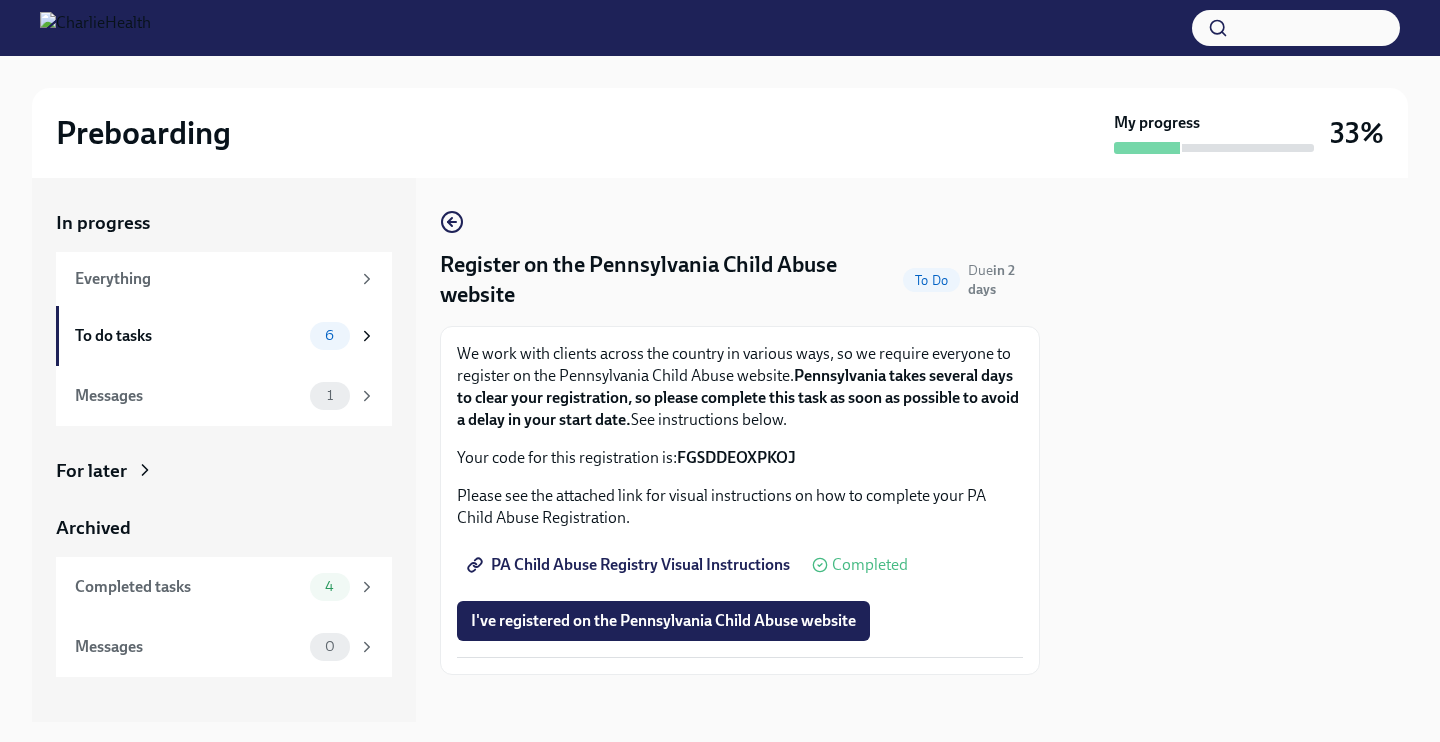 scroll, scrollTop: 0, scrollLeft: 0, axis: both 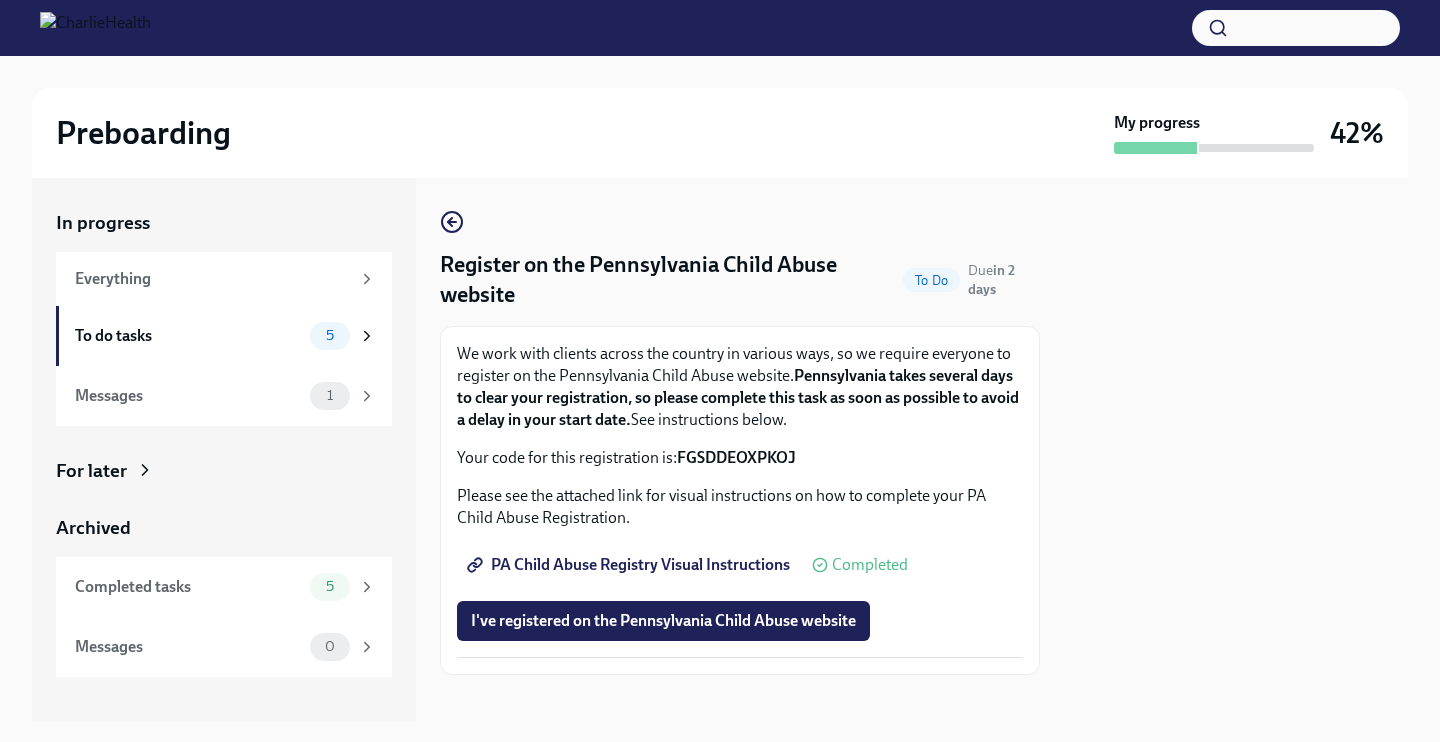 click on "Pennsylvania takes several days to clear your registration, so please complete this task as soon as possible to avoid a delay in your start date." at bounding box center (738, 397) 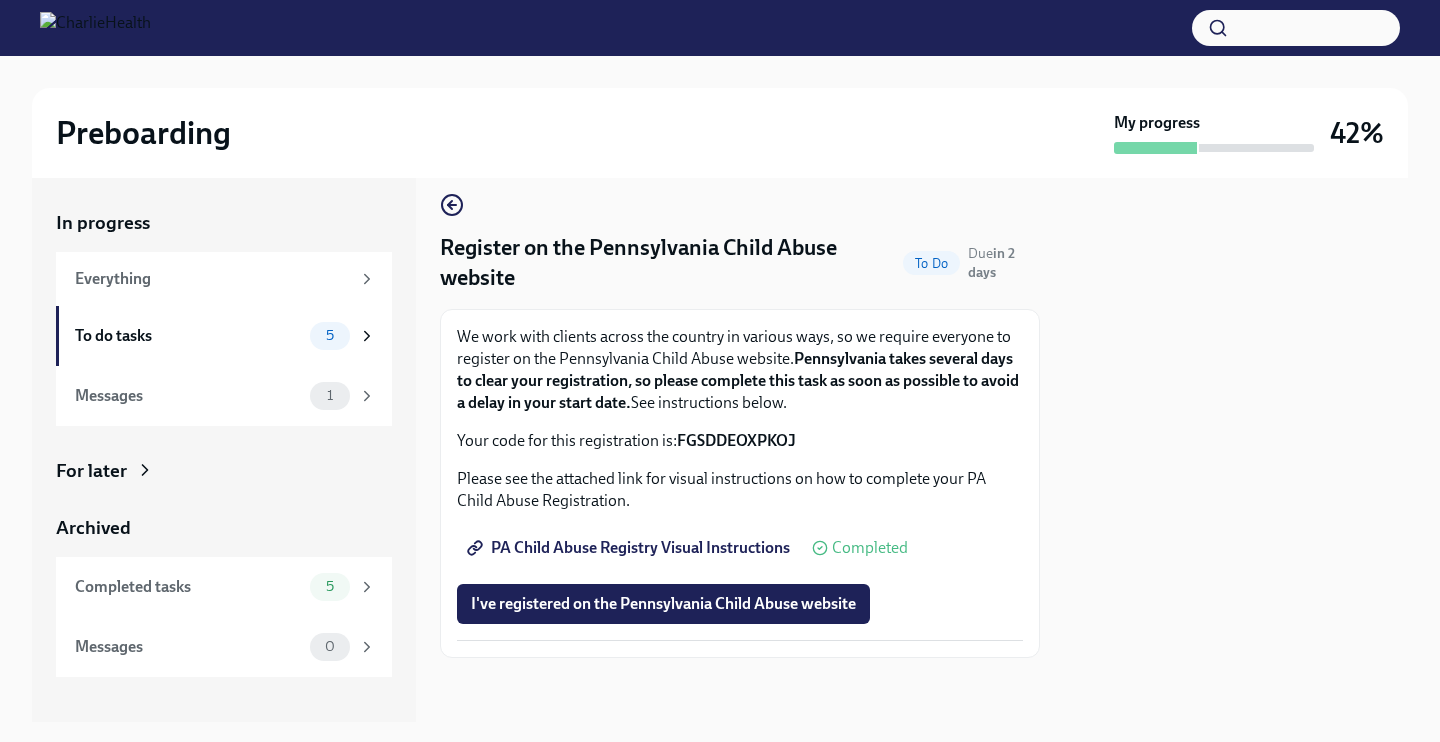 scroll, scrollTop: 17, scrollLeft: 0, axis: vertical 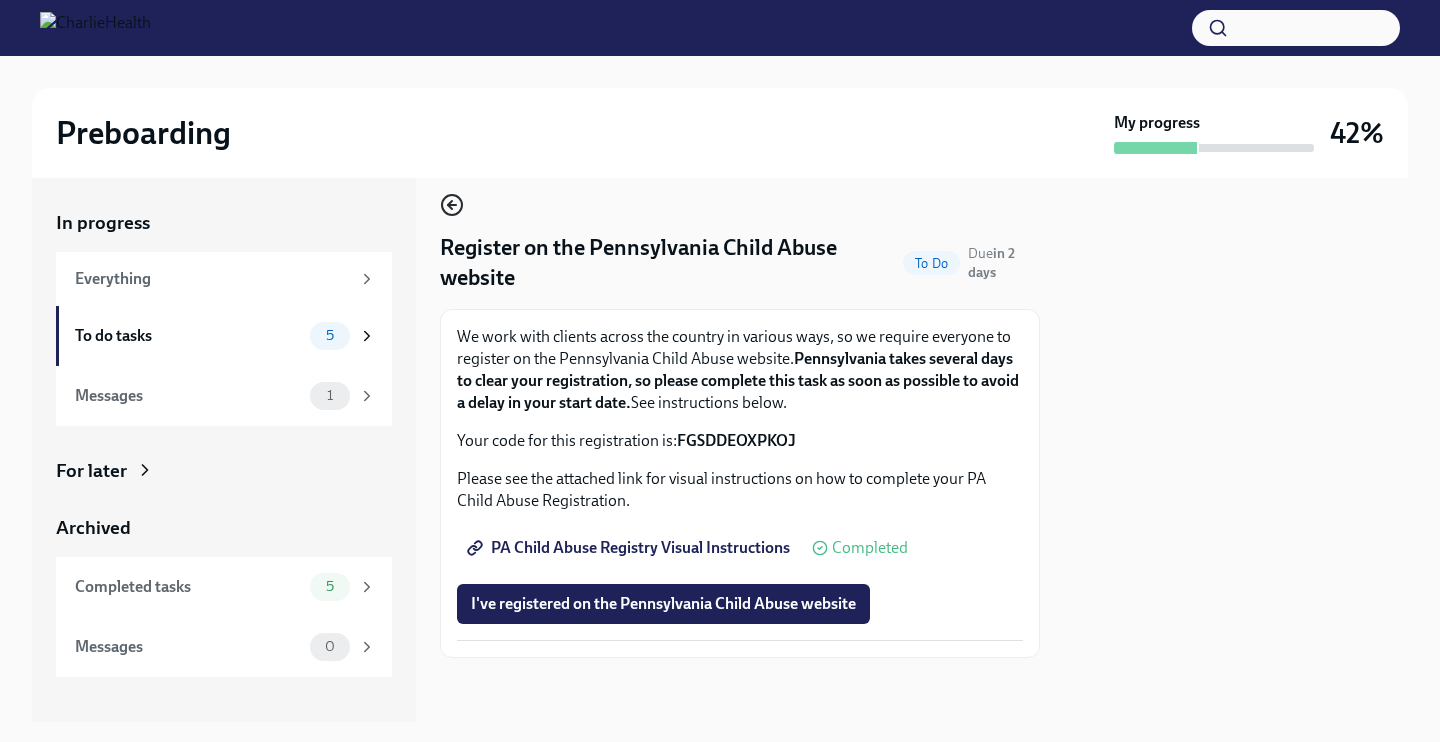 click 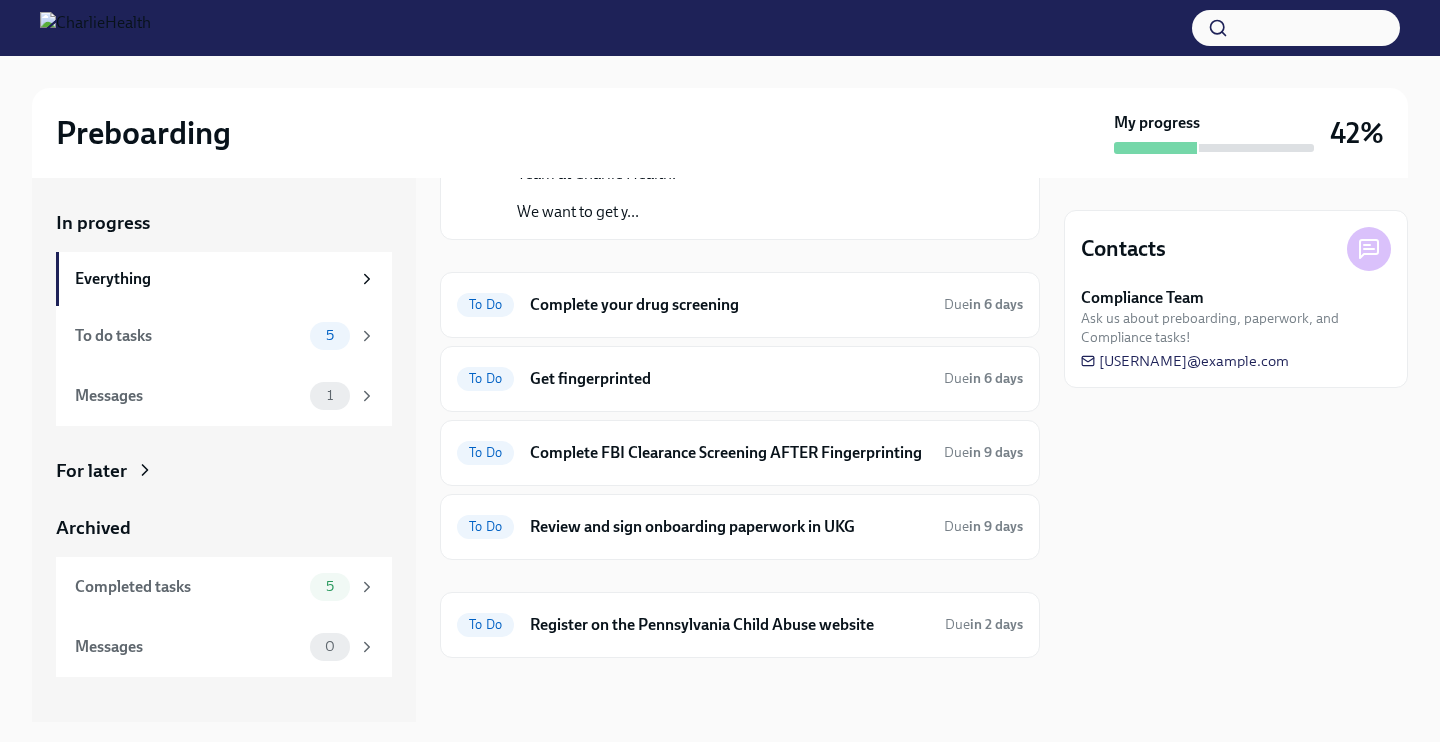 scroll, scrollTop: 180, scrollLeft: 0, axis: vertical 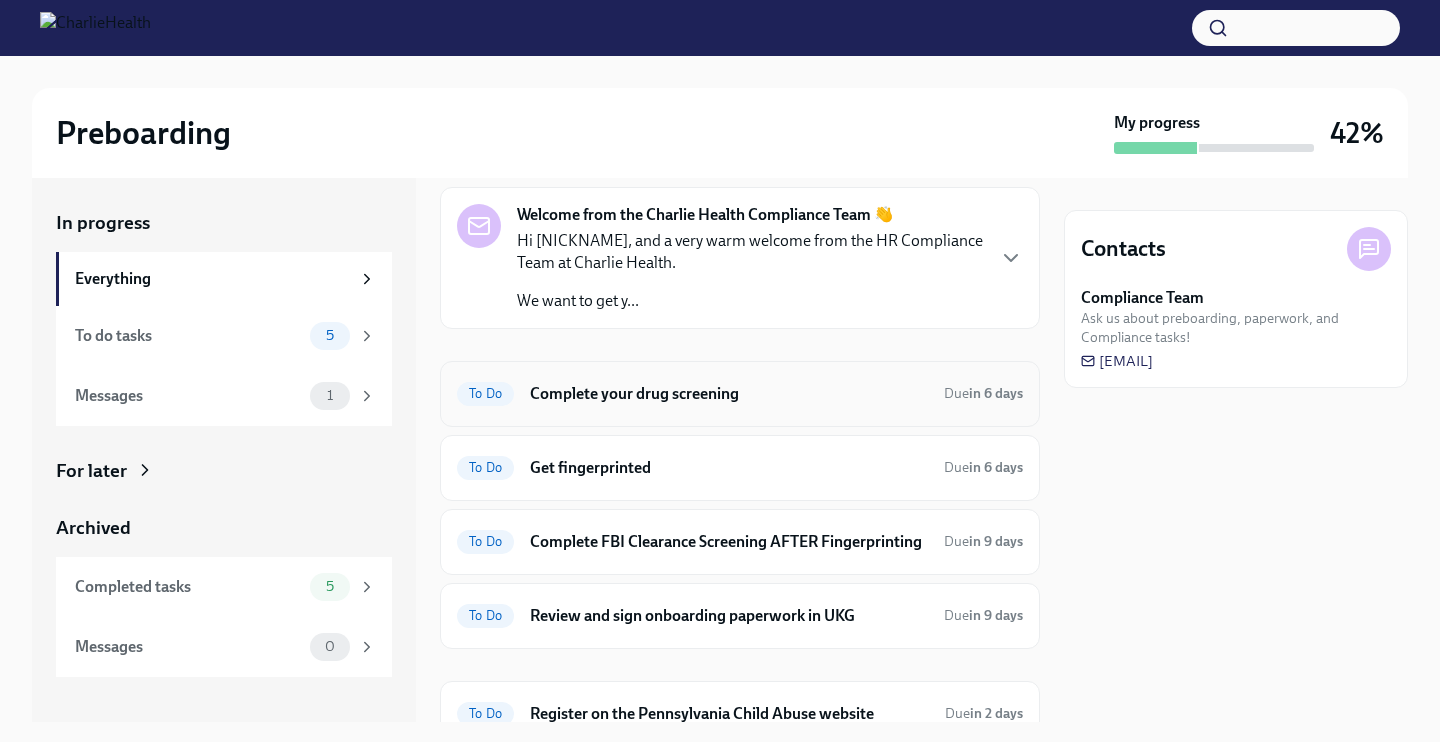 click on "To Do Complete your drug screening Due  in 6 days" at bounding box center (740, 394) 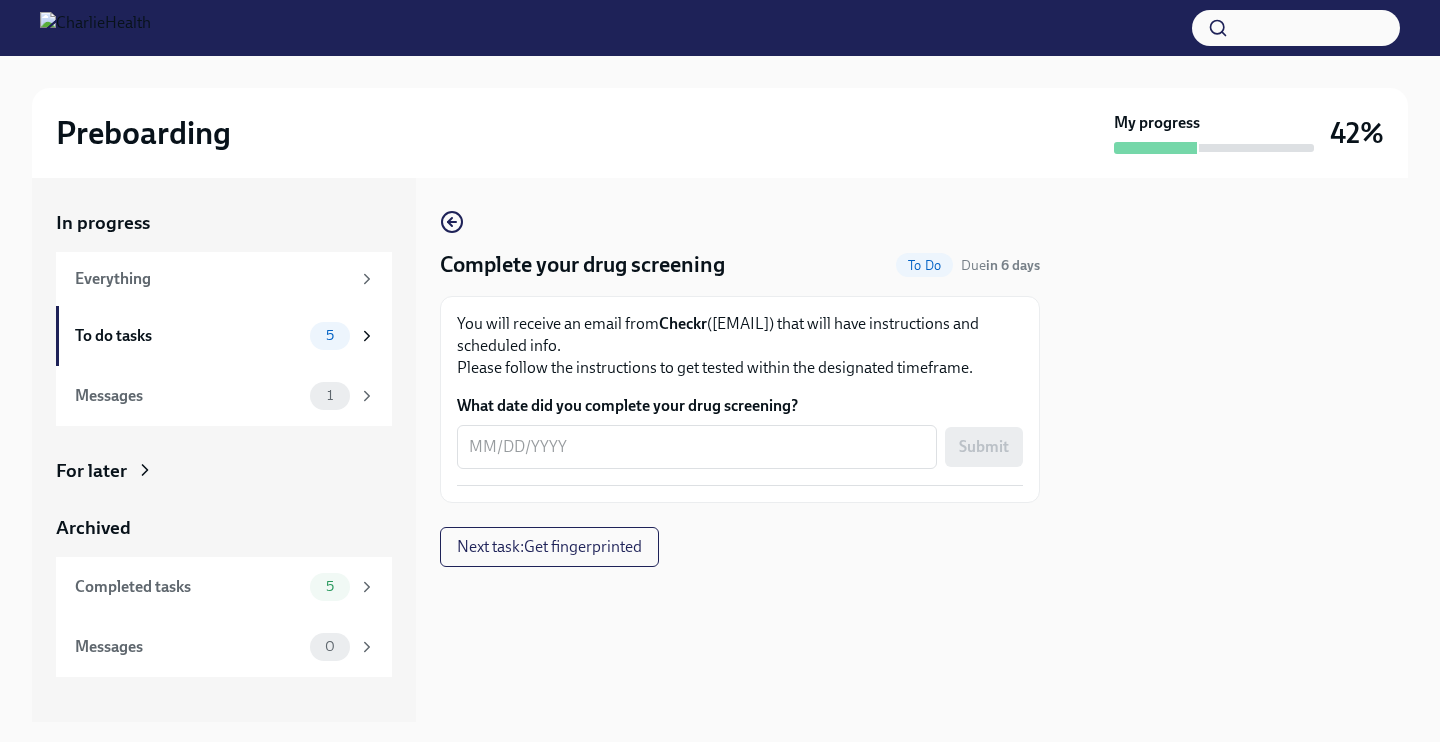 scroll, scrollTop: 0, scrollLeft: 0, axis: both 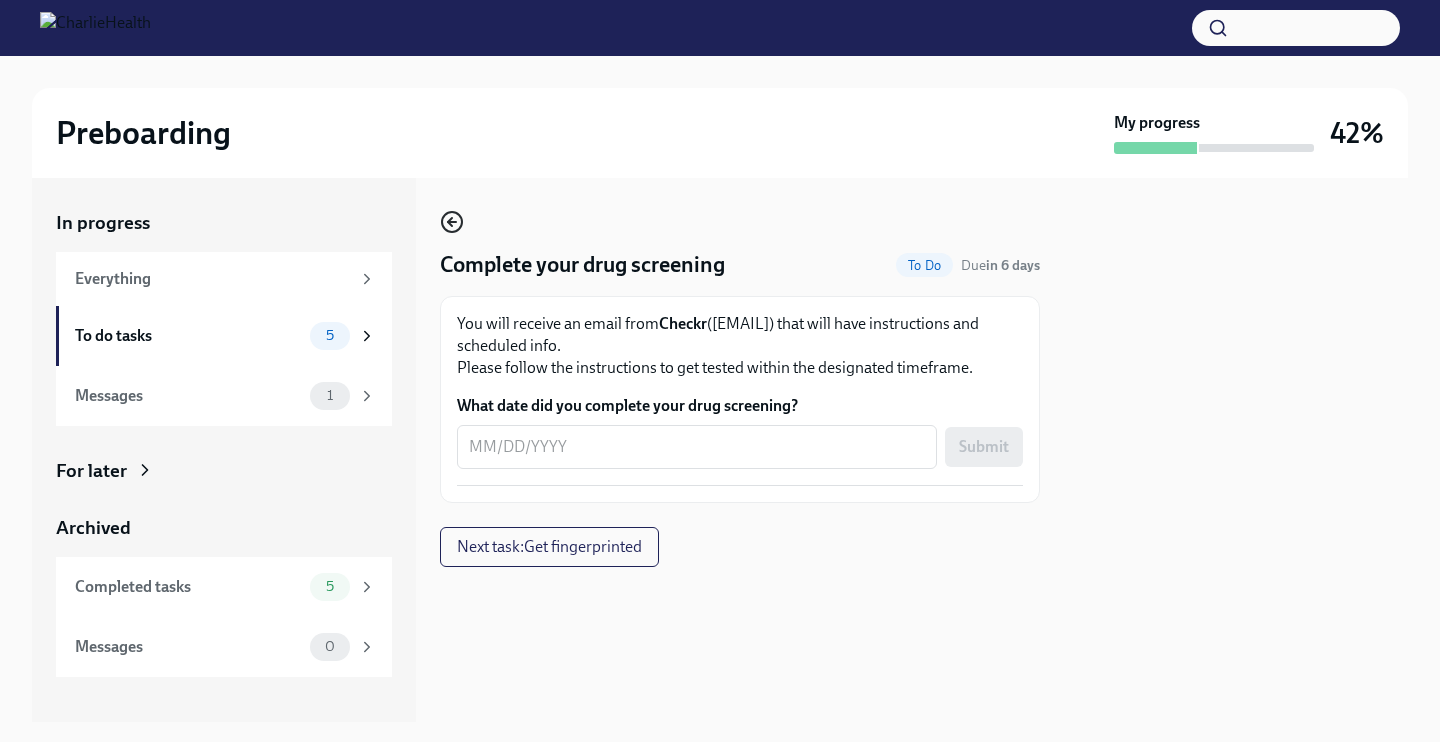 click 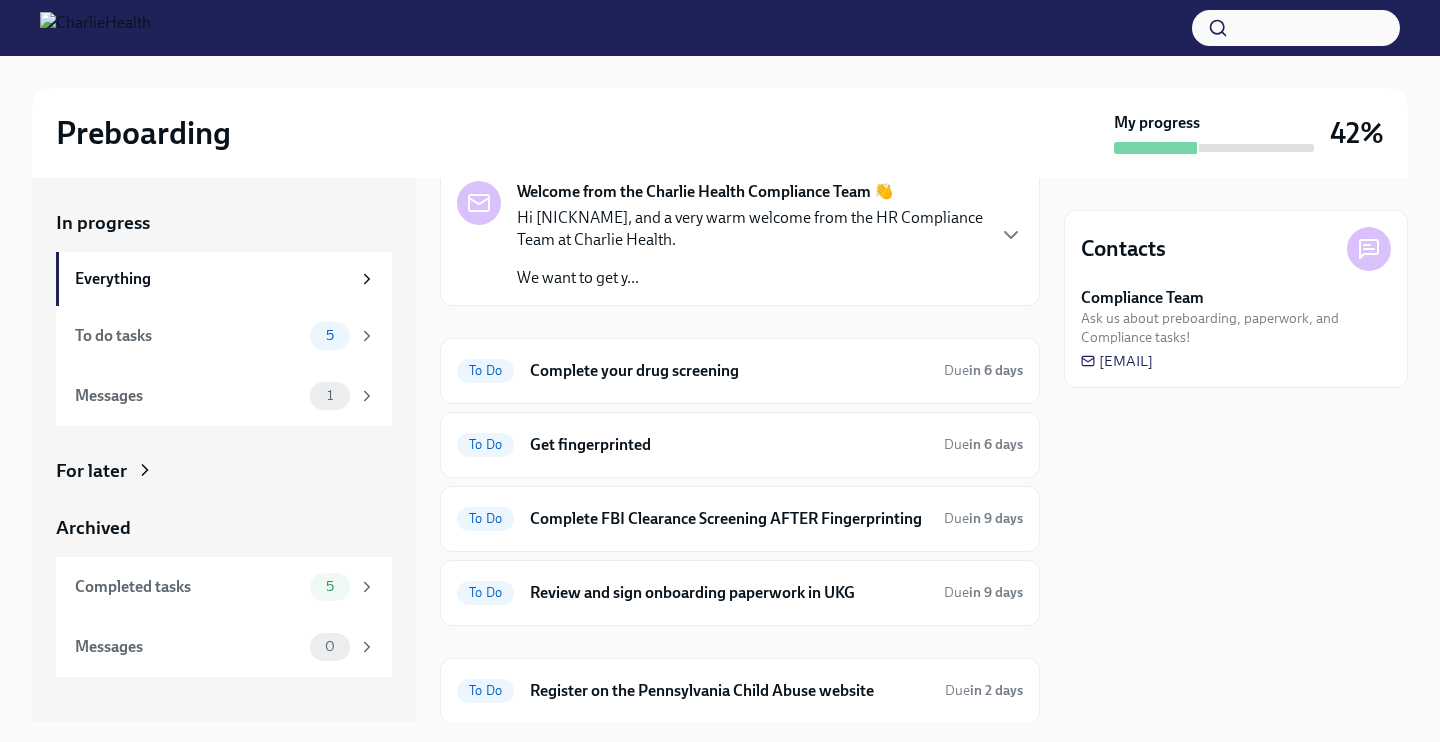 scroll, scrollTop: 140, scrollLeft: 0, axis: vertical 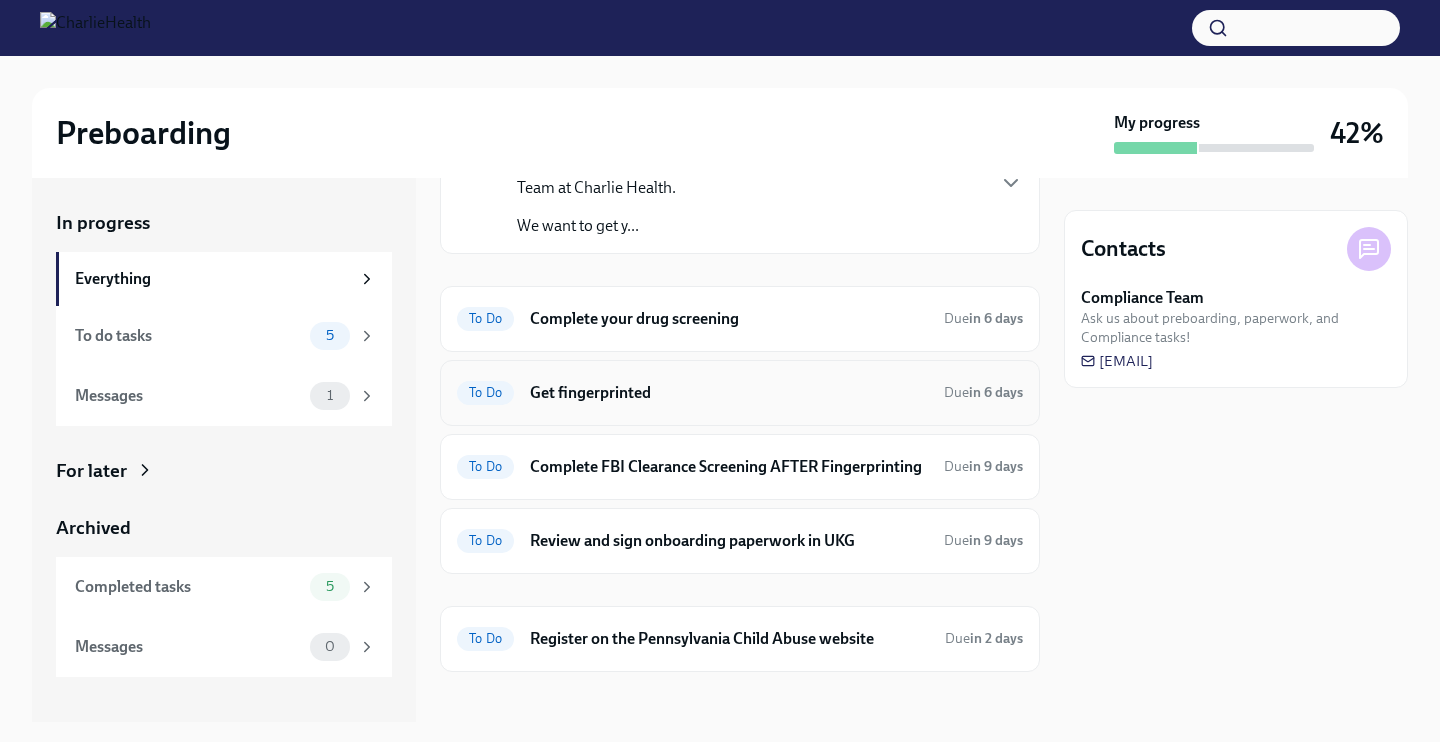 click on "Get fingerprinted" at bounding box center [729, 393] 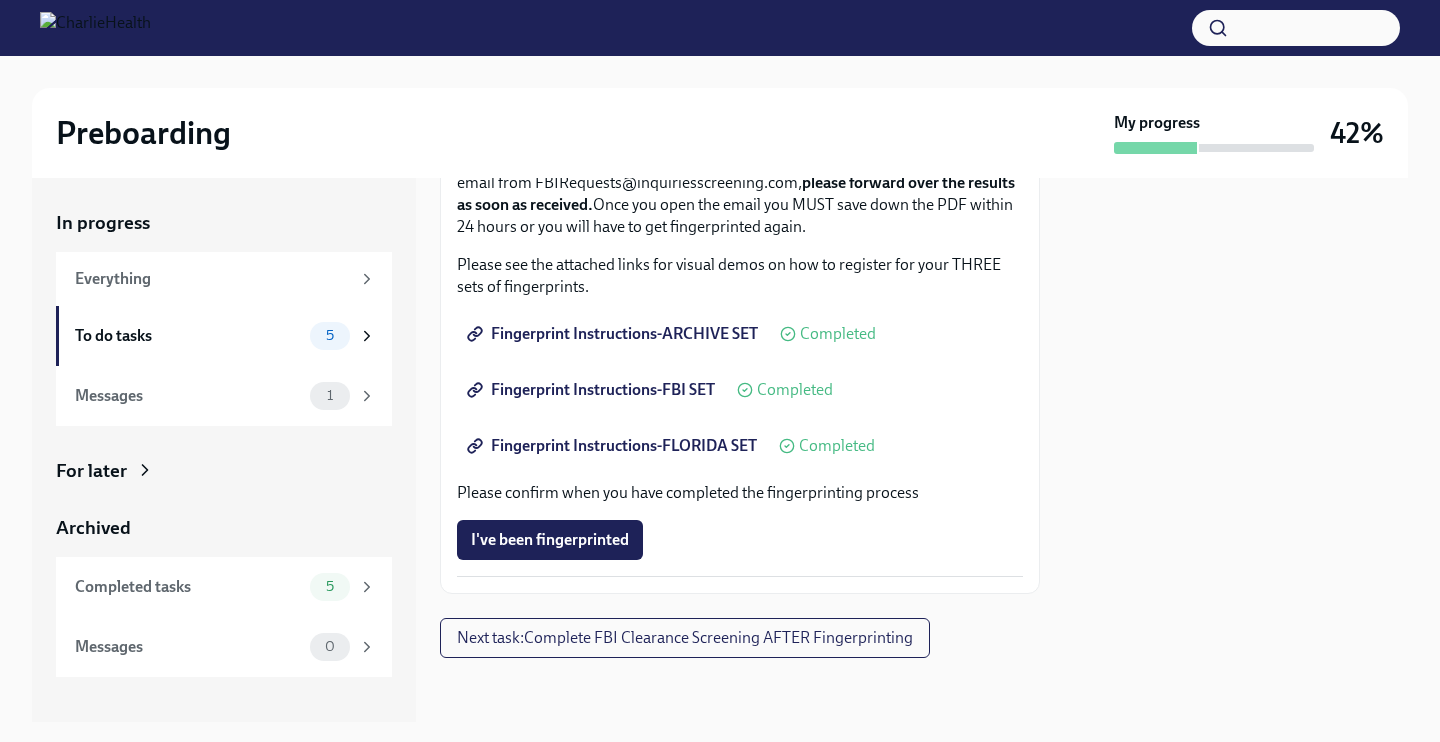 scroll, scrollTop: 283, scrollLeft: 0, axis: vertical 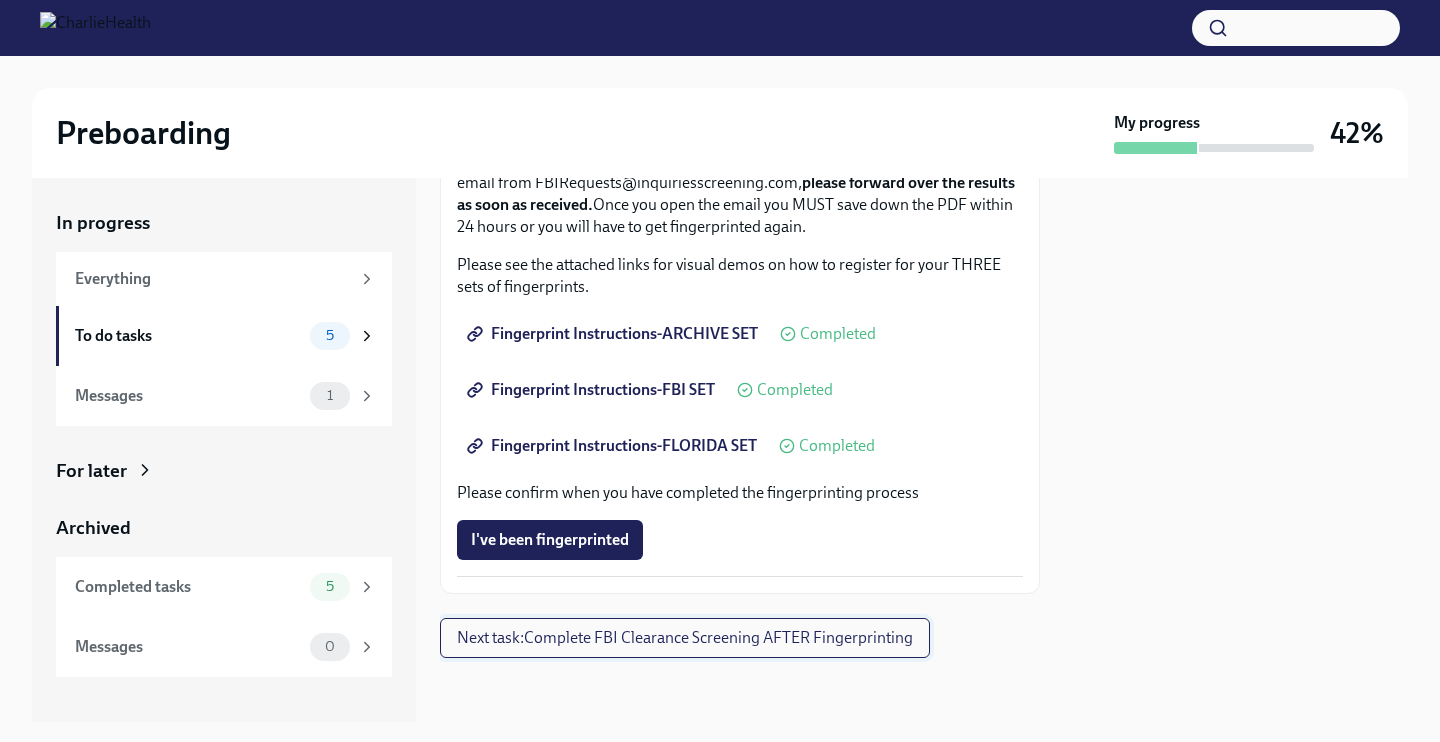 click on "Next task :  Complete FBI Clearance Screening AFTER Fingerprinting" at bounding box center (685, 638) 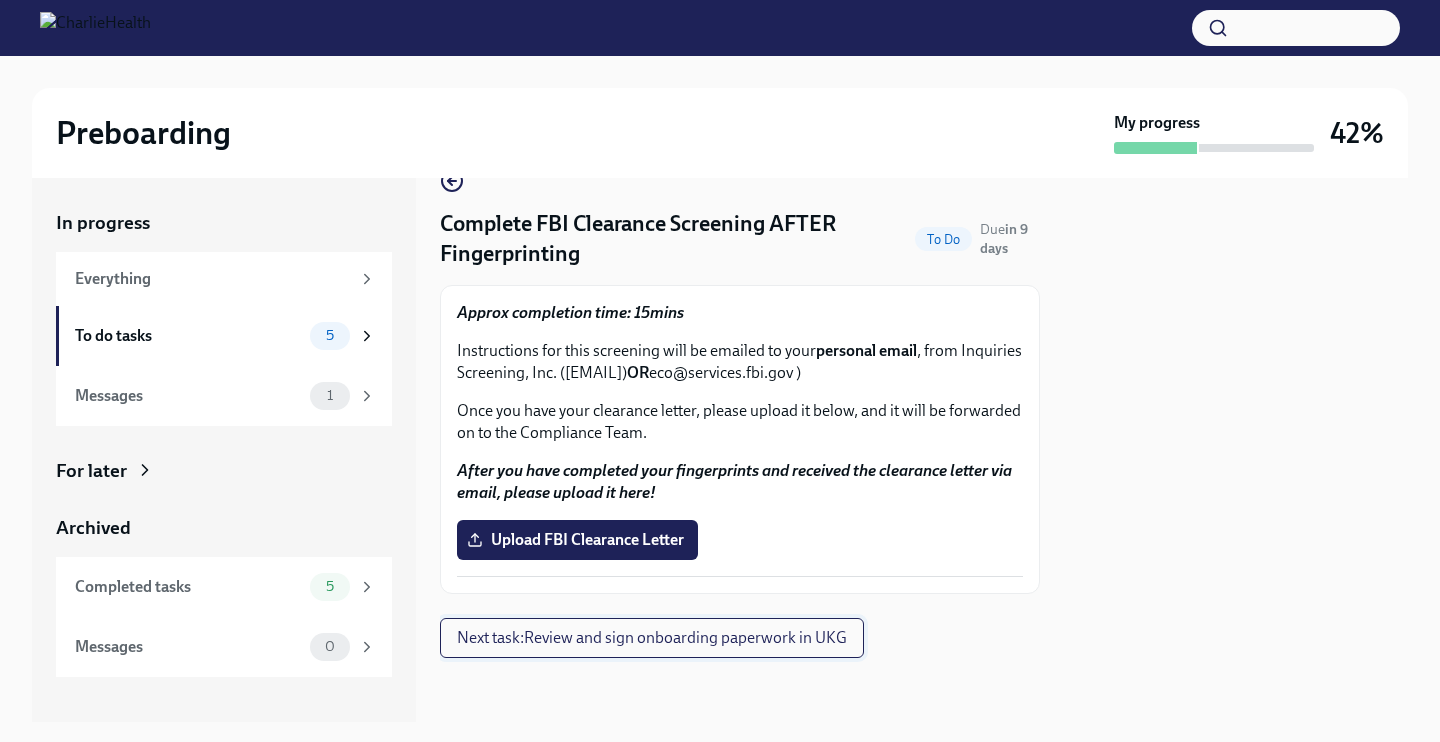 scroll, scrollTop: 63, scrollLeft: 0, axis: vertical 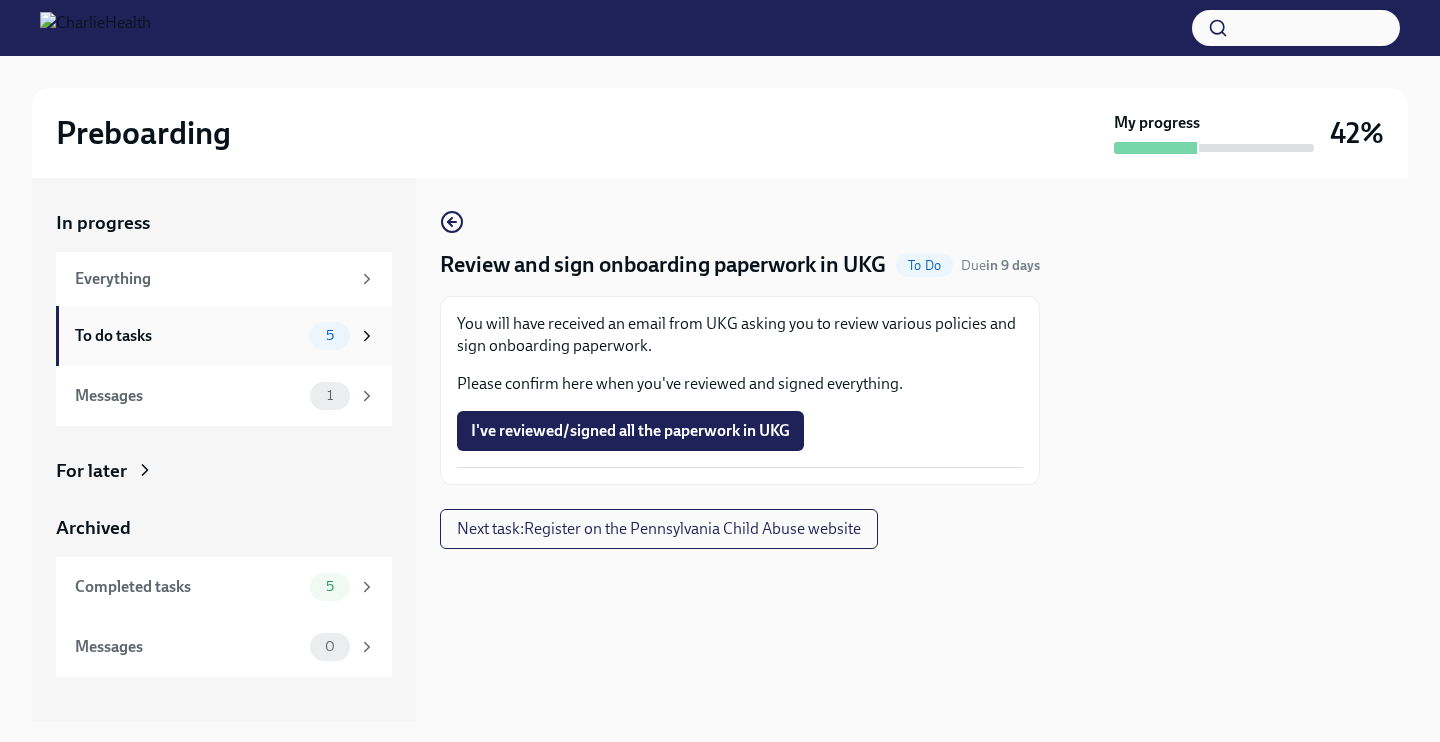 click on "To do tasks" at bounding box center (188, 336) 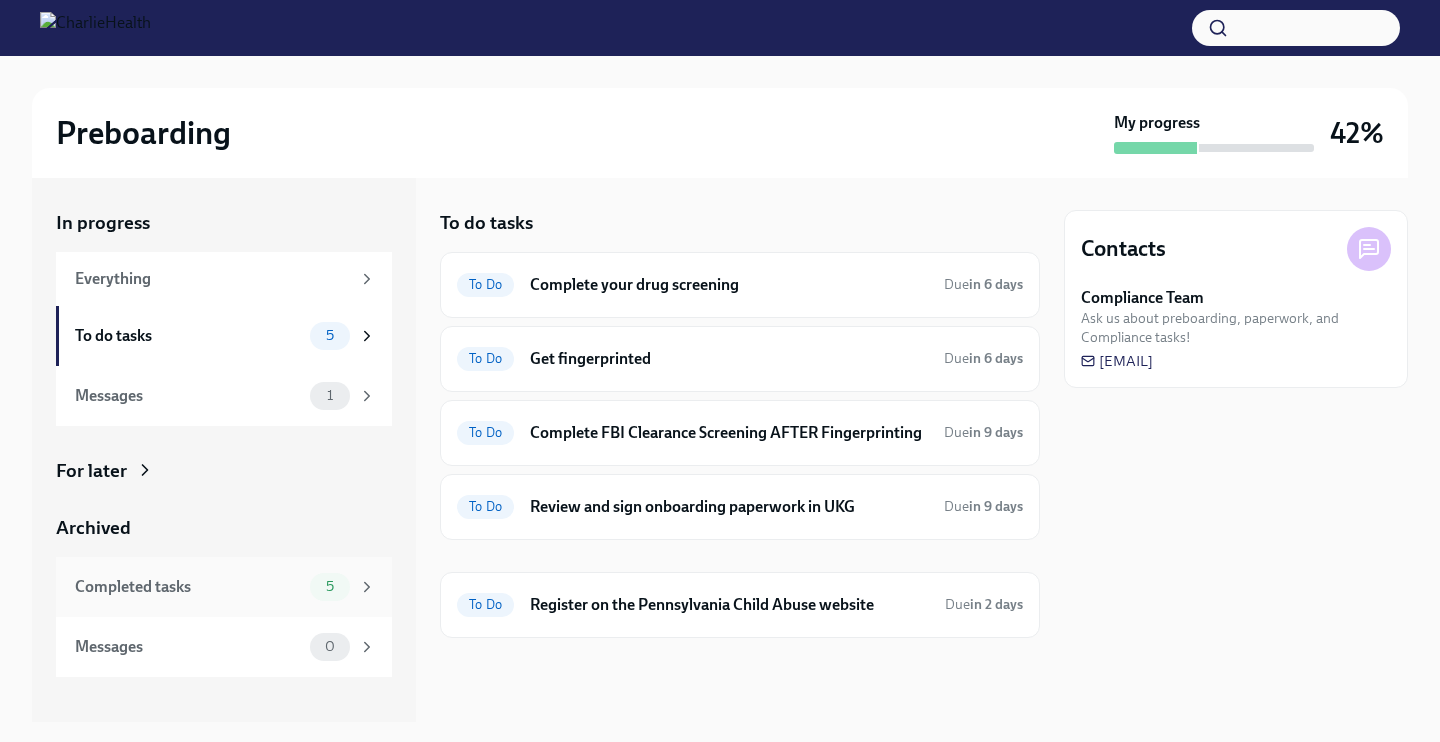 click on "Completed tasks" at bounding box center (188, 587) 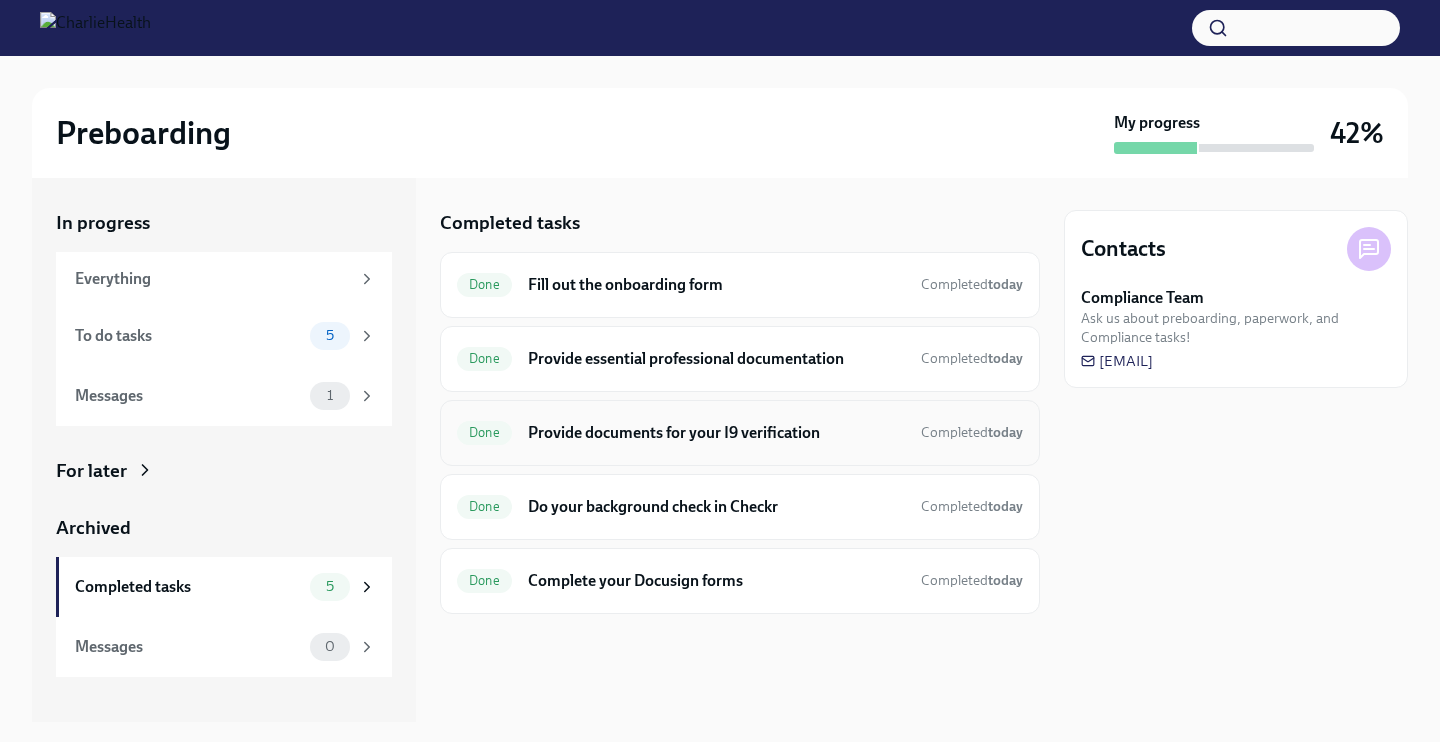 click on "Provide documents for your I9 verification" at bounding box center [716, 433] 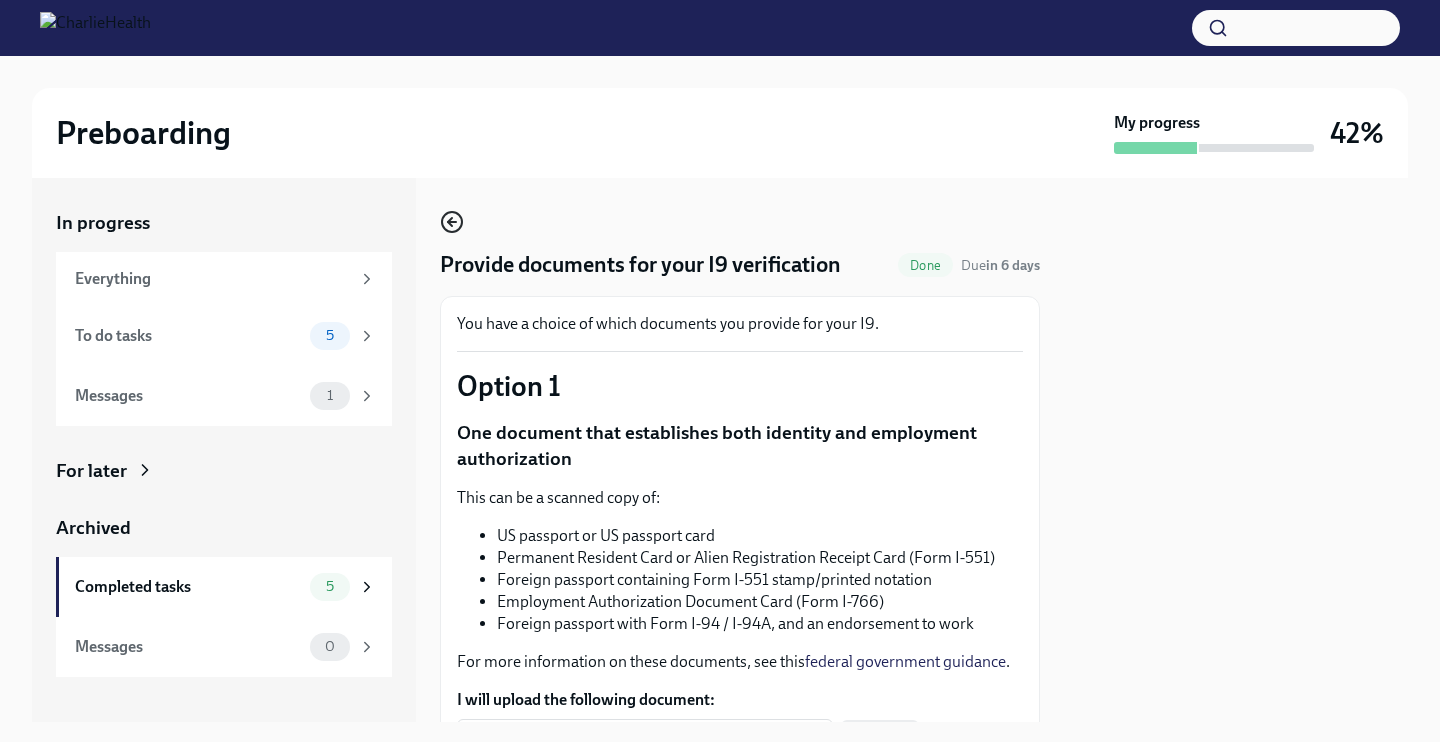 scroll, scrollTop: 0, scrollLeft: 0, axis: both 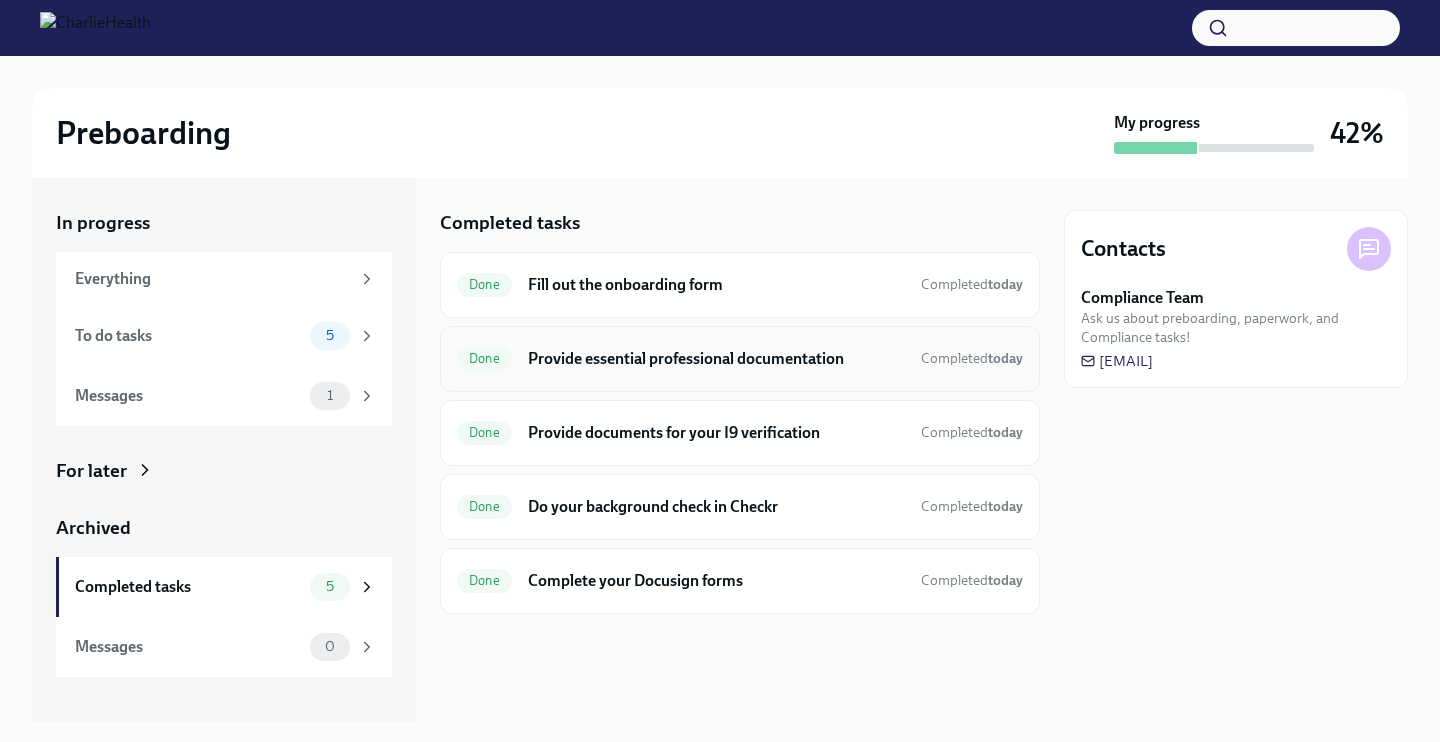 click on "Provide essential professional documentation" at bounding box center (716, 359) 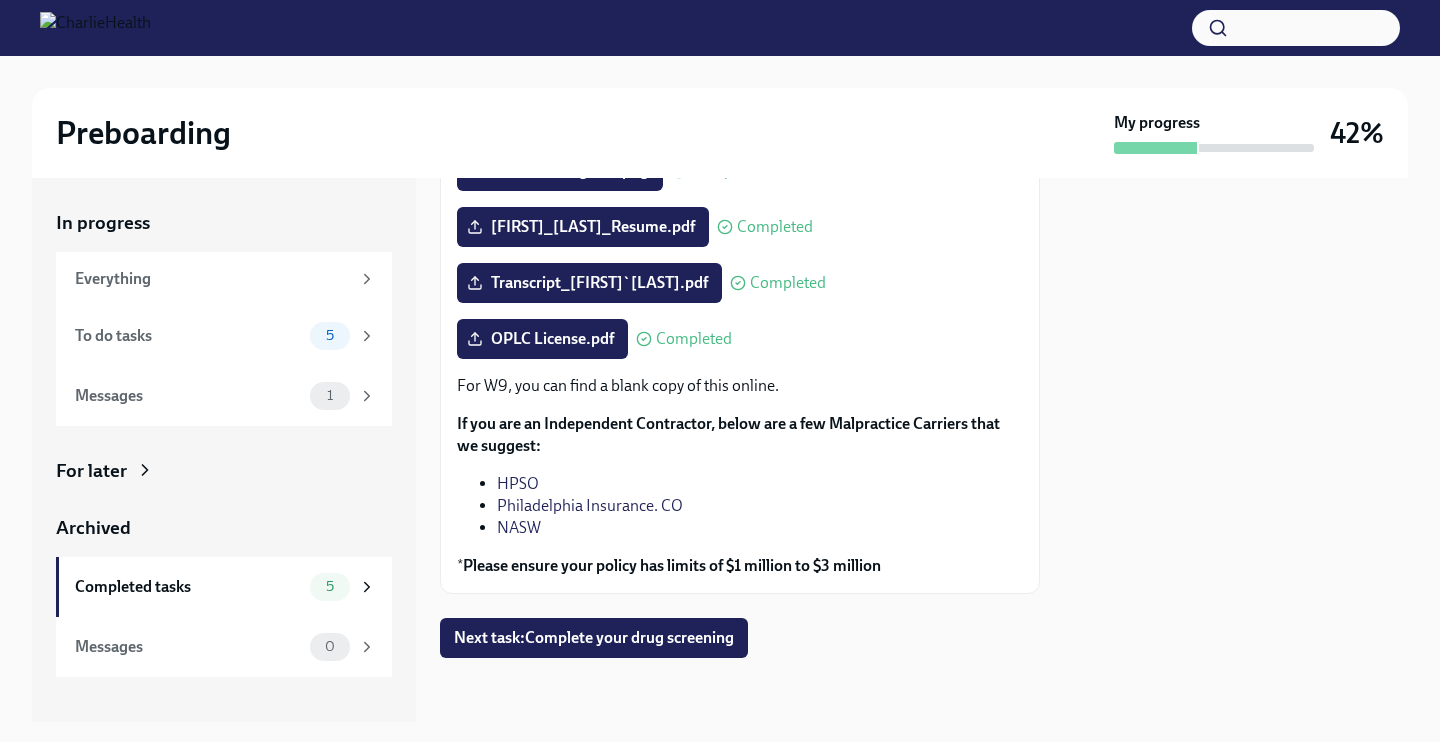scroll, scrollTop: 305, scrollLeft: 0, axis: vertical 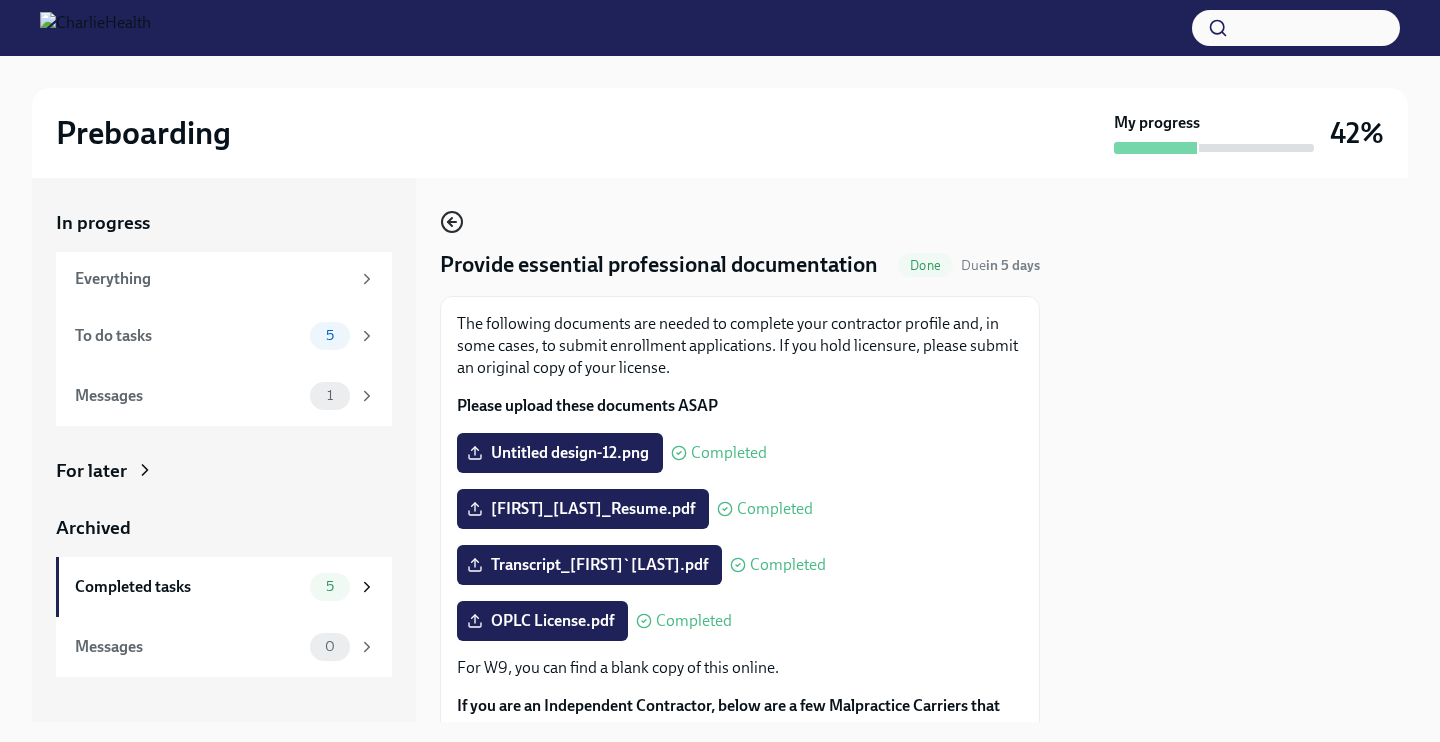 click 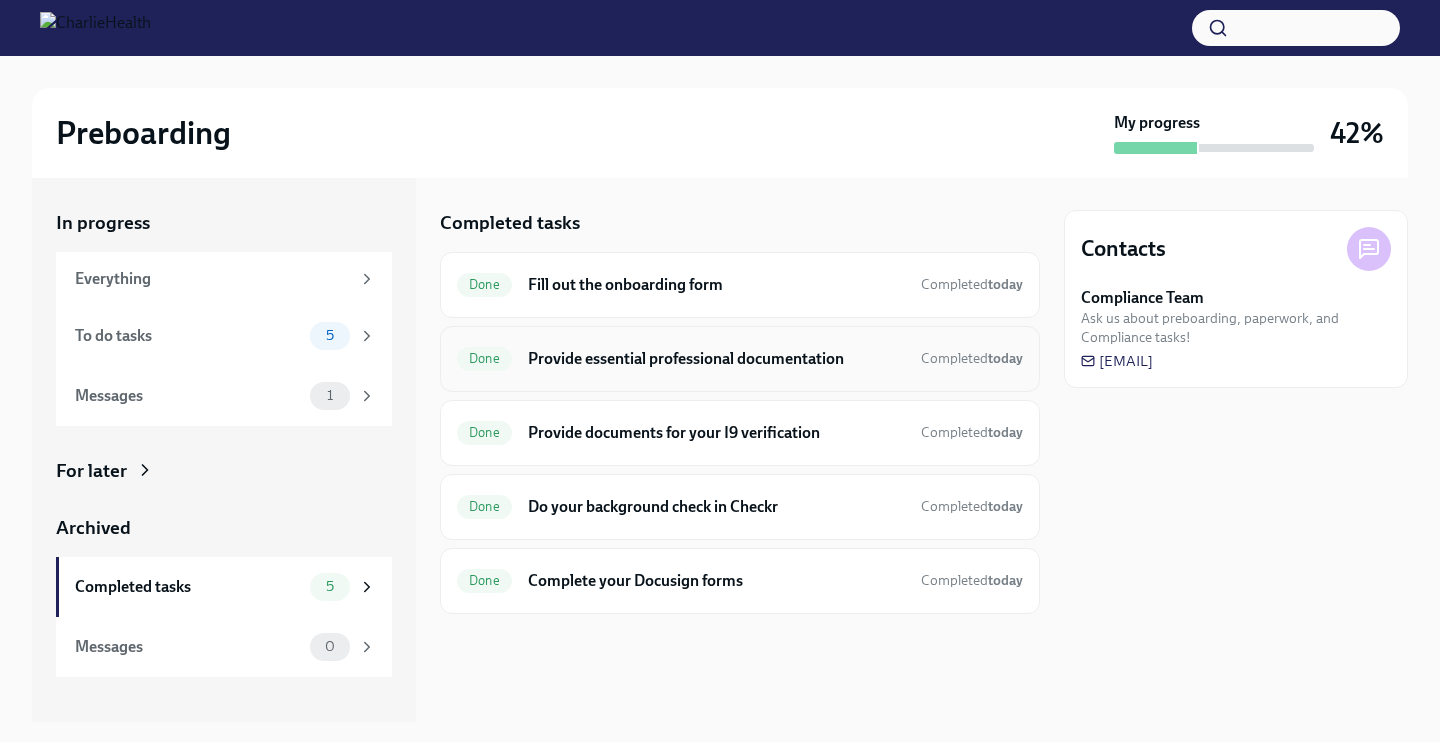 click on "Provide essential professional documentation" at bounding box center [716, 359] 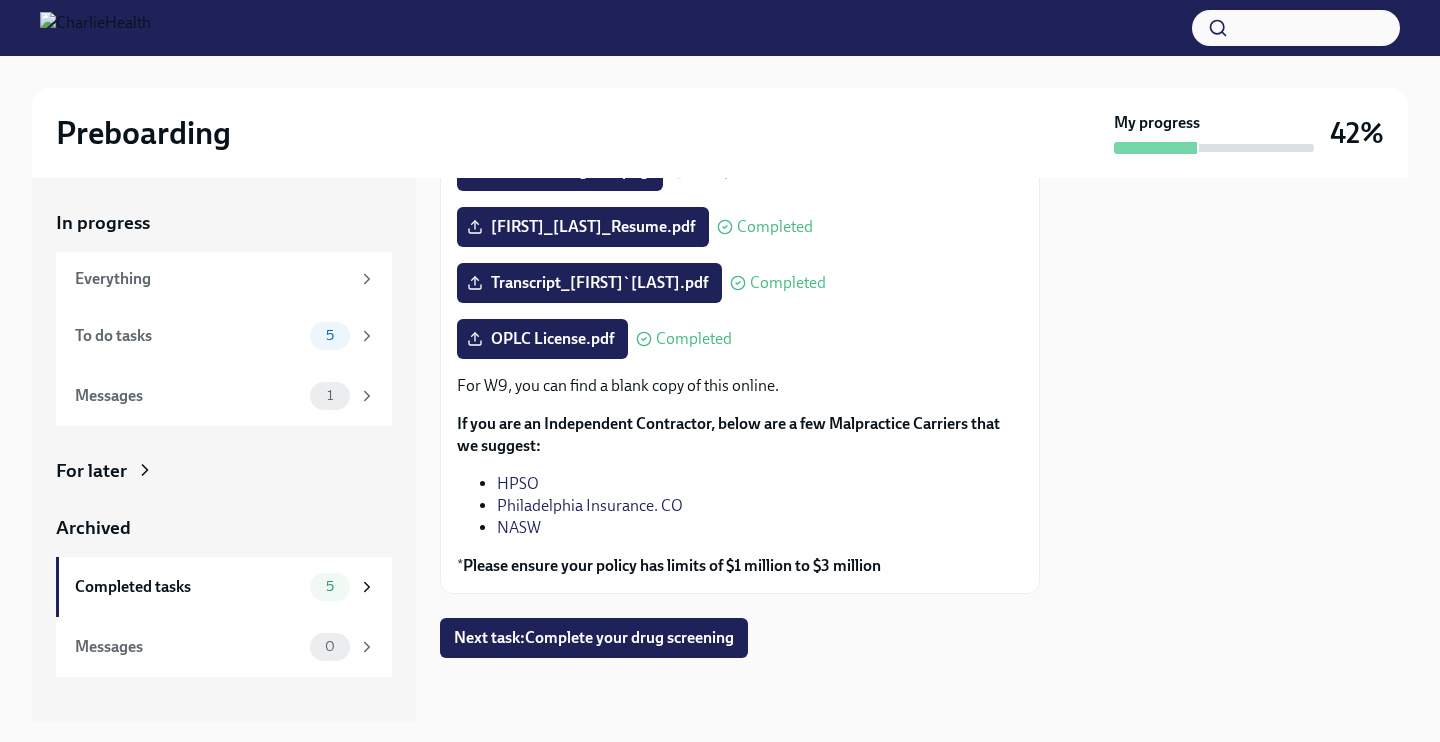 scroll, scrollTop: 312, scrollLeft: 0, axis: vertical 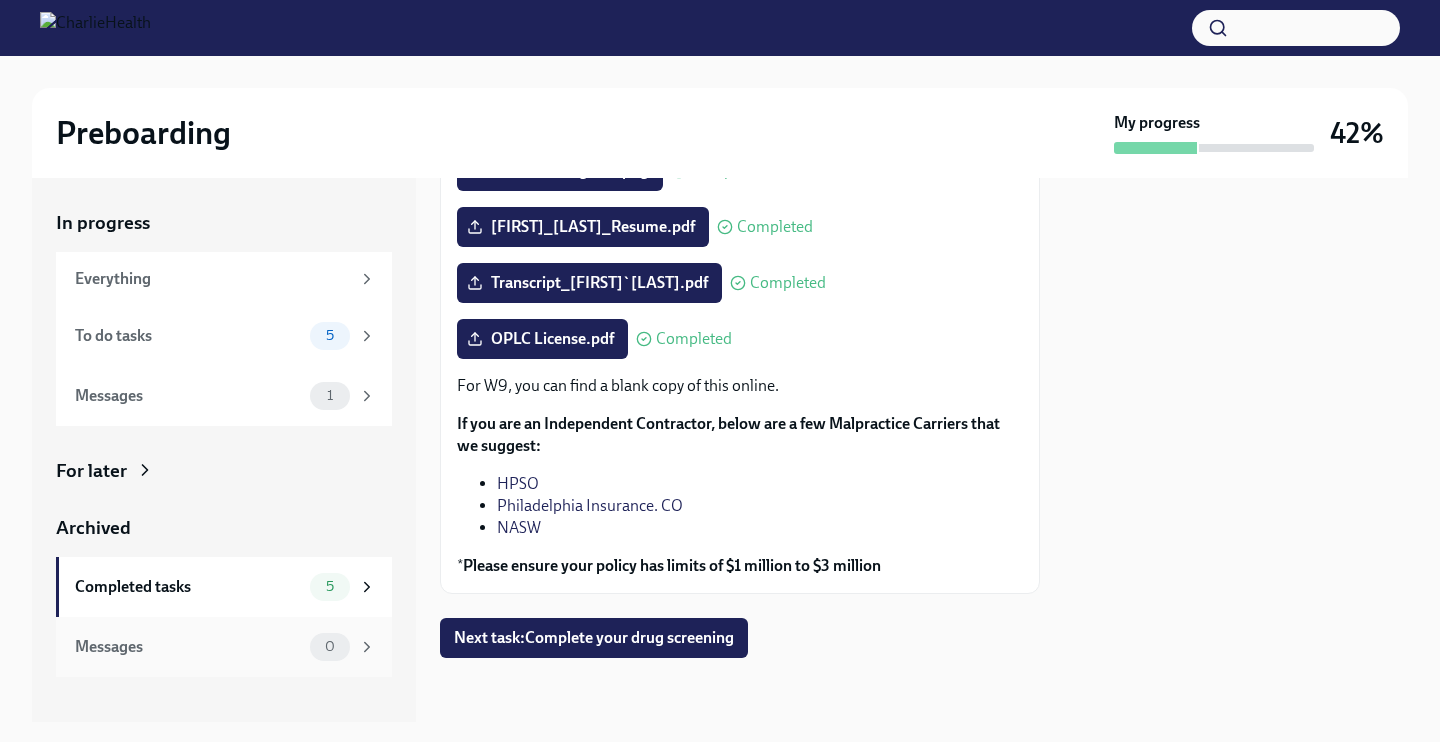 click on "Messages 0" at bounding box center [224, 647] 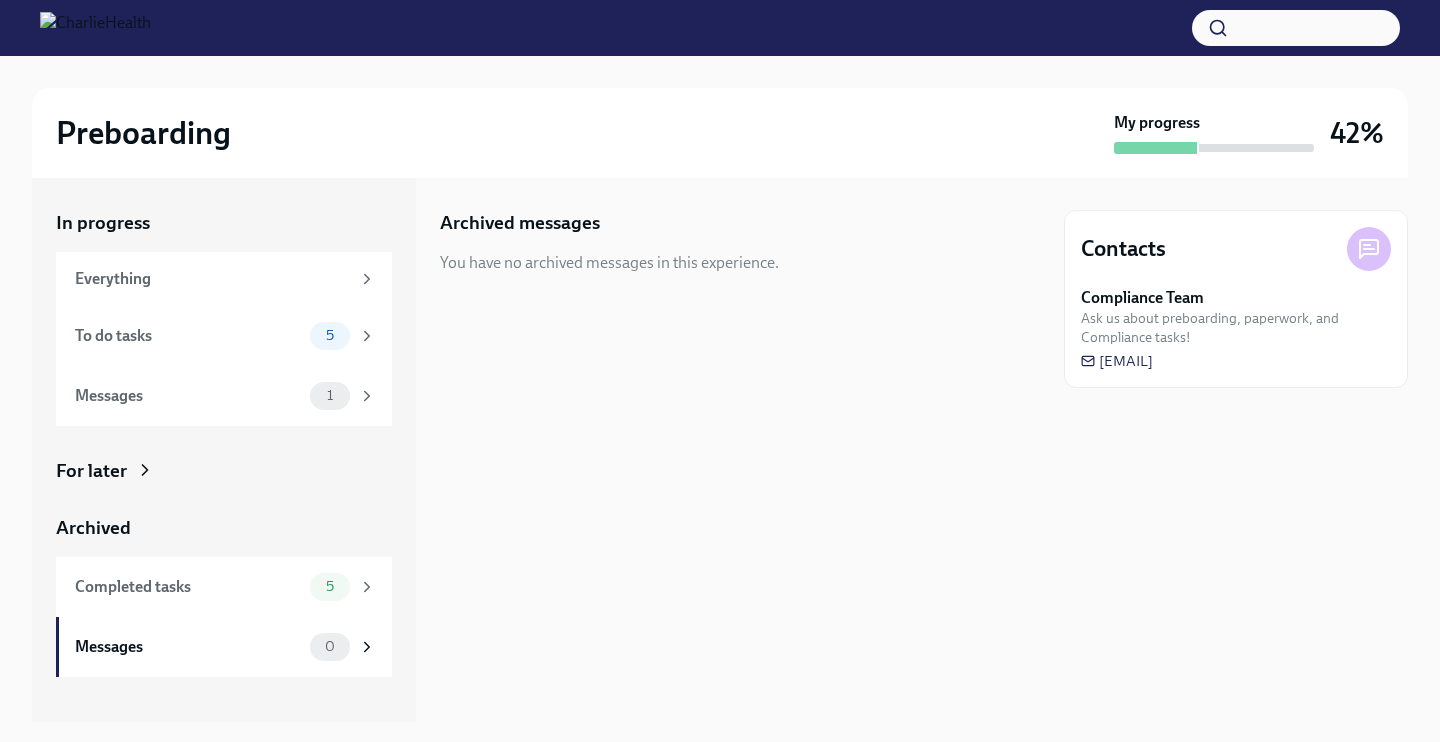 scroll, scrollTop: 0, scrollLeft: 0, axis: both 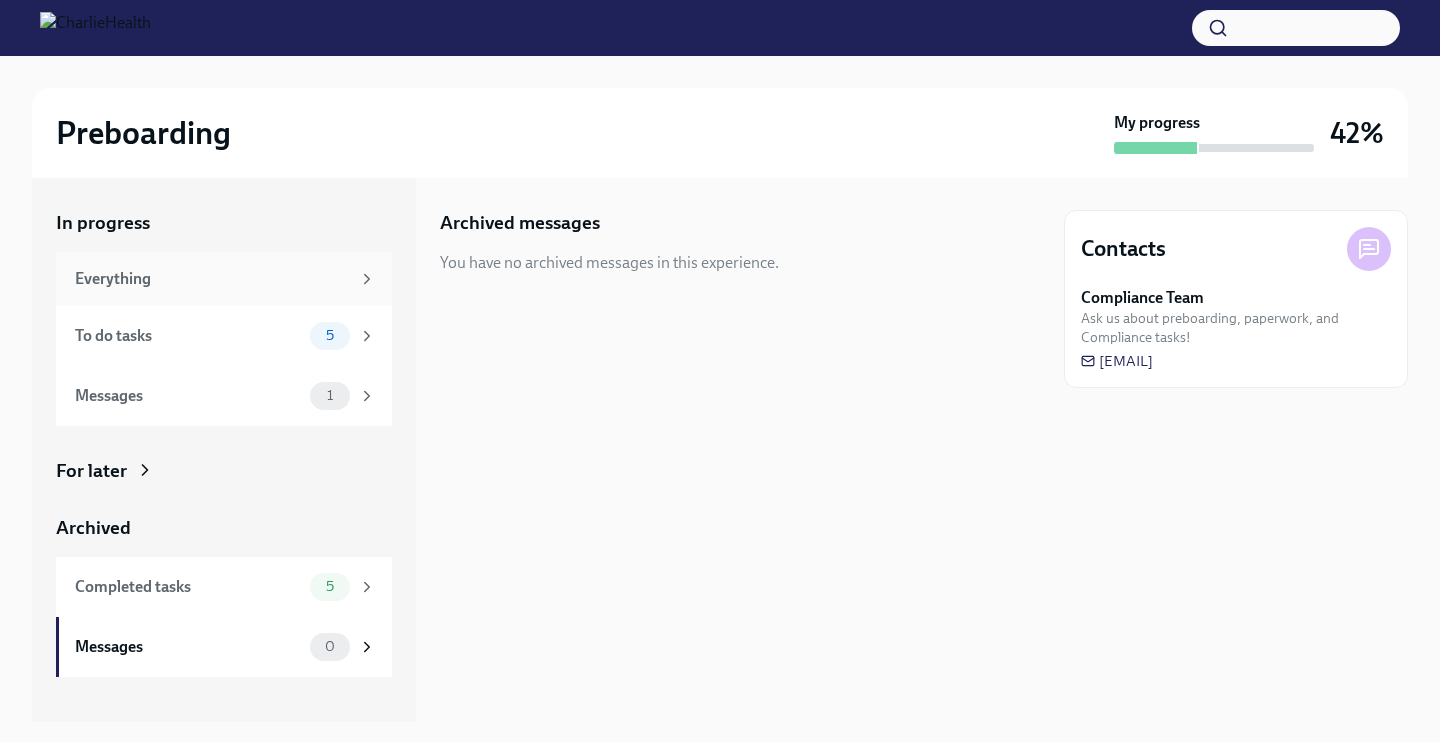 click on "Everything" at bounding box center (224, 279) 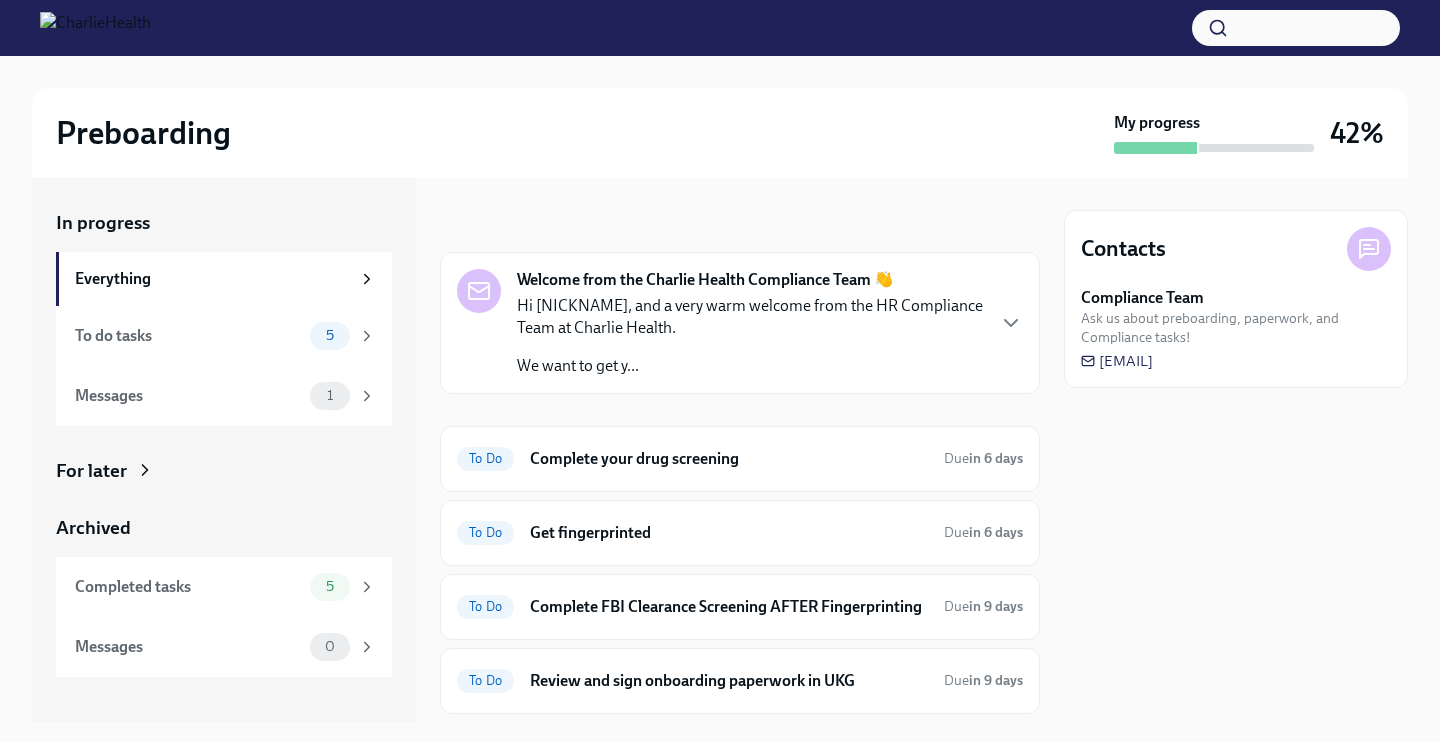 scroll, scrollTop: 7, scrollLeft: 0, axis: vertical 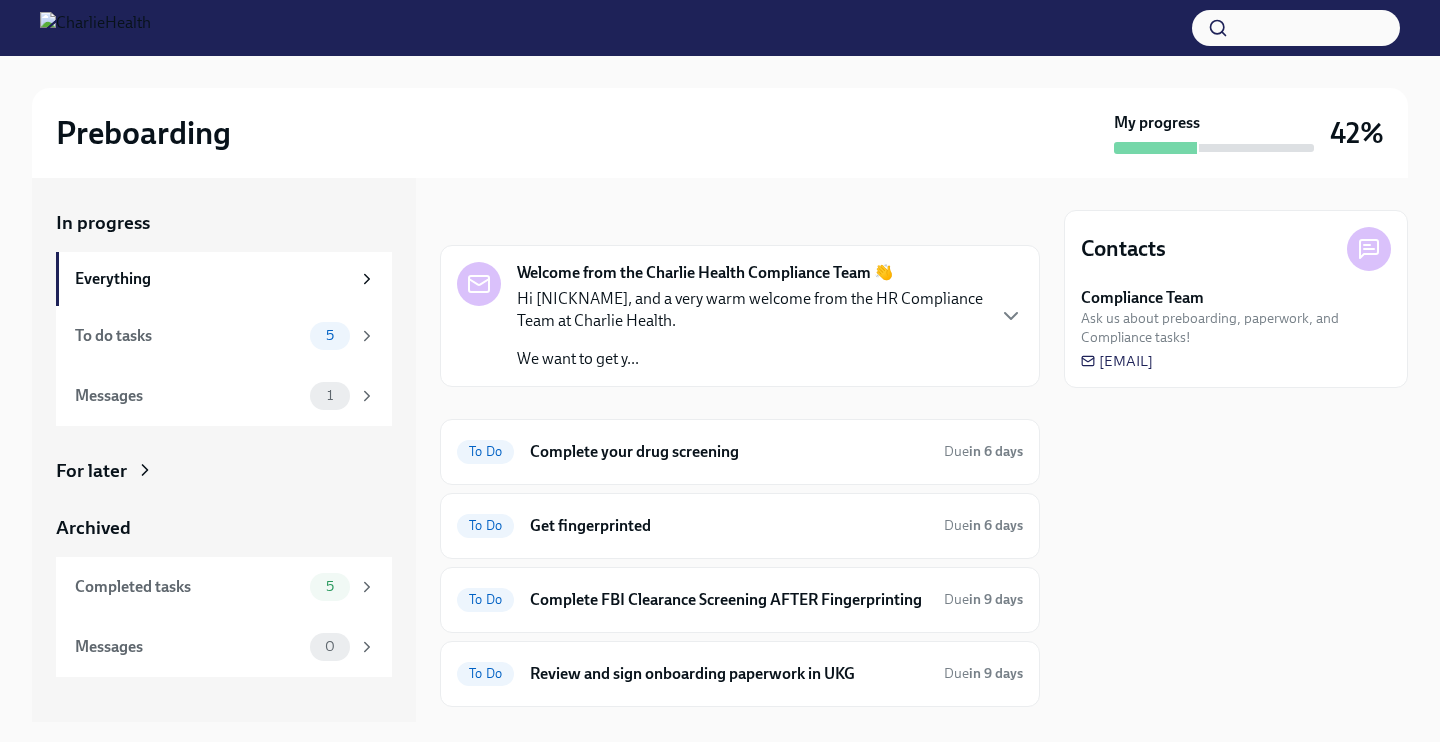 click on "Hi [NICKNAME], and a very warm welcome from the HR Compliance Team at Charlie Health." at bounding box center (750, 310) 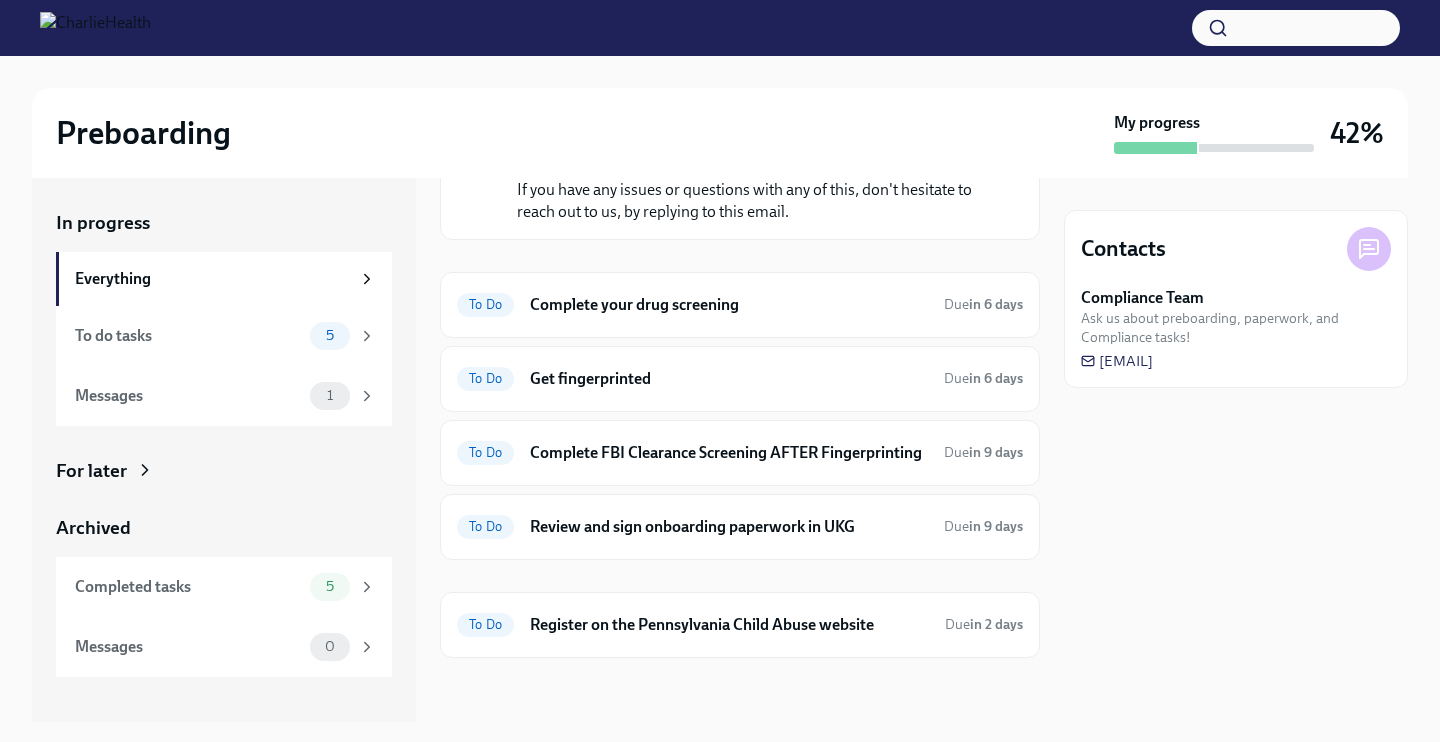 scroll, scrollTop: 425, scrollLeft: 0, axis: vertical 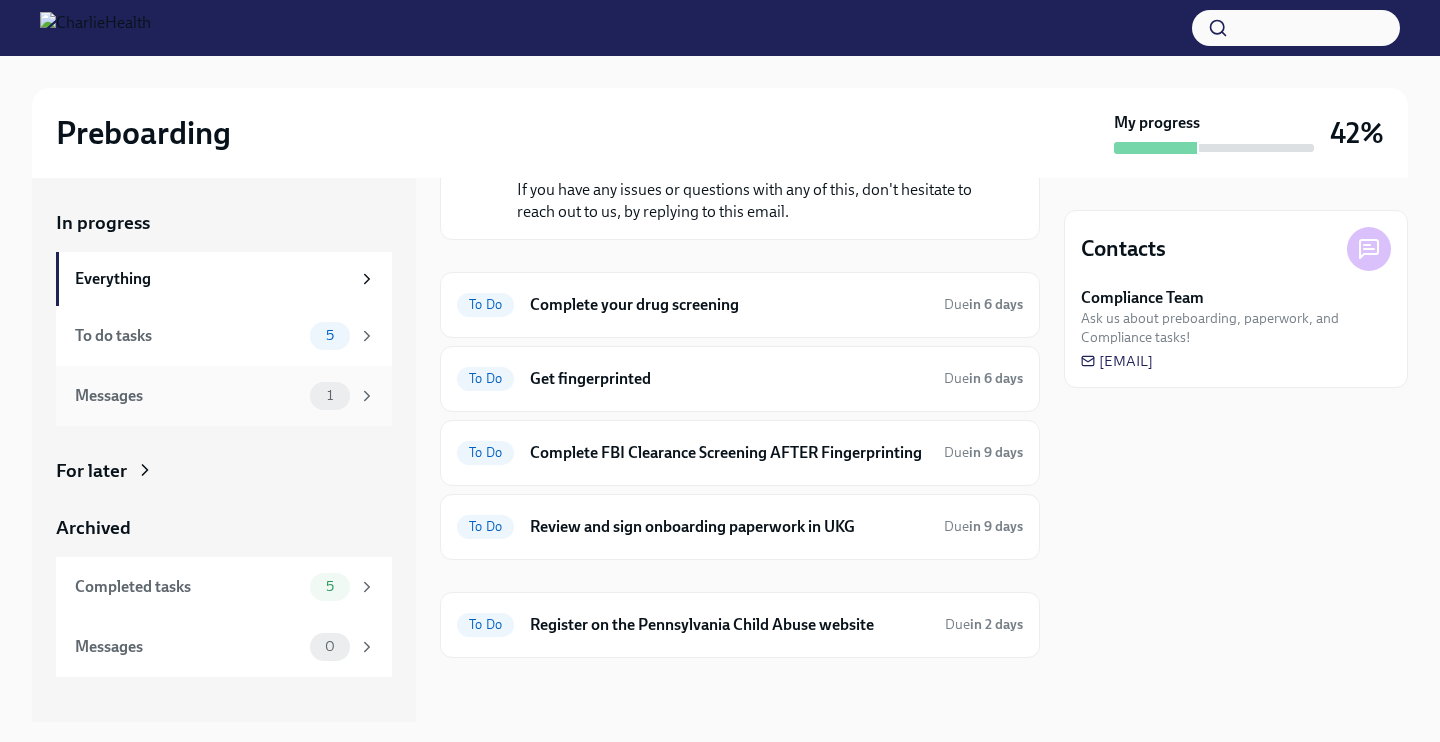 click on "Messages" at bounding box center [188, 396] 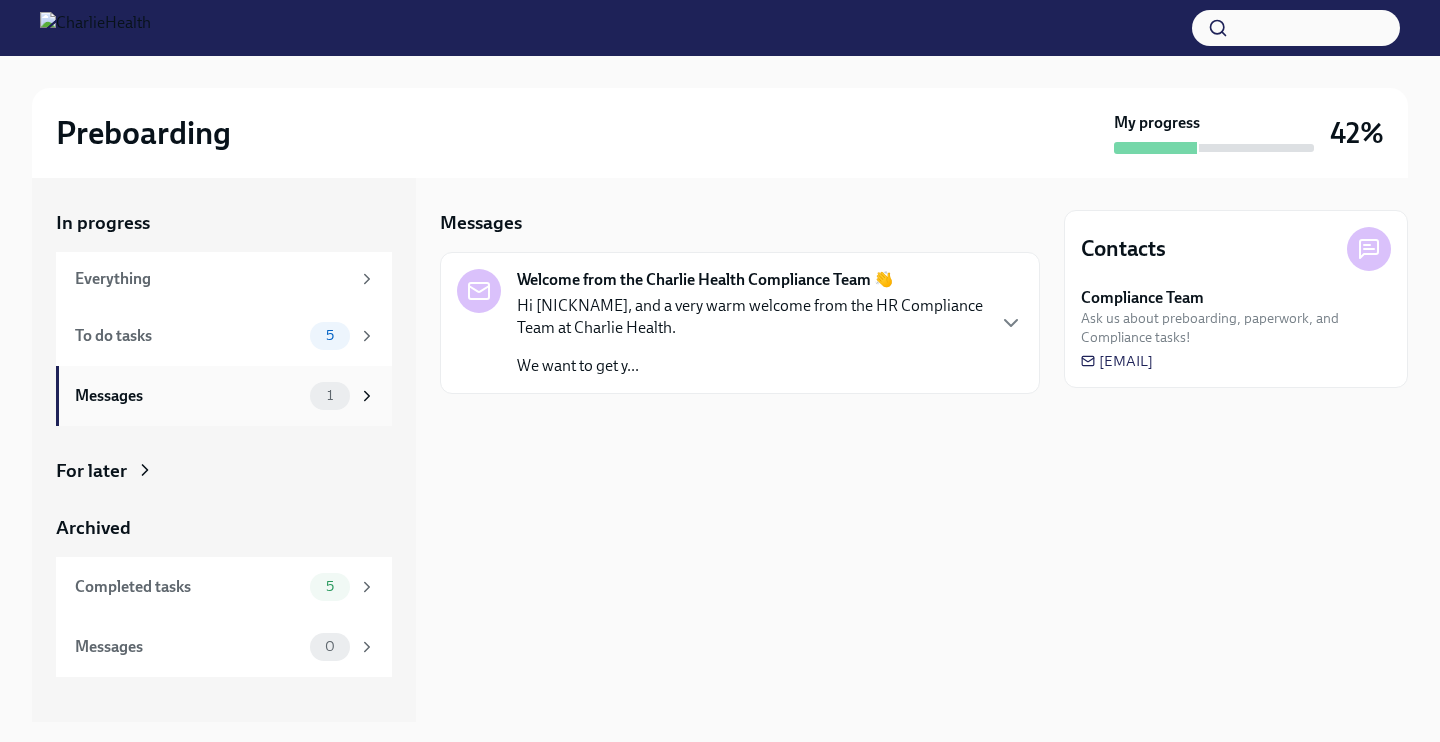 scroll, scrollTop: 0, scrollLeft: 0, axis: both 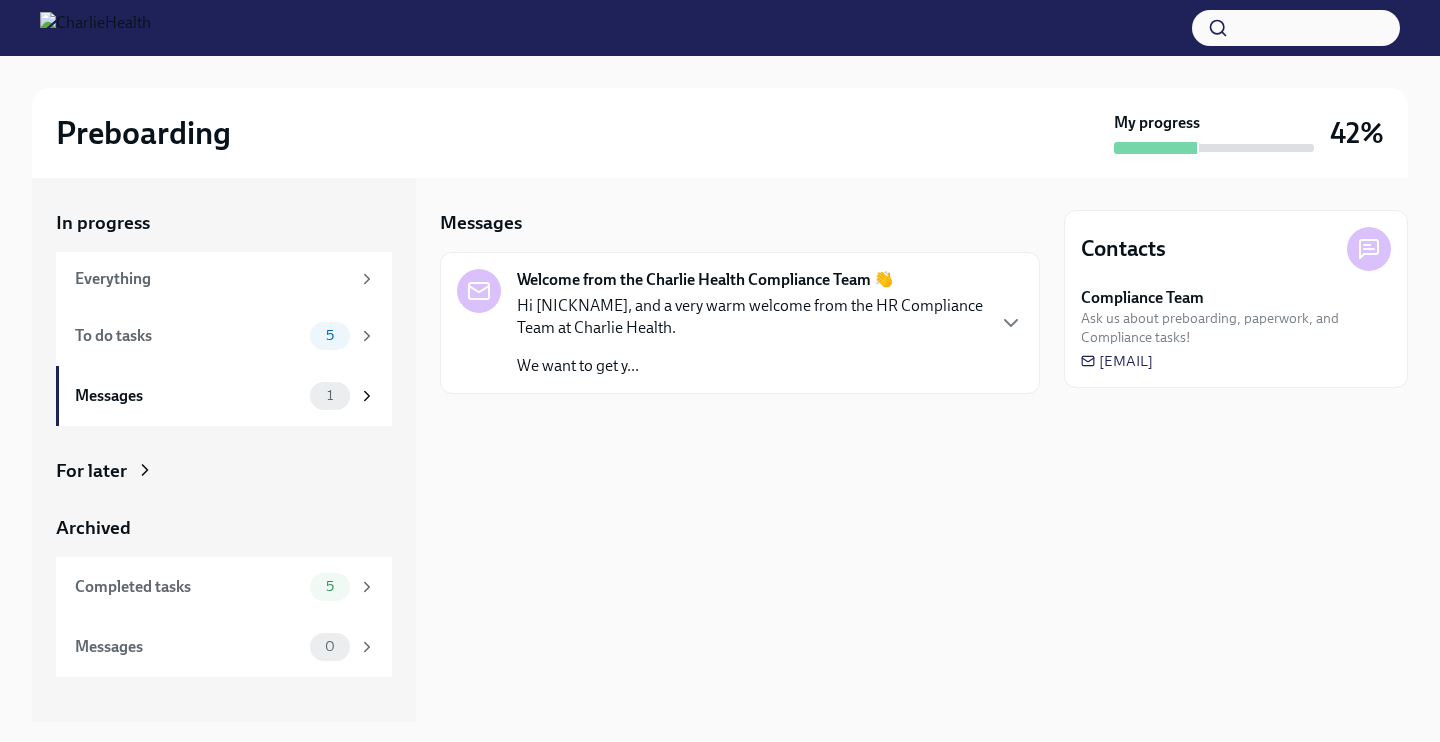 click on "Hi [NICKNAME], and a very warm welcome from the HR Compliance Team at Charlie Health.
We want to get y..." at bounding box center [750, 336] 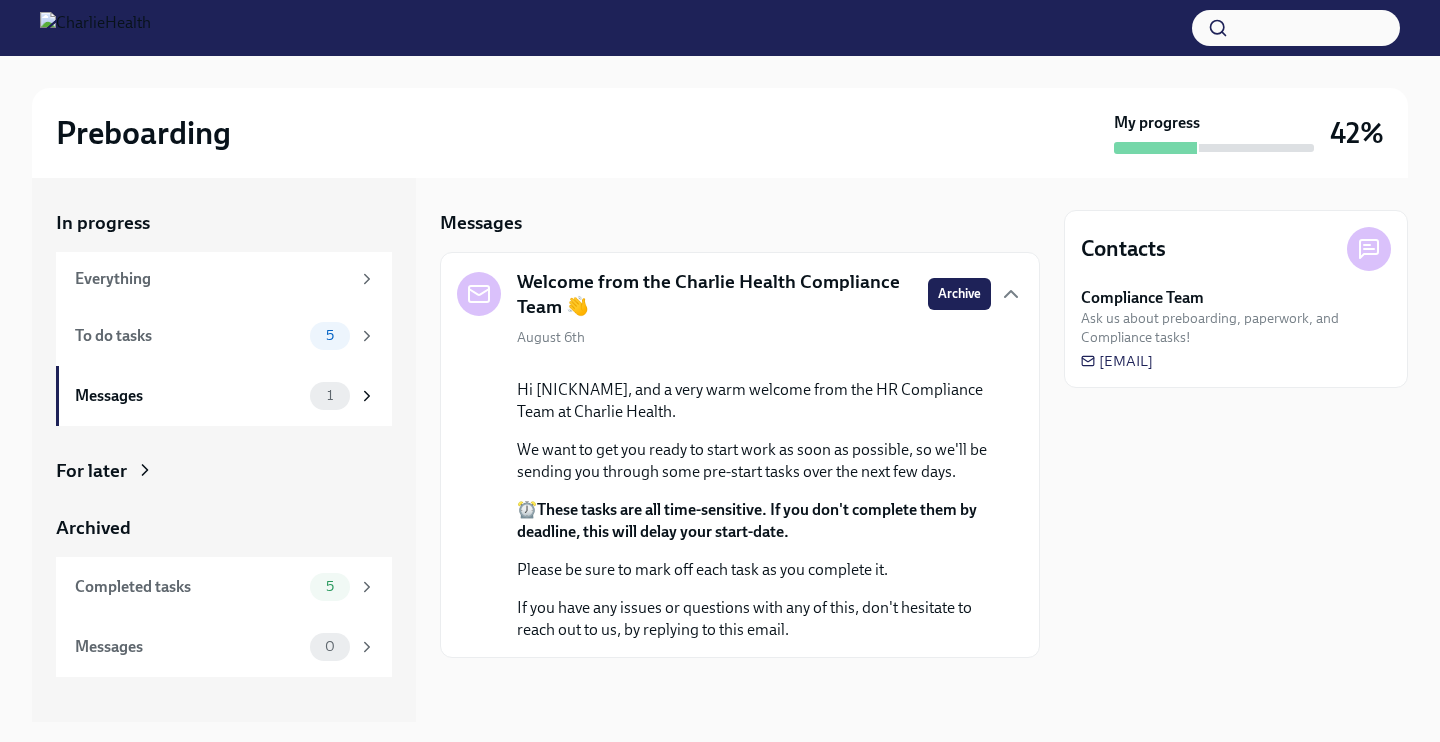 scroll, scrollTop: 152, scrollLeft: 0, axis: vertical 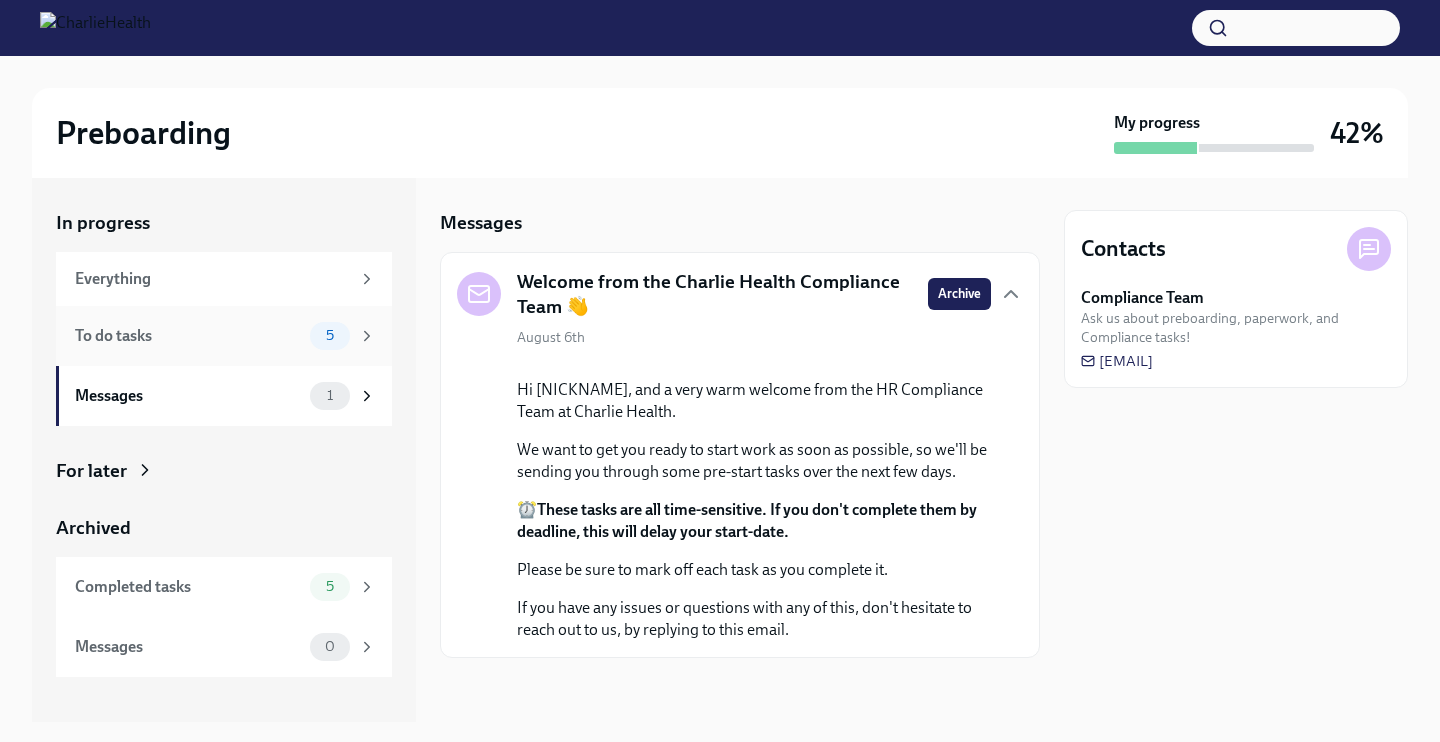 click on "To do tasks 5" at bounding box center [225, 336] 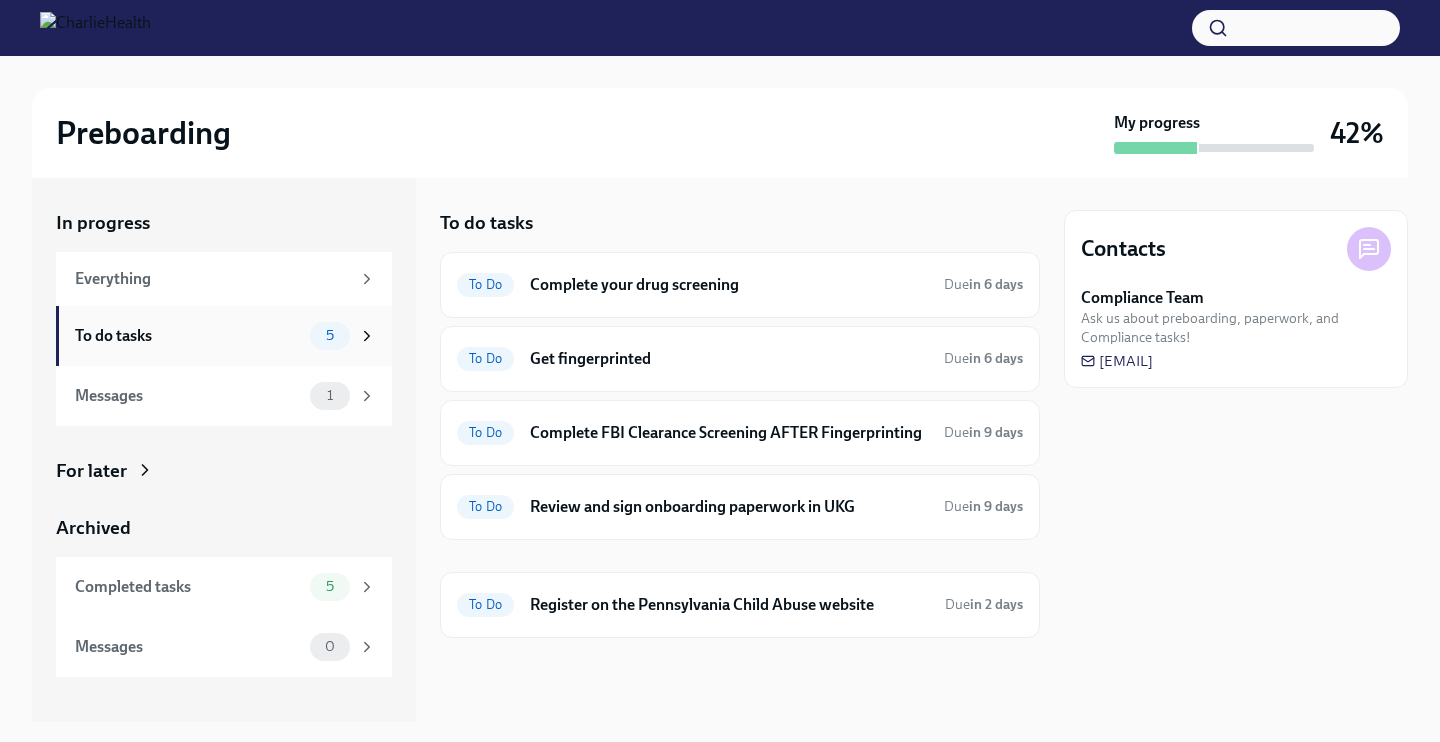scroll, scrollTop: 0, scrollLeft: 0, axis: both 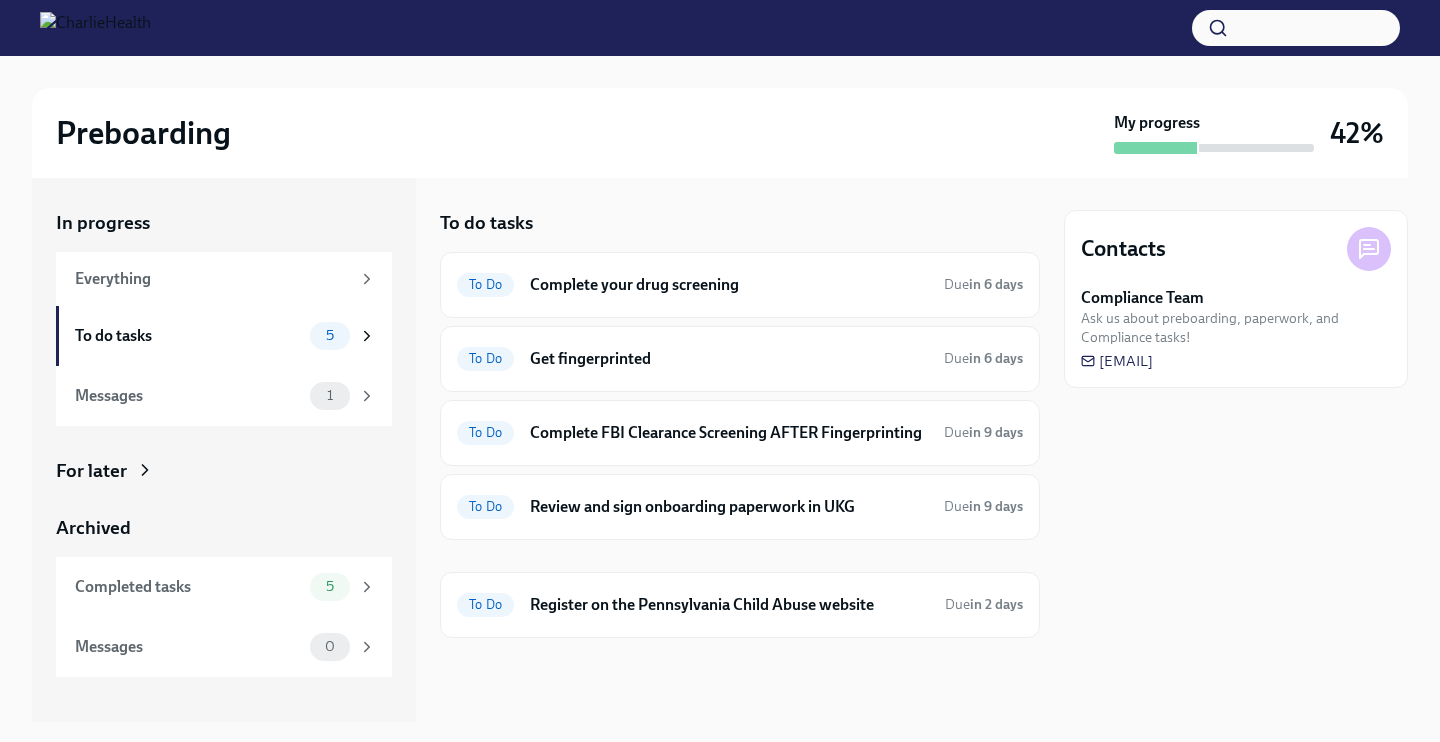 click 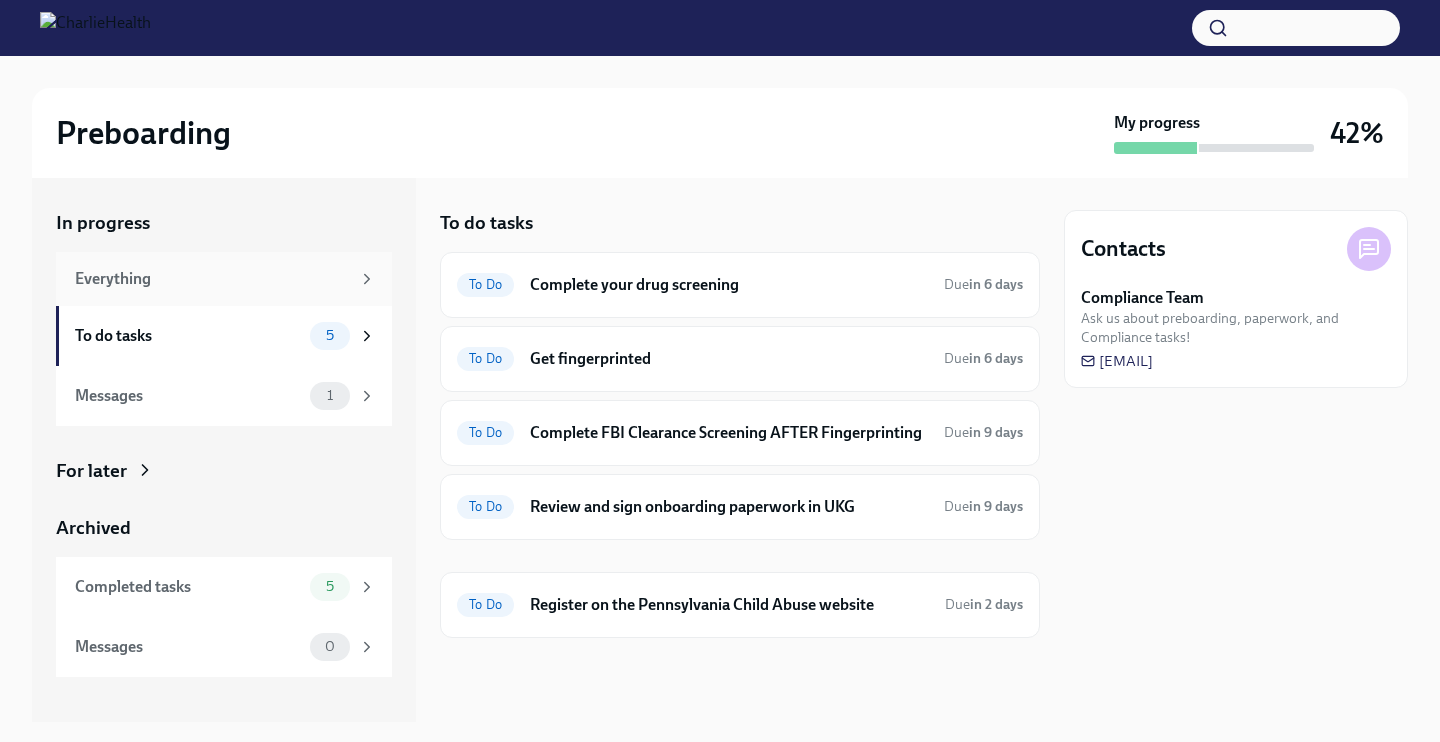 click on "Everything" at bounding box center (212, 279) 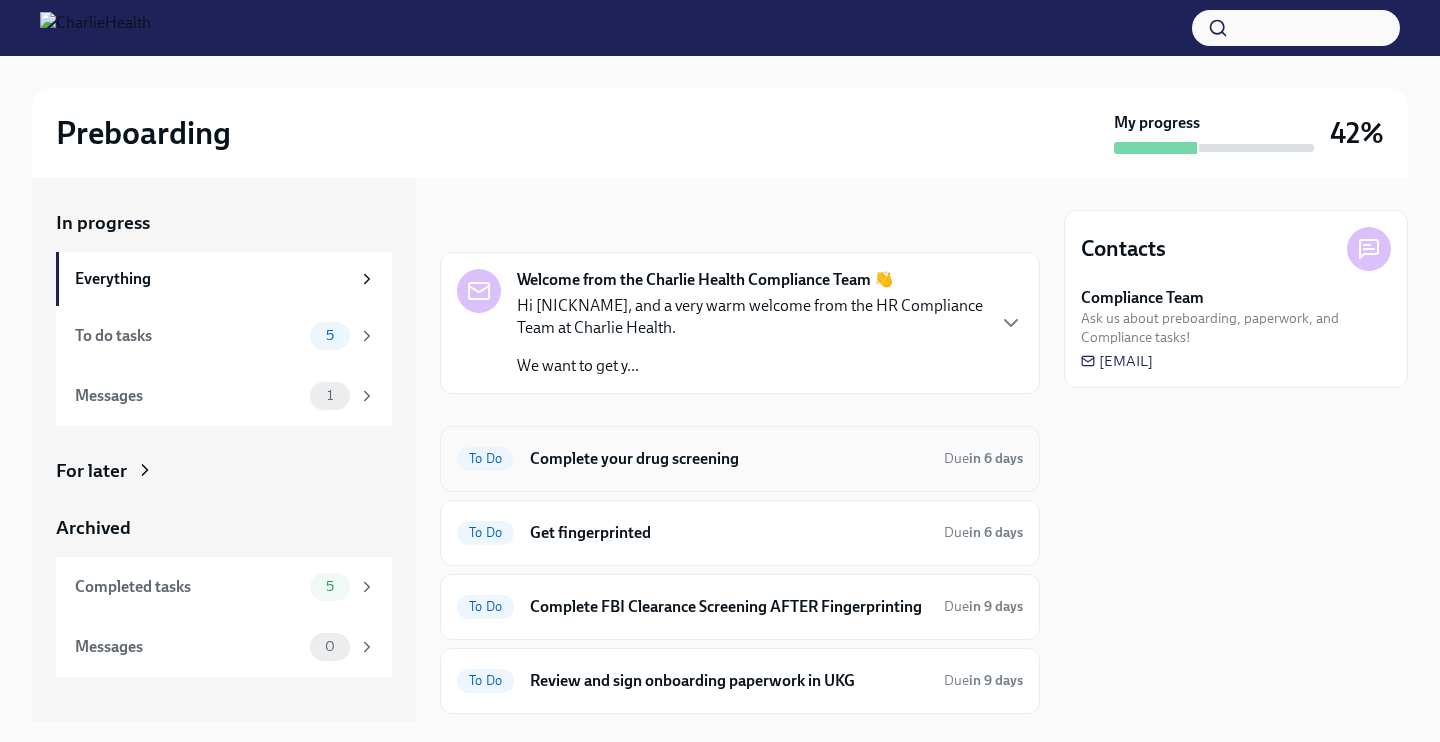 scroll, scrollTop: 0, scrollLeft: 0, axis: both 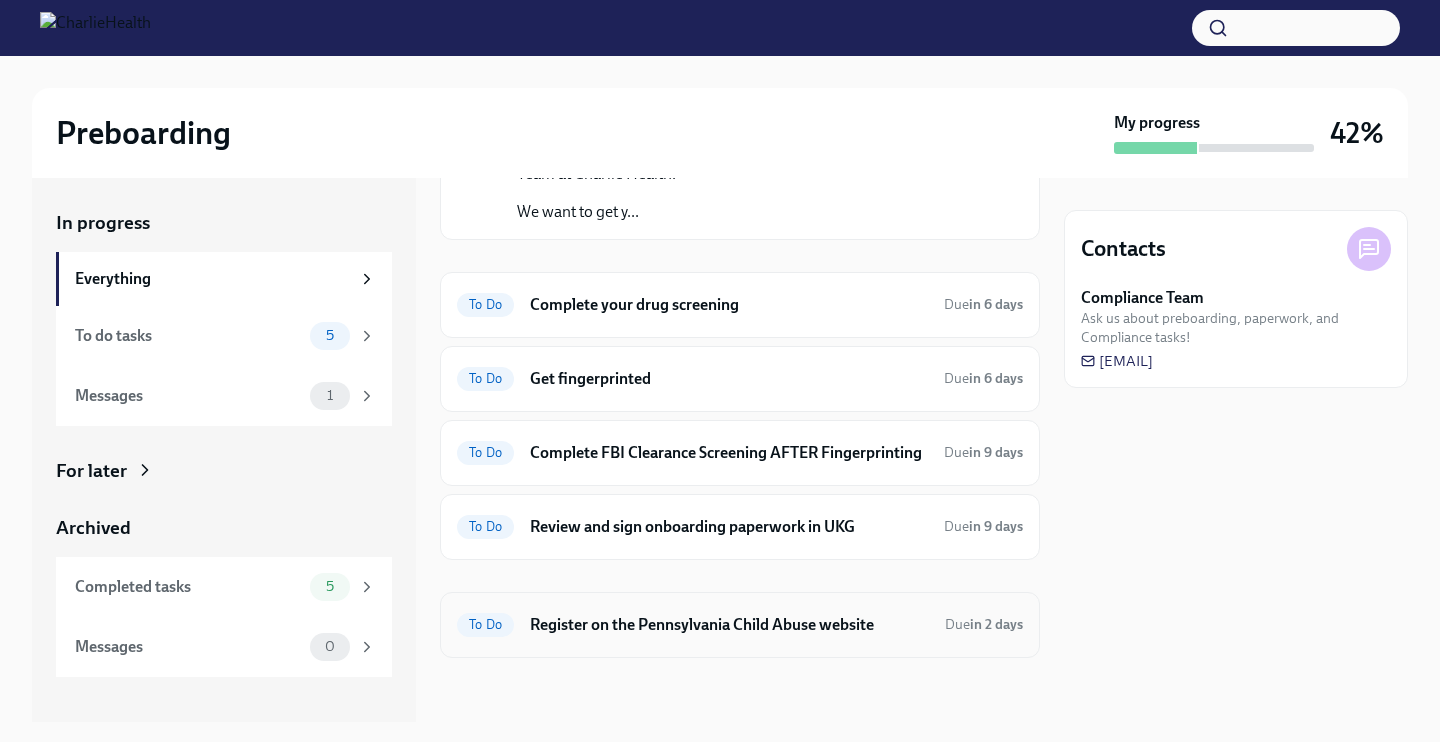 click on "Register on the Pennsylvania Child Abuse website" at bounding box center [729, 625] 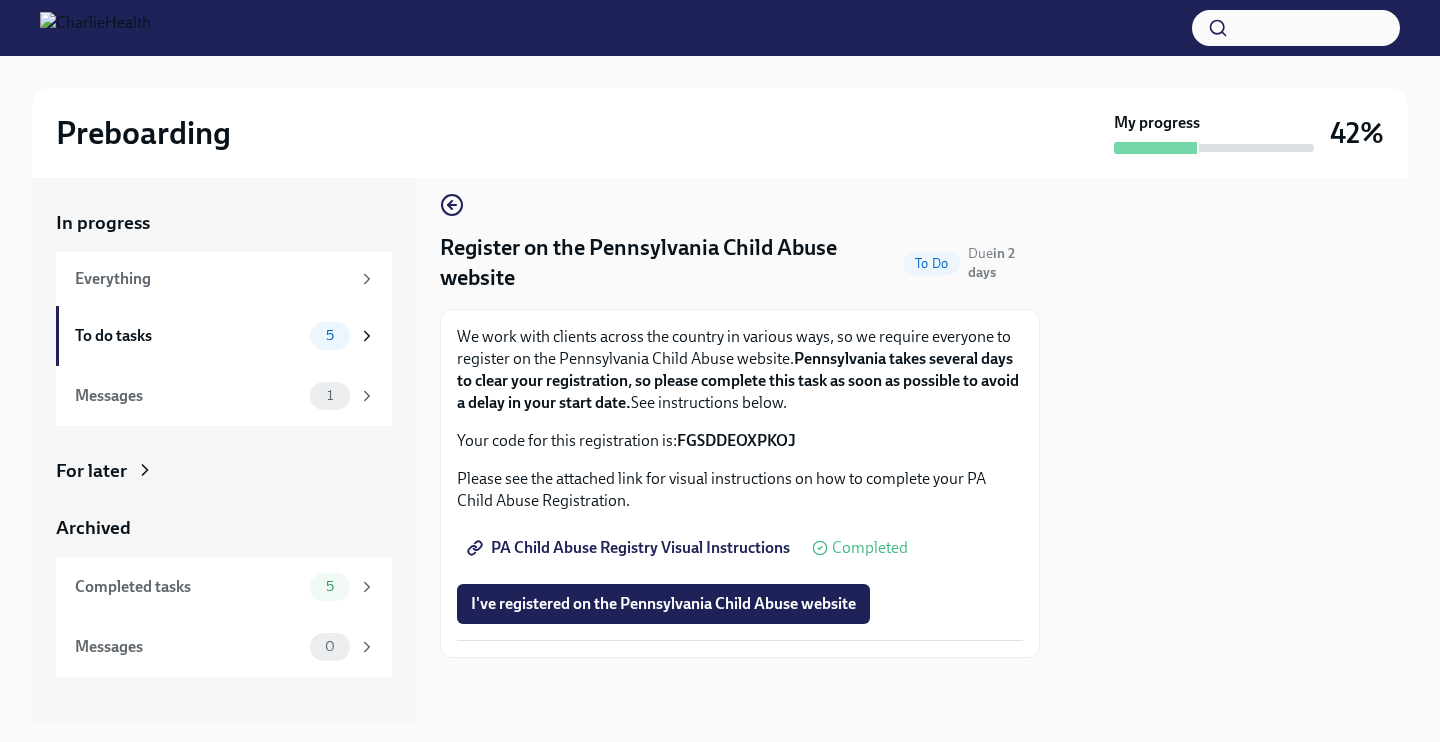 scroll, scrollTop: 17, scrollLeft: 0, axis: vertical 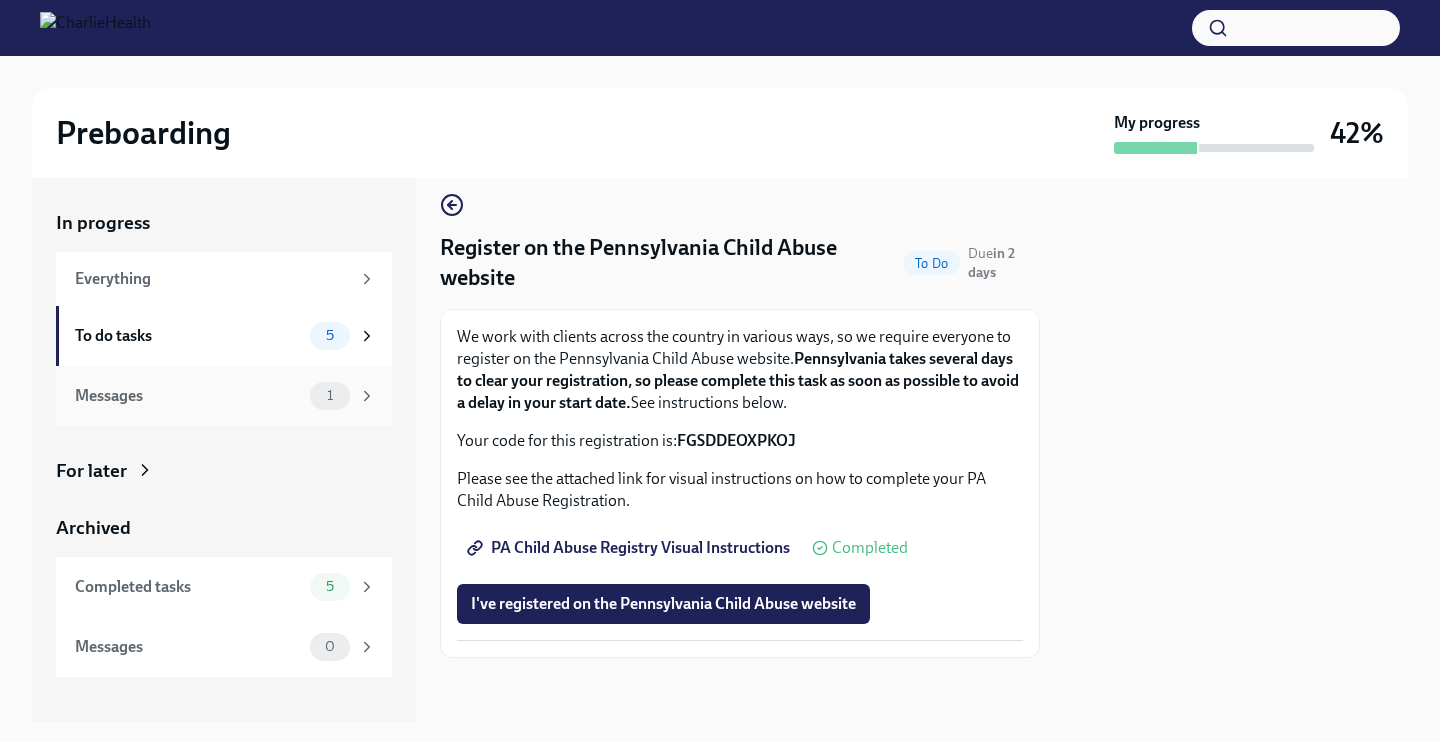 click on "Messages 1" at bounding box center [225, 396] 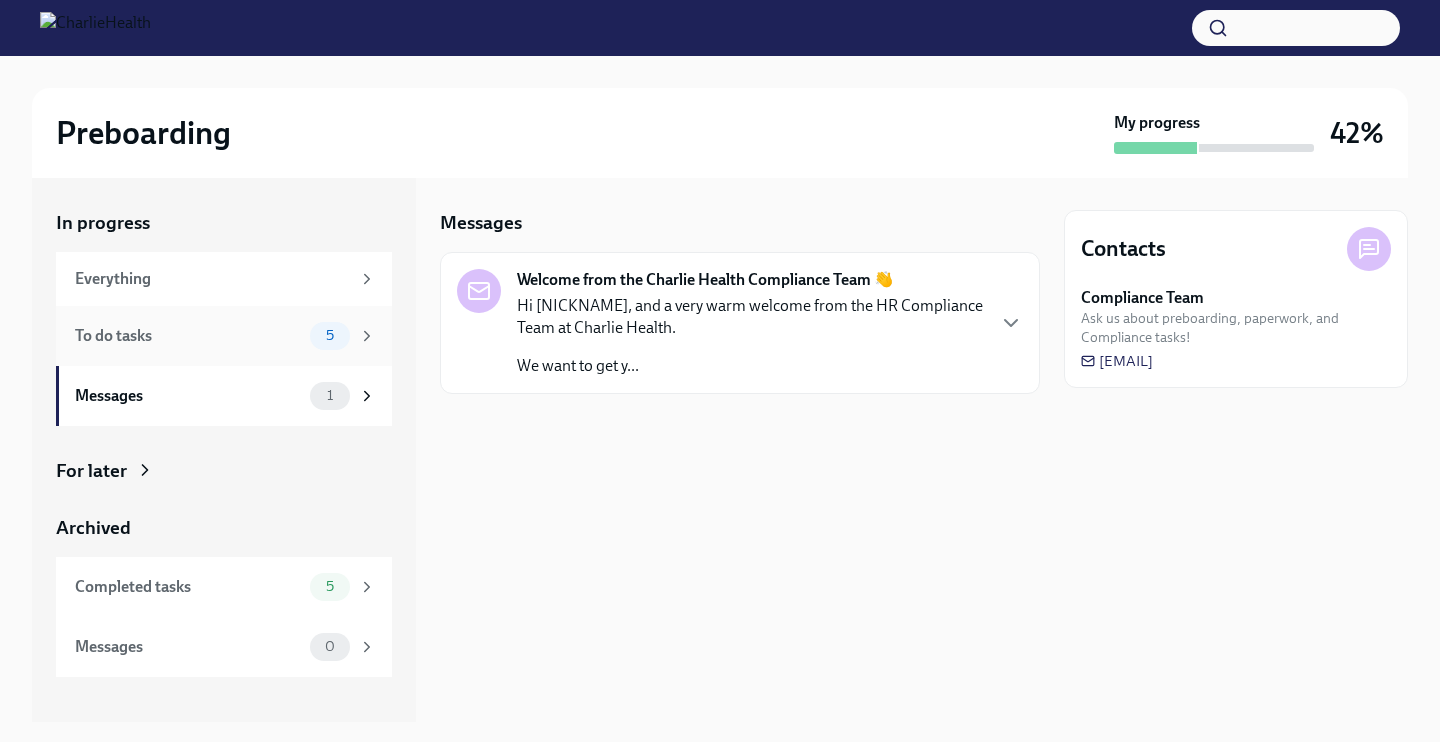 click on "To do tasks" at bounding box center [188, 336] 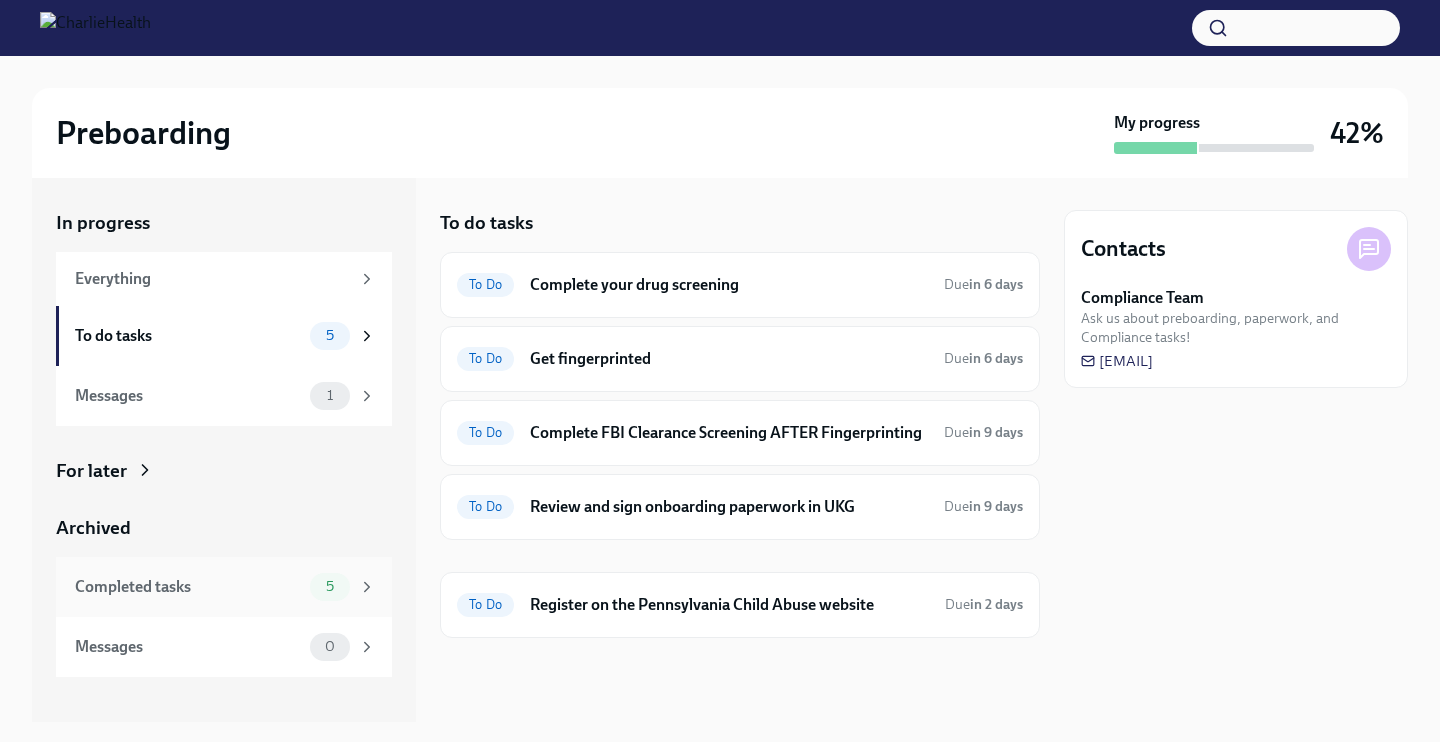 click on "Completed tasks" at bounding box center (188, 587) 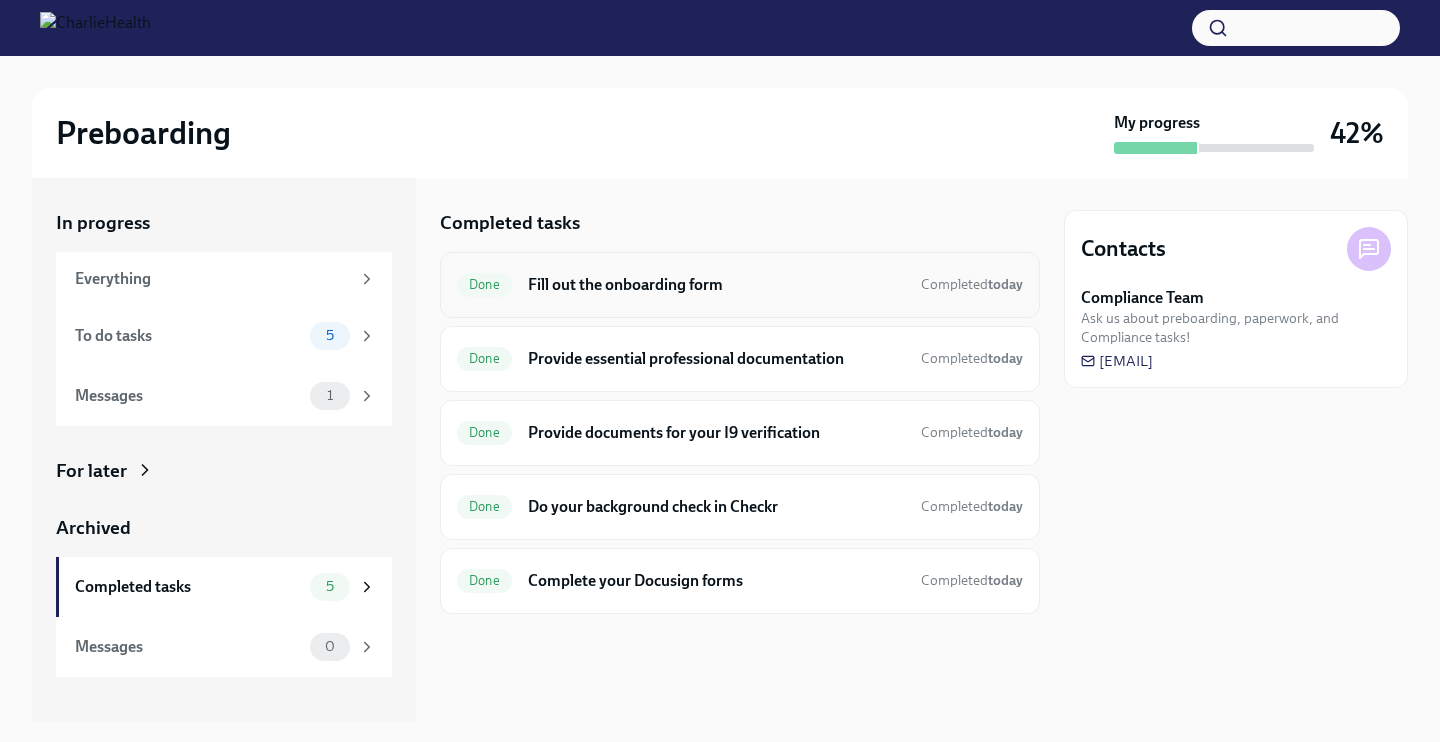 click on "Fill out the onboarding form" at bounding box center (716, 285) 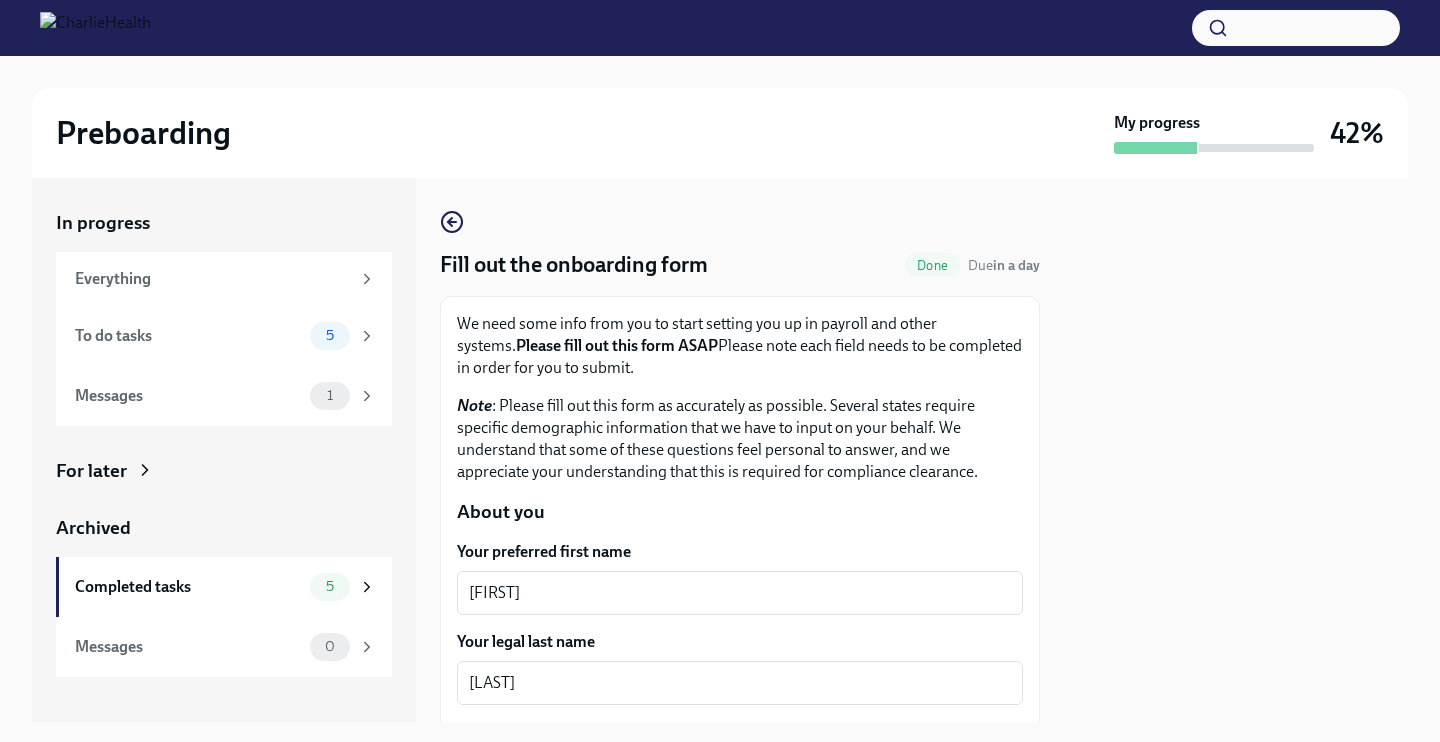 scroll, scrollTop: 0, scrollLeft: 0, axis: both 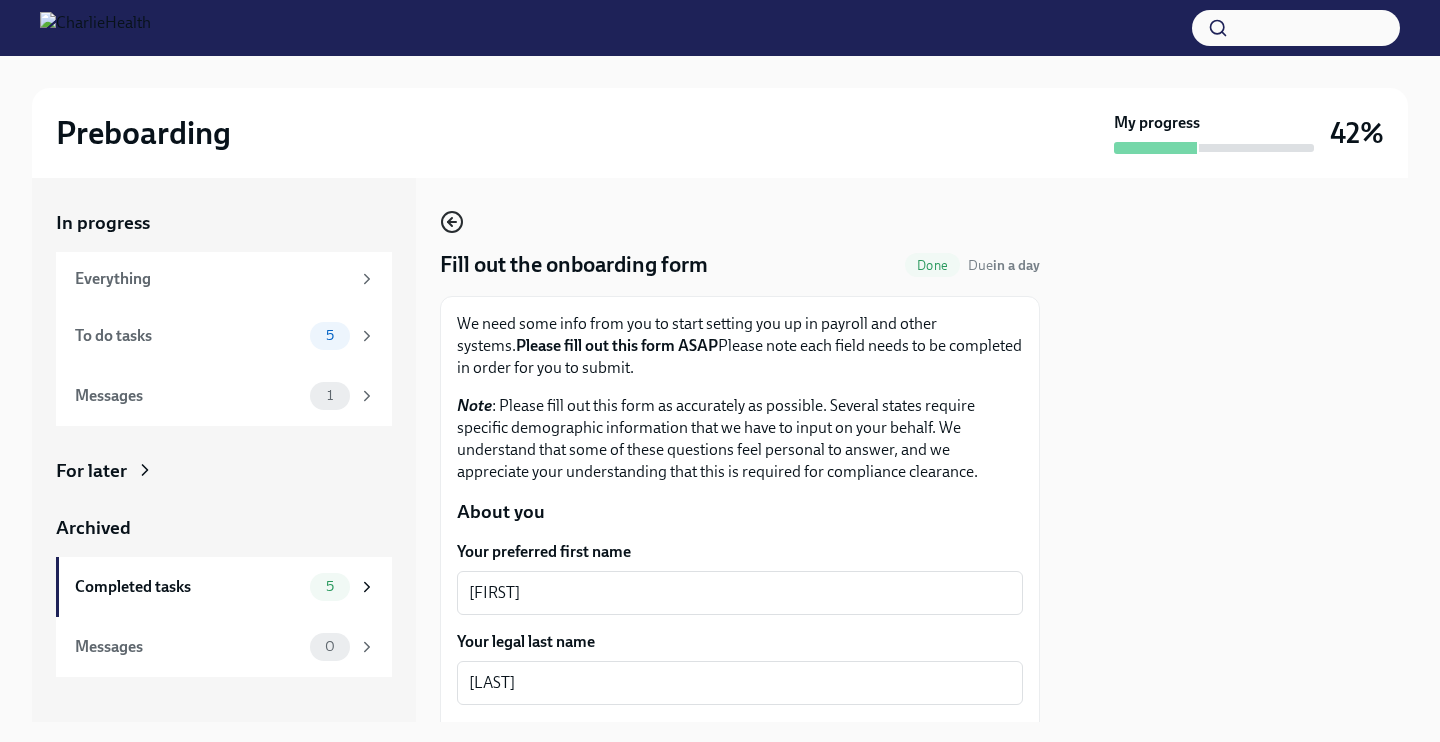 click 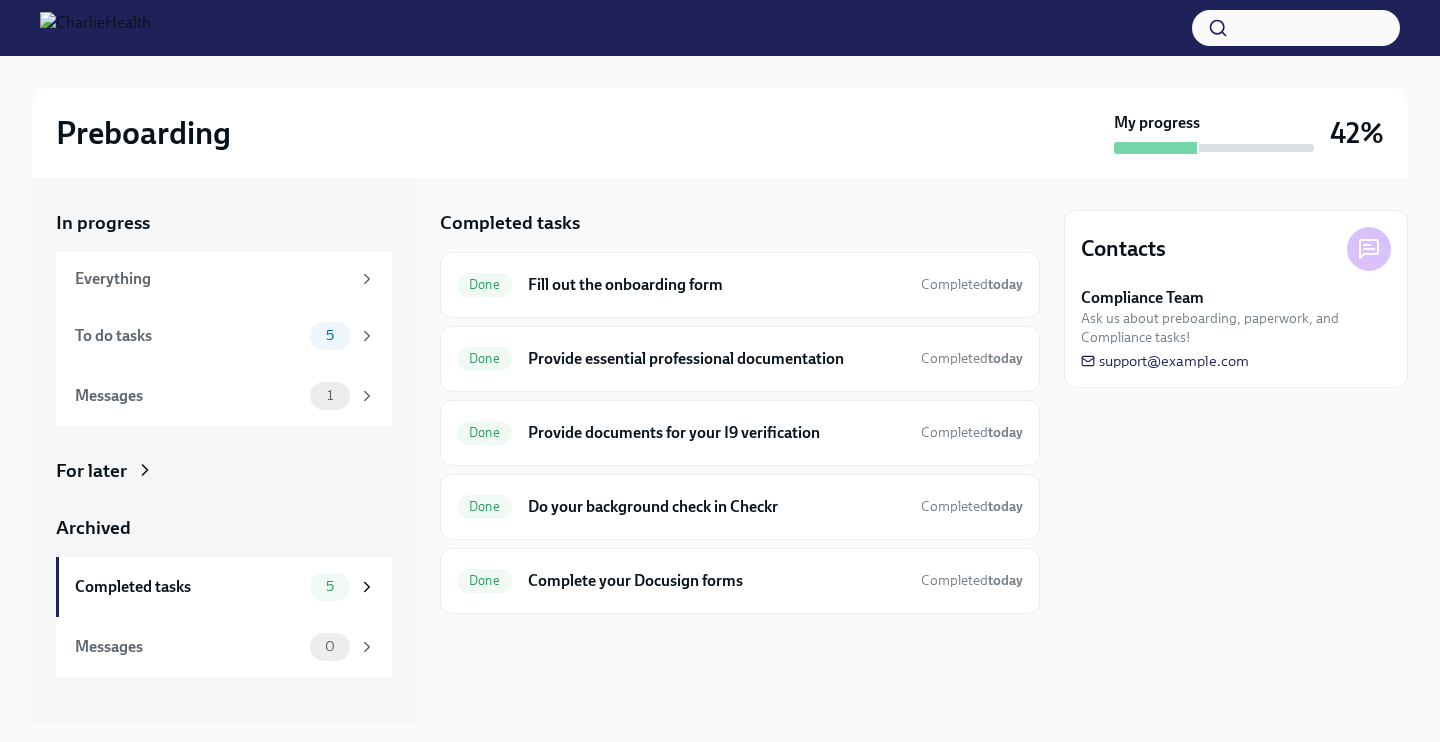 scroll, scrollTop: 0, scrollLeft: 0, axis: both 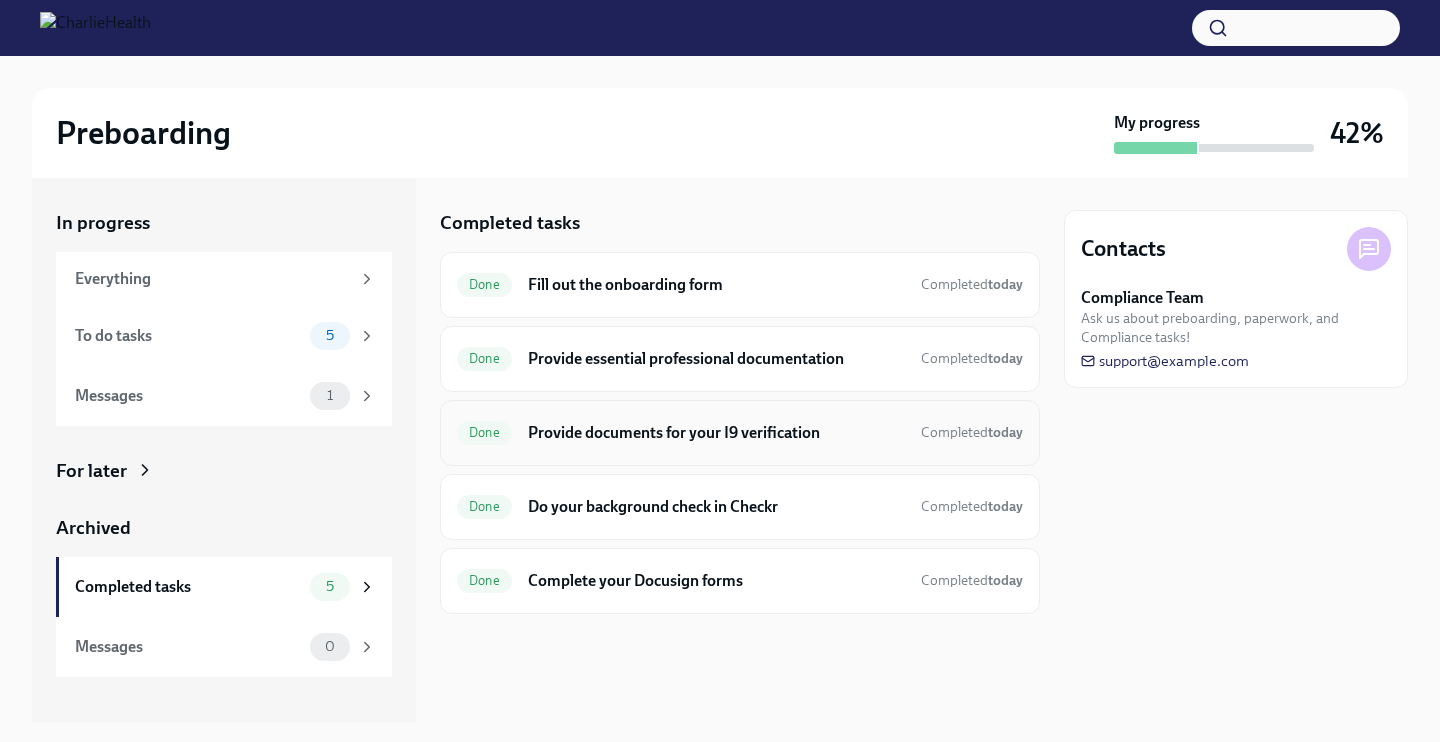 click on "Provide documents for your I9 verification" at bounding box center (716, 433) 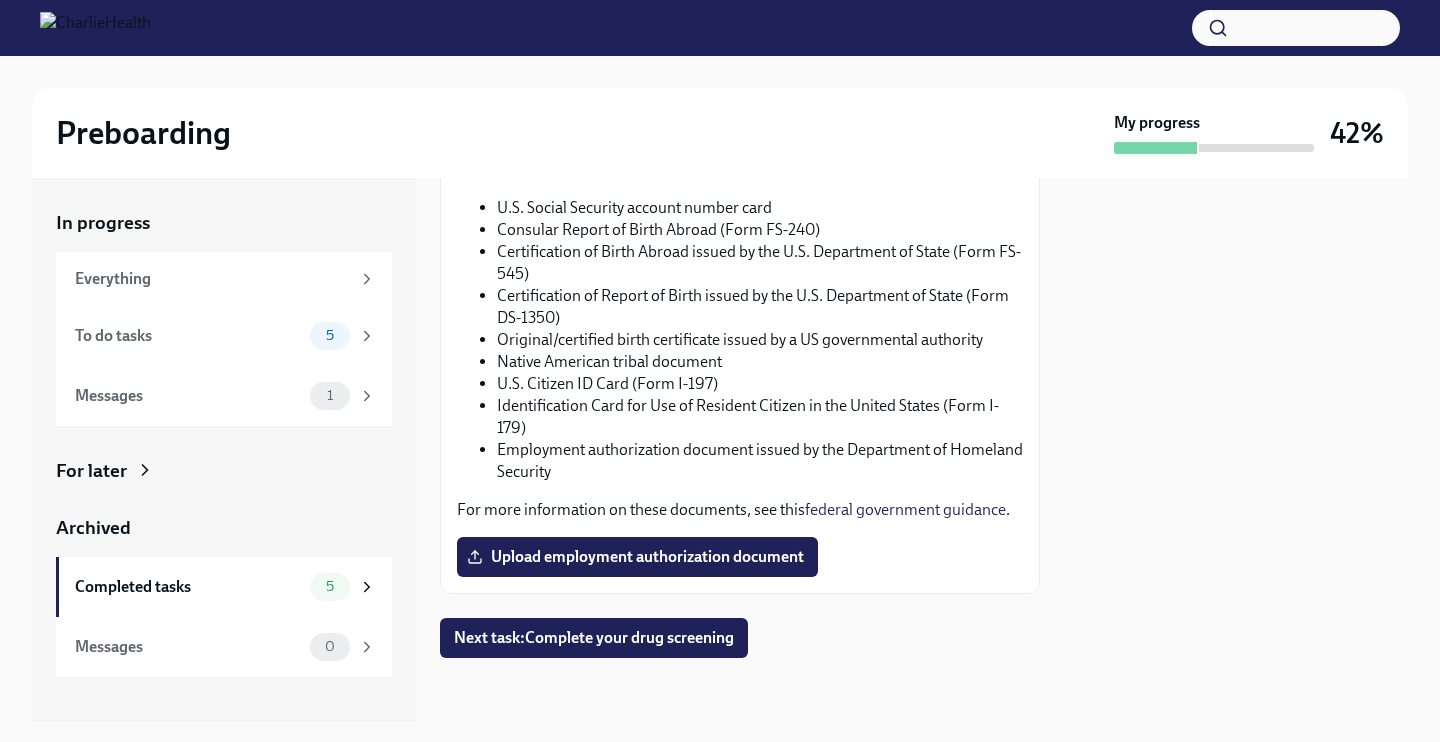 scroll, scrollTop: 1210, scrollLeft: 0, axis: vertical 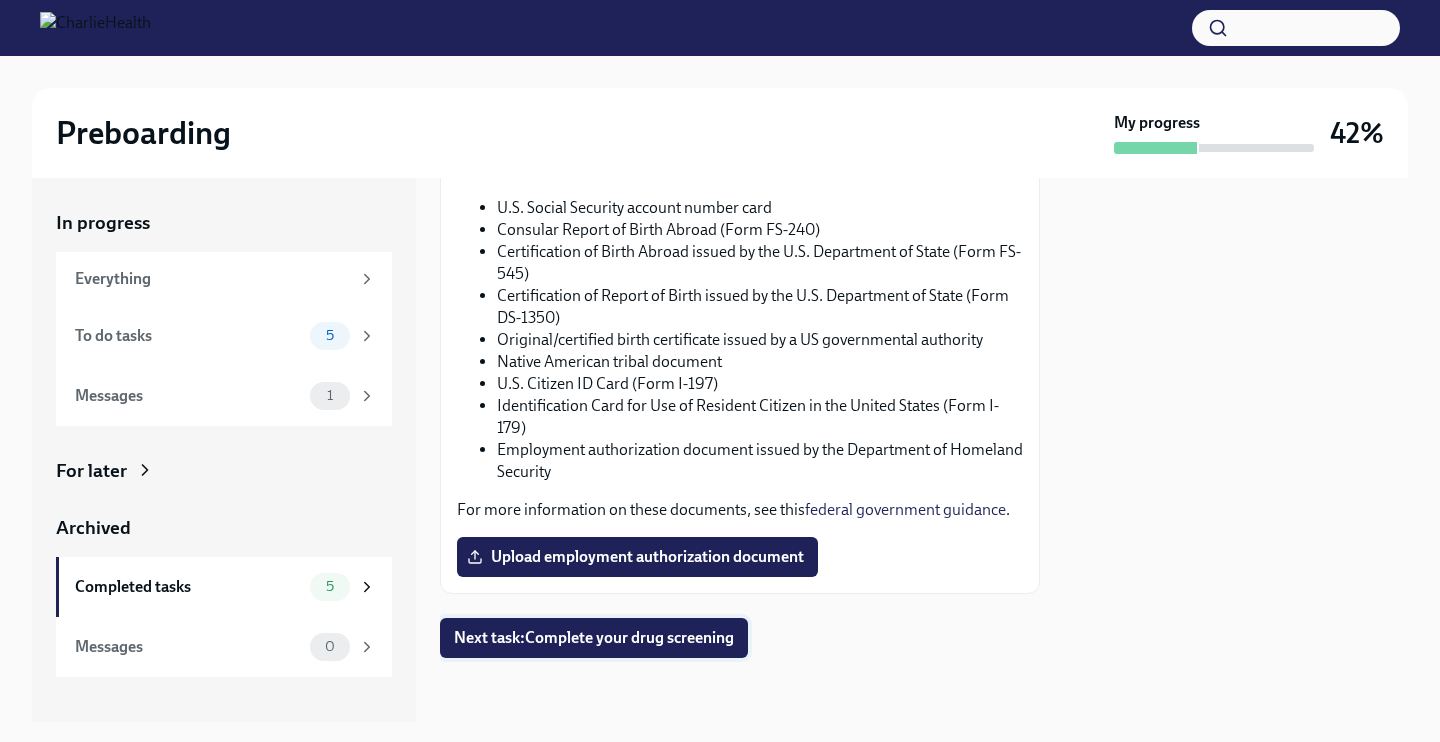 click on "Next task :  Complete your drug screening" at bounding box center (594, 638) 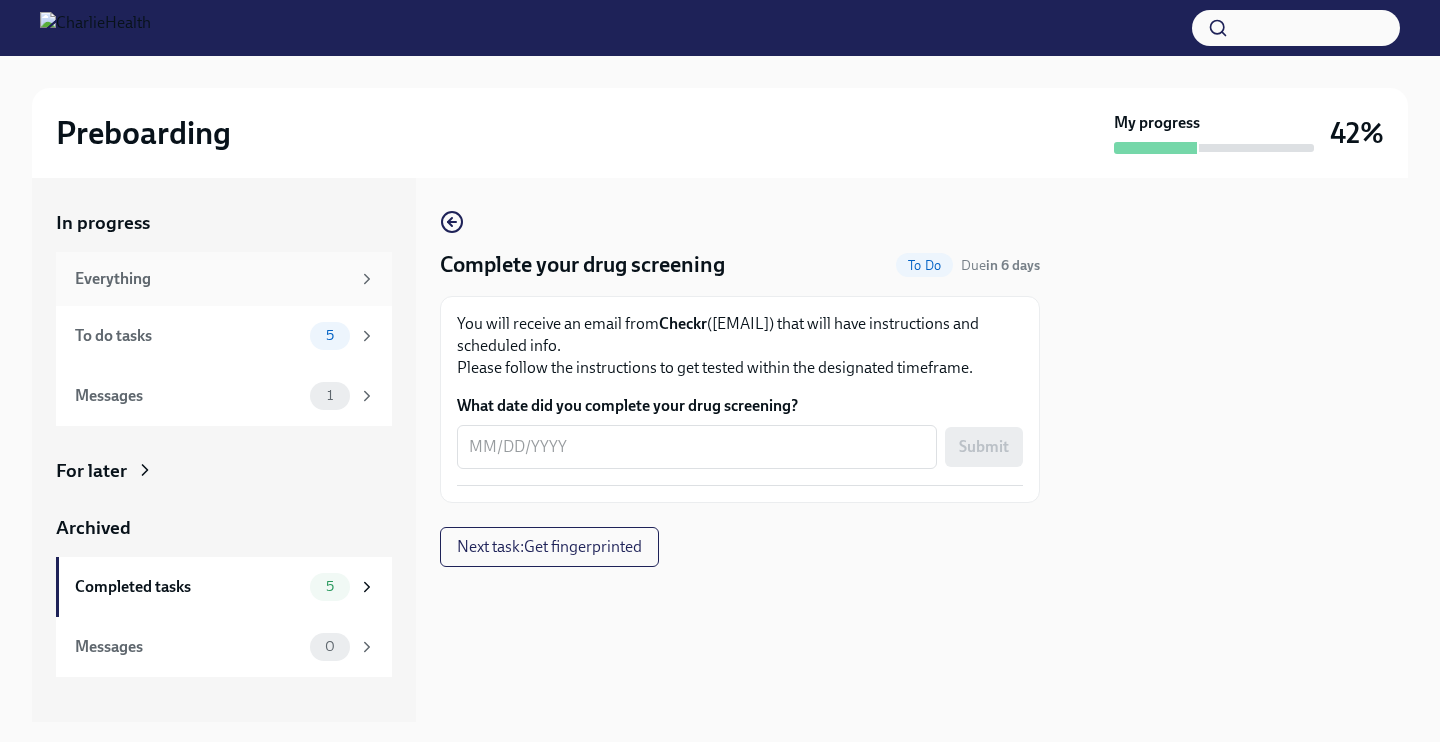 click on "Everything" at bounding box center [224, 279] 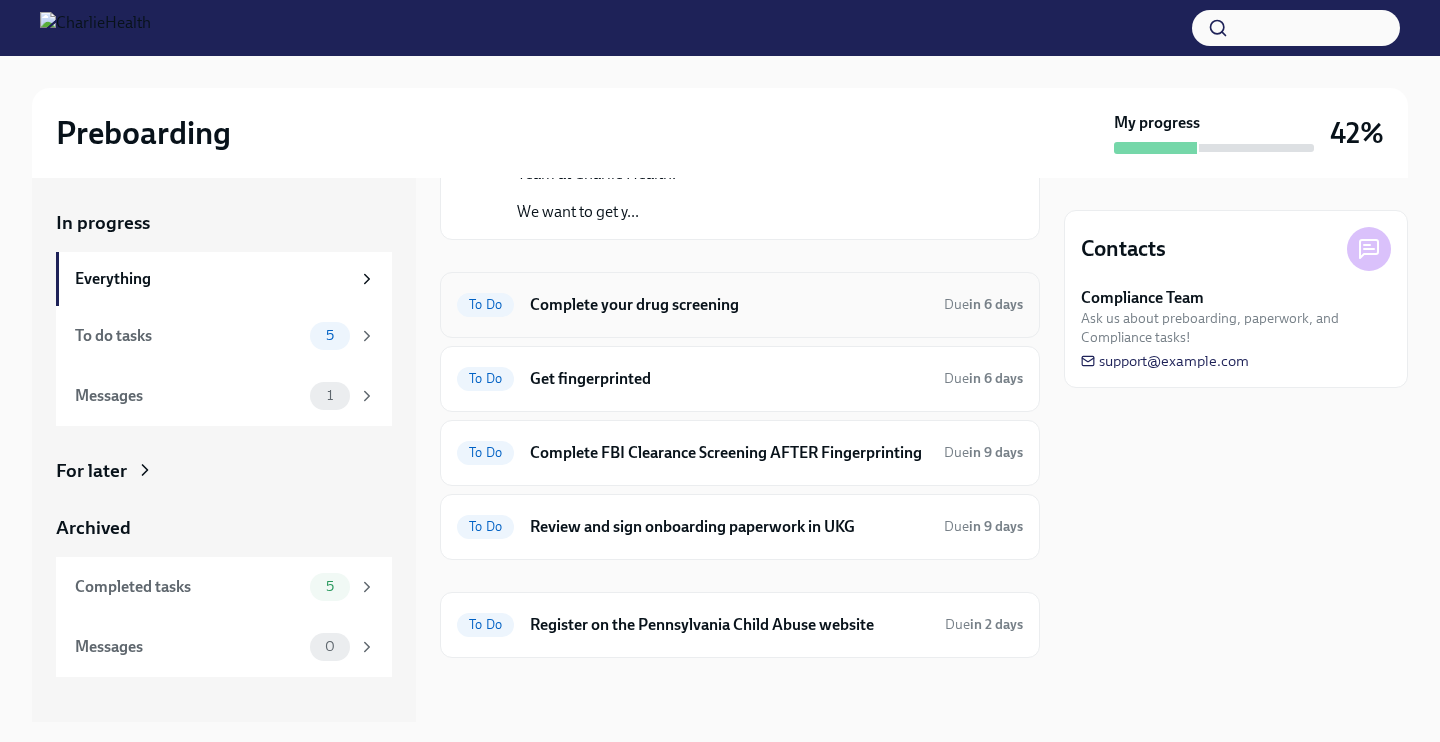 scroll, scrollTop: 173, scrollLeft: 0, axis: vertical 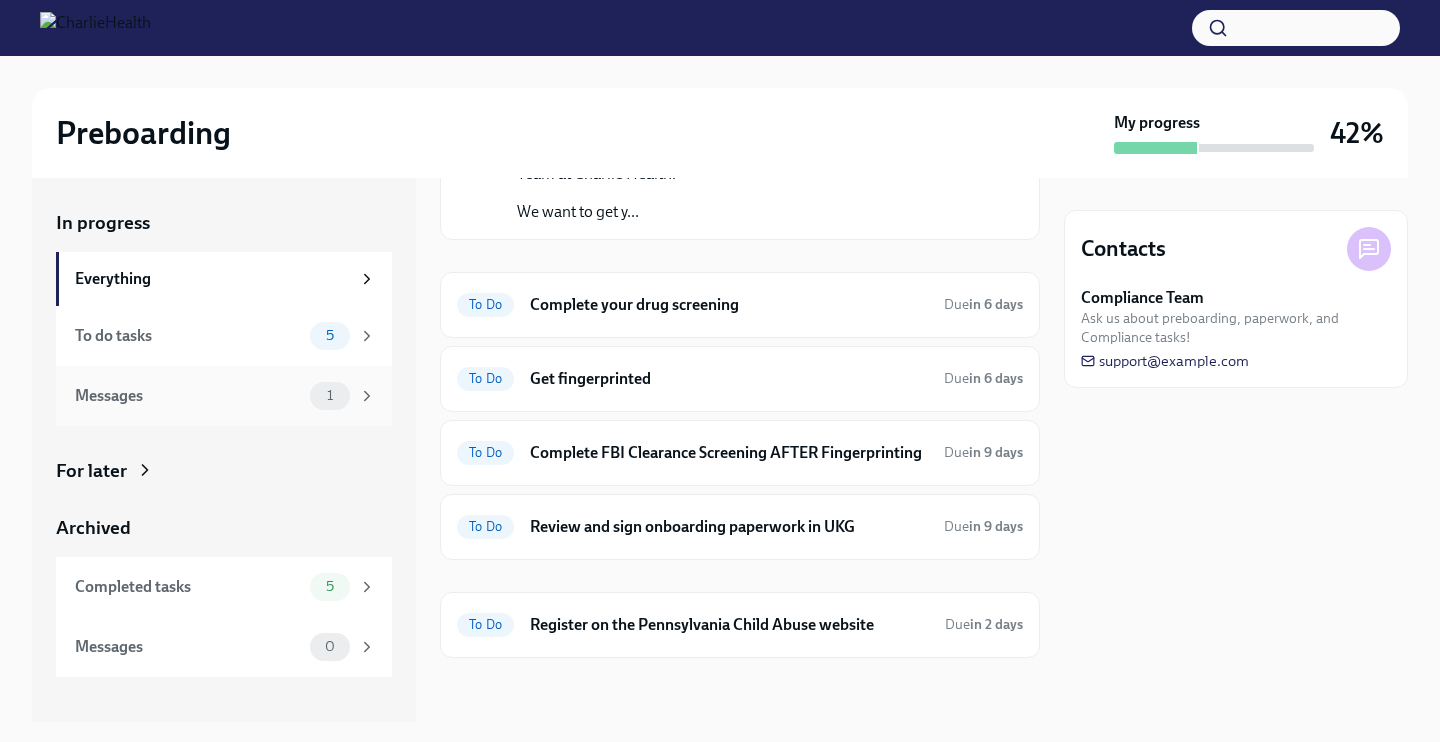 click on "Messages" at bounding box center (188, 396) 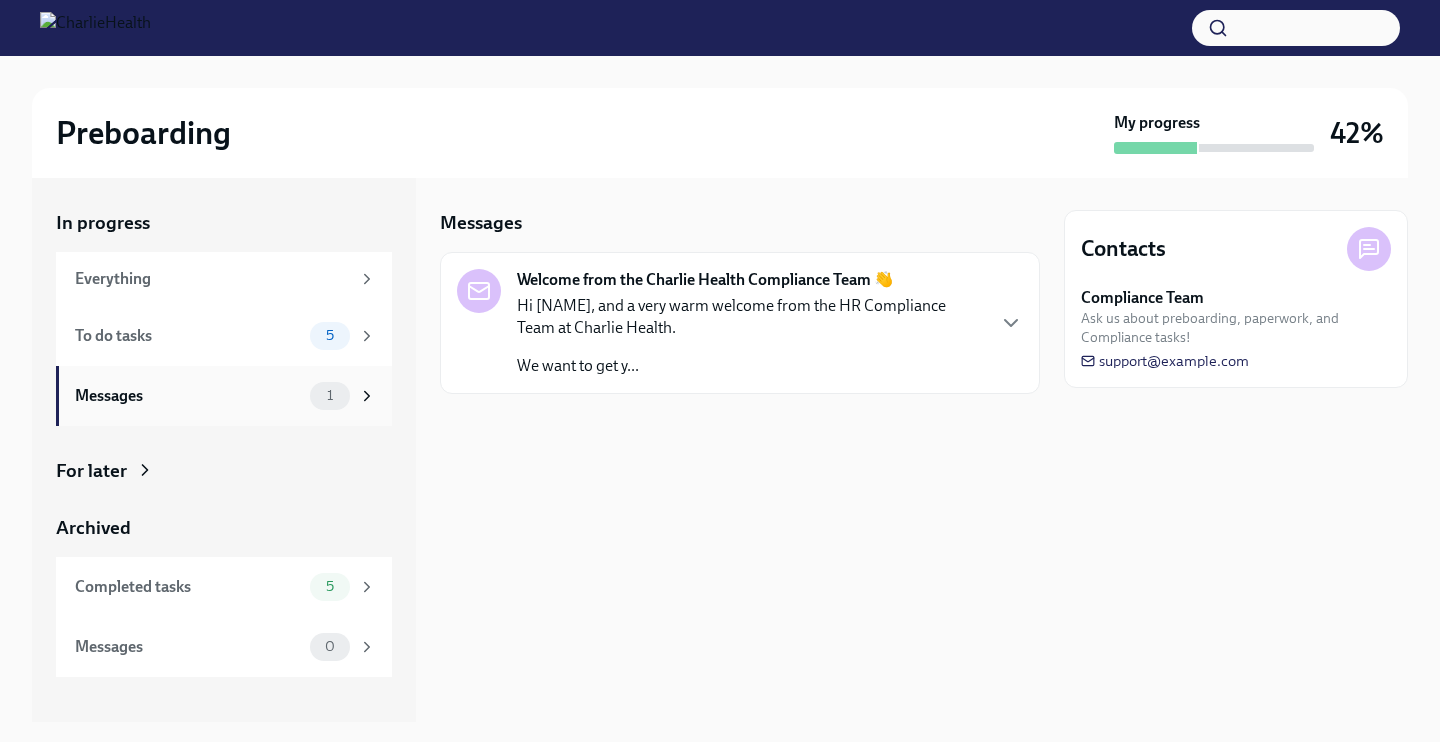 scroll, scrollTop: 0, scrollLeft: 0, axis: both 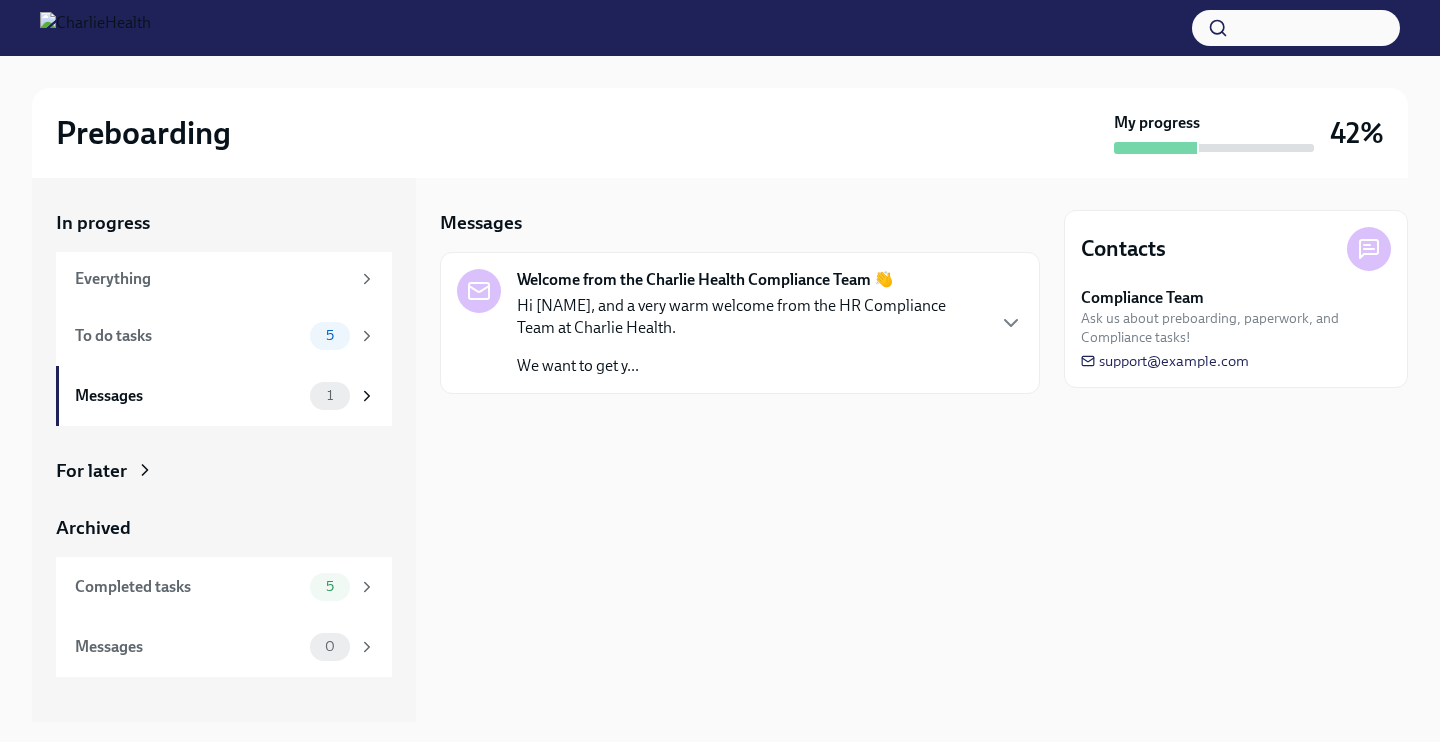 click on "In progress" at bounding box center (224, 223) 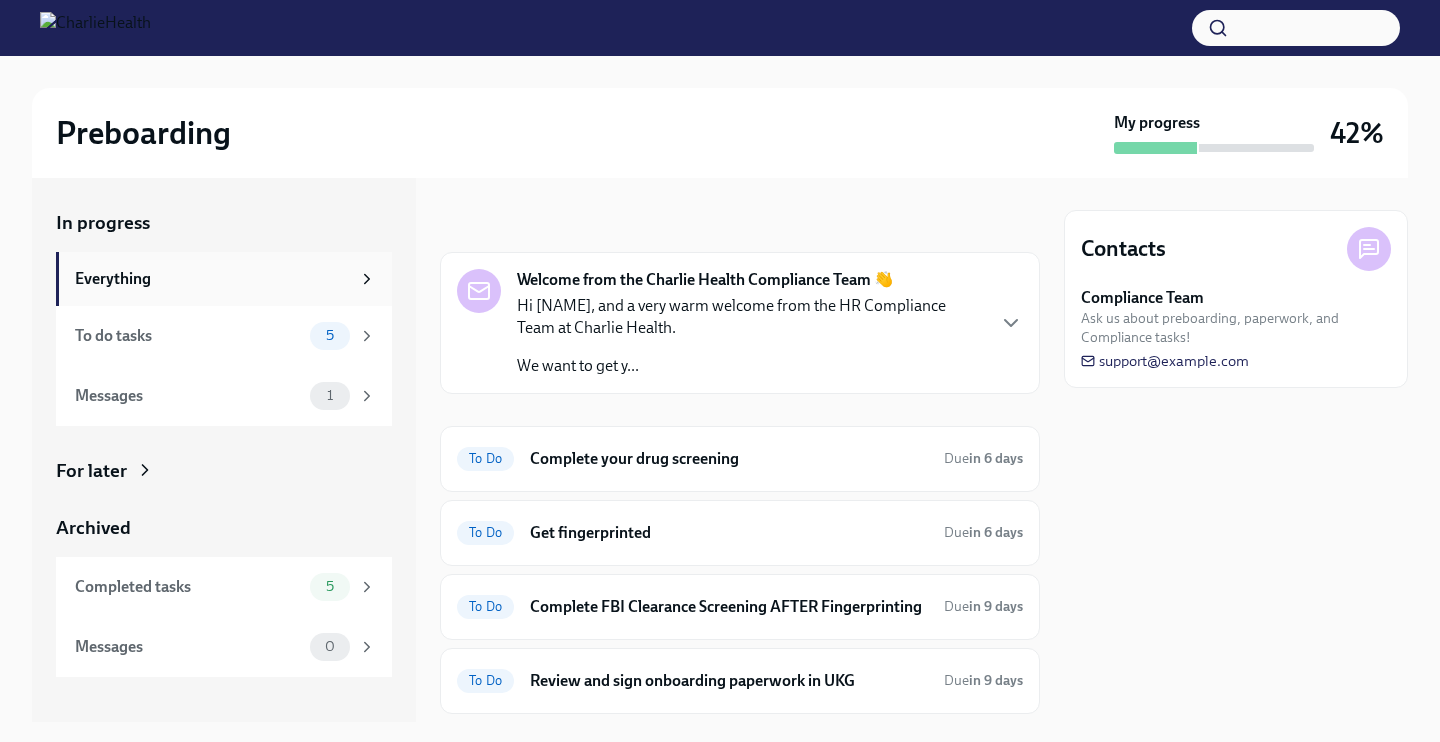 click on "Everything" at bounding box center (212, 279) 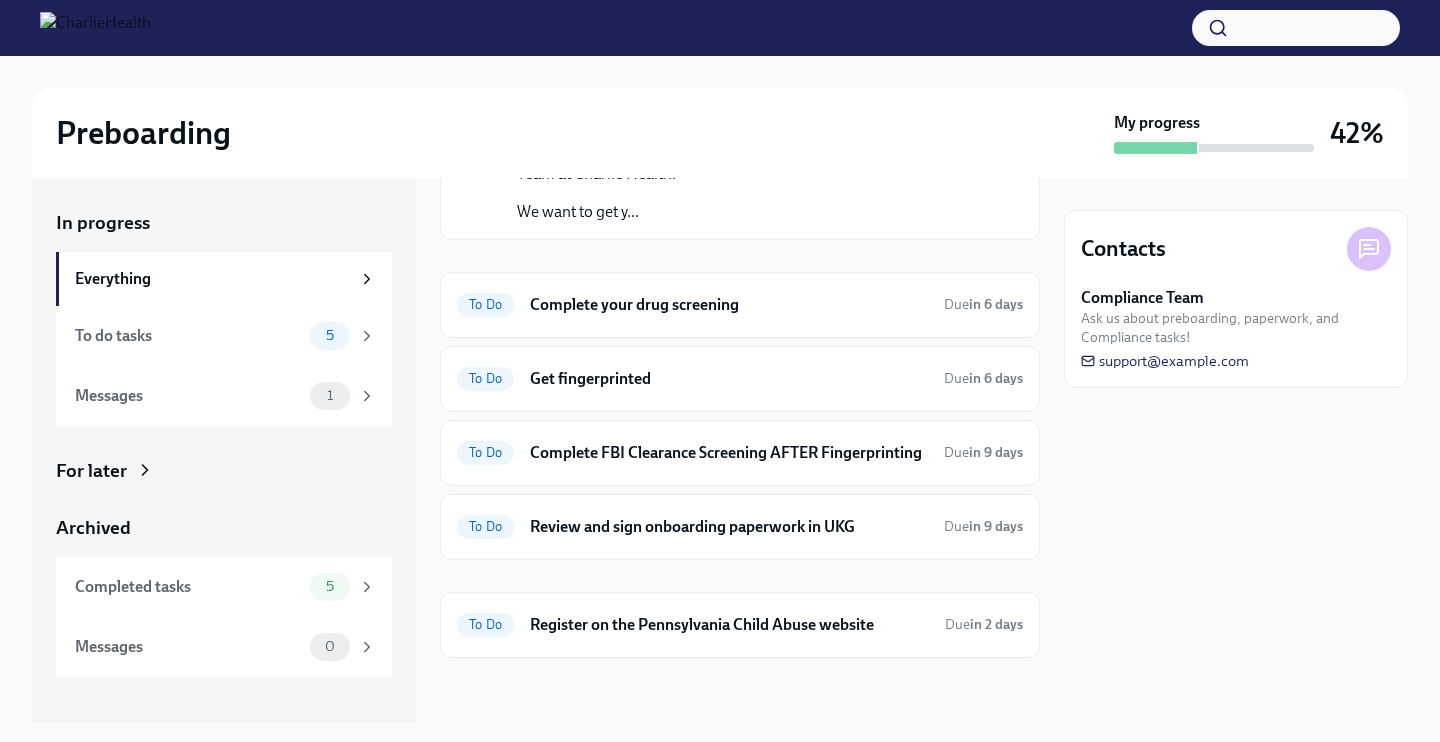 scroll, scrollTop: 173, scrollLeft: 0, axis: vertical 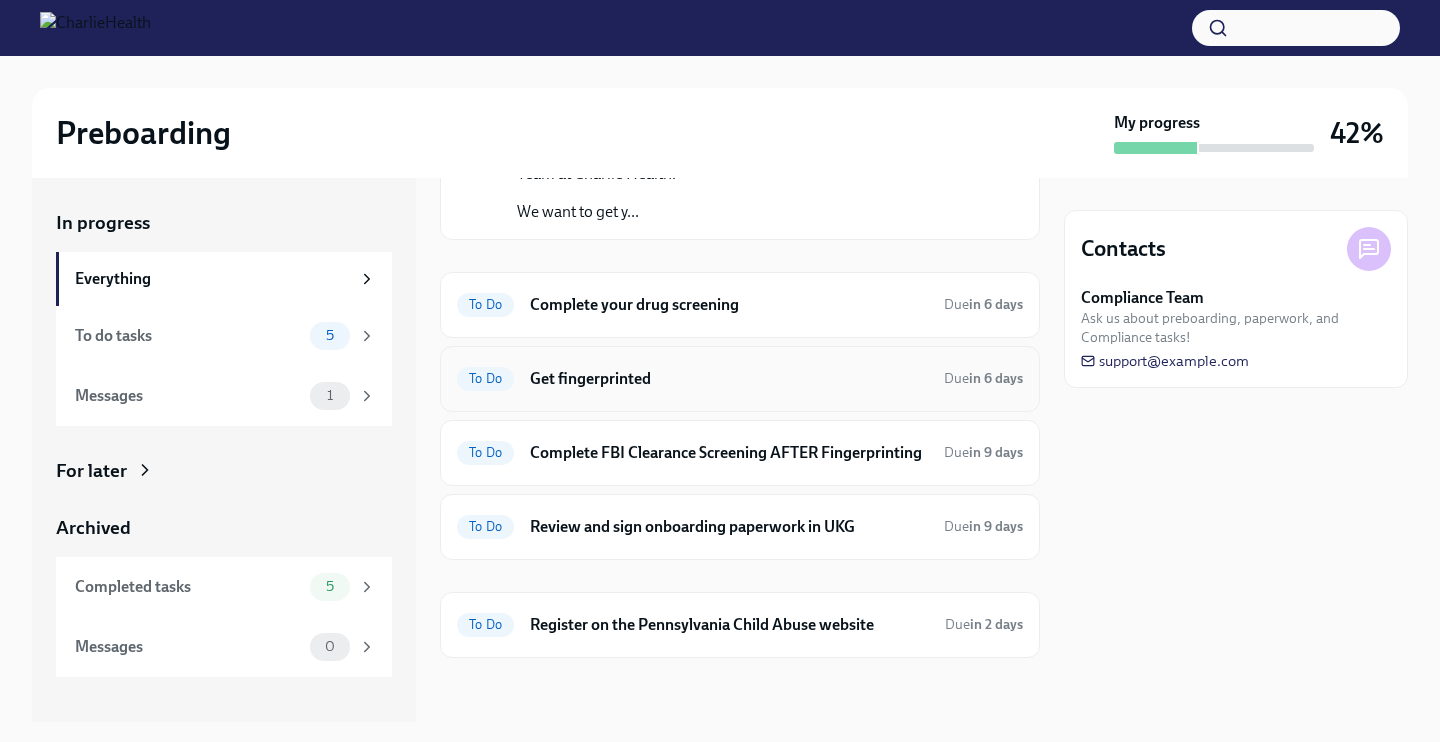 click on "Get fingerprinted" at bounding box center [729, 379] 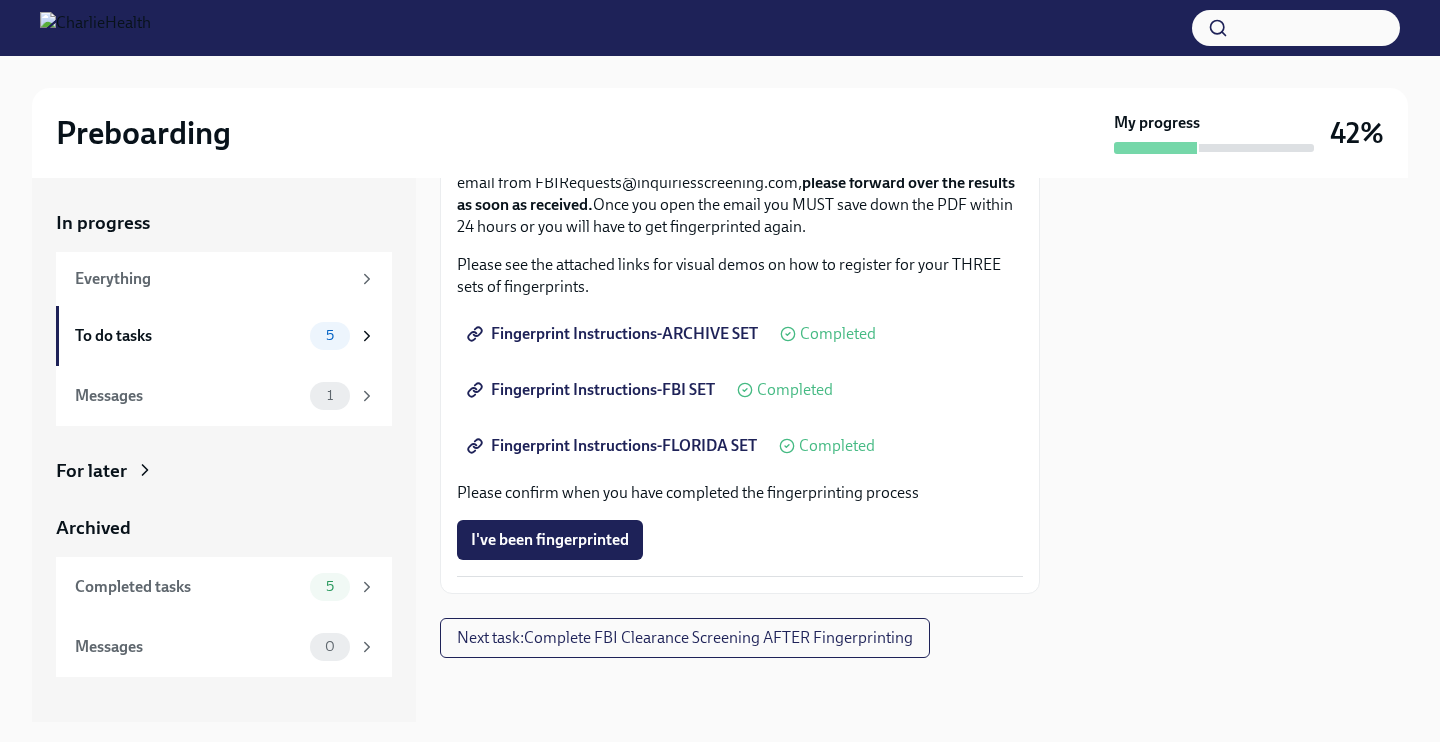 scroll, scrollTop: 283, scrollLeft: 0, axis: vertical 